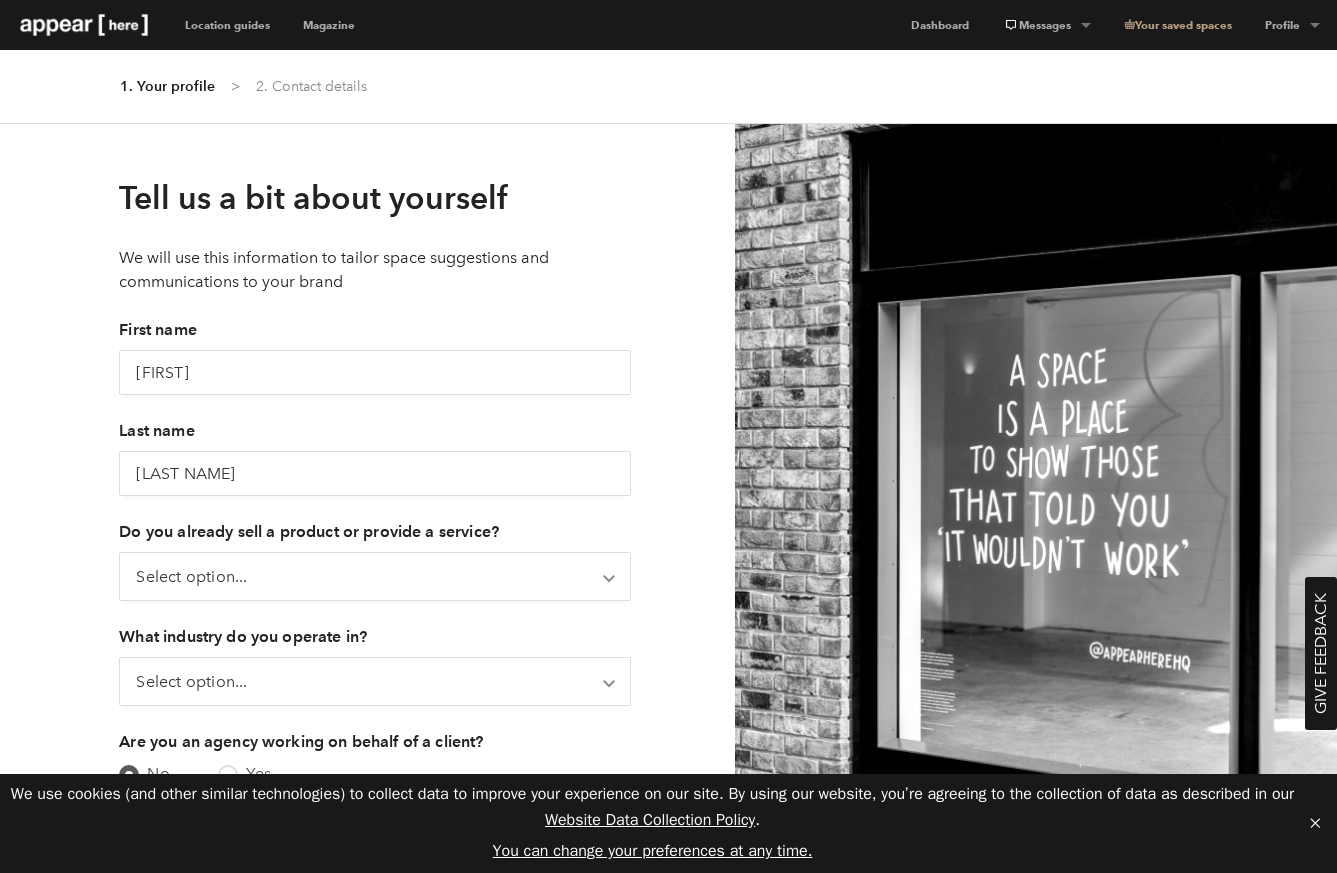 scroll, scrollTop: 0, scrollLeft: 0, axis: both 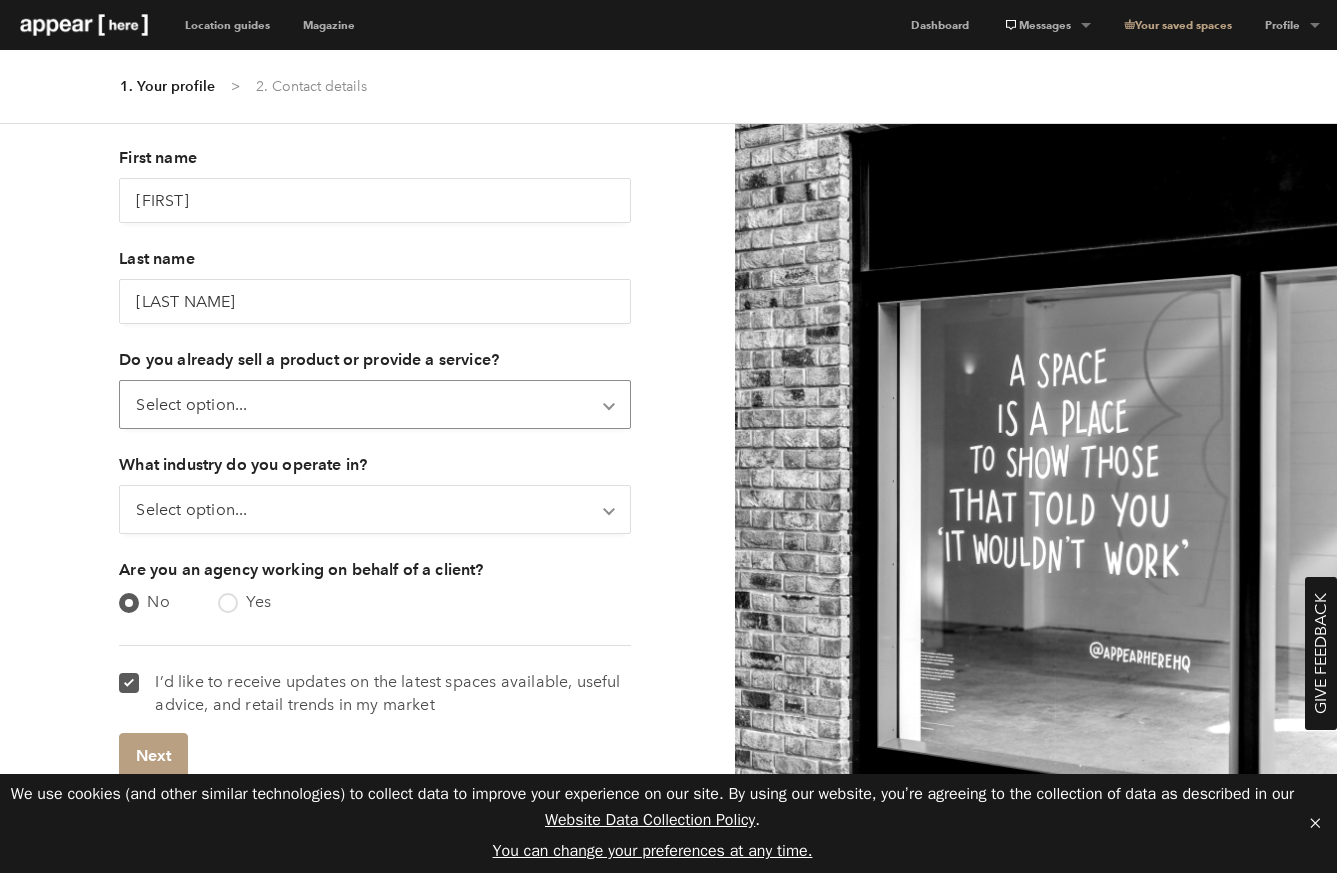click on "Select option... Not yet Only online Only offline Online & offline" at bounding box center [375, 404] 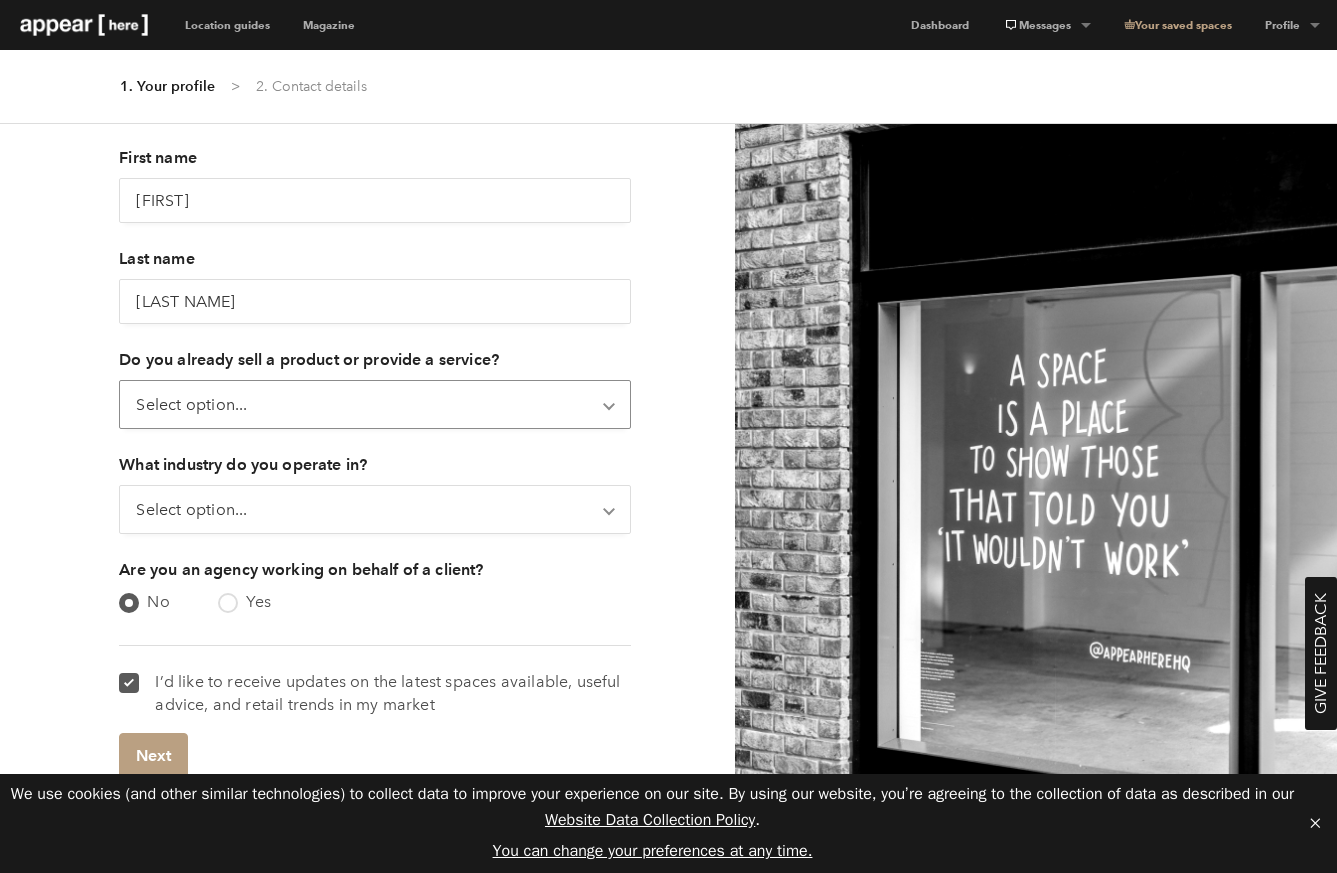select on "online_and_offline" 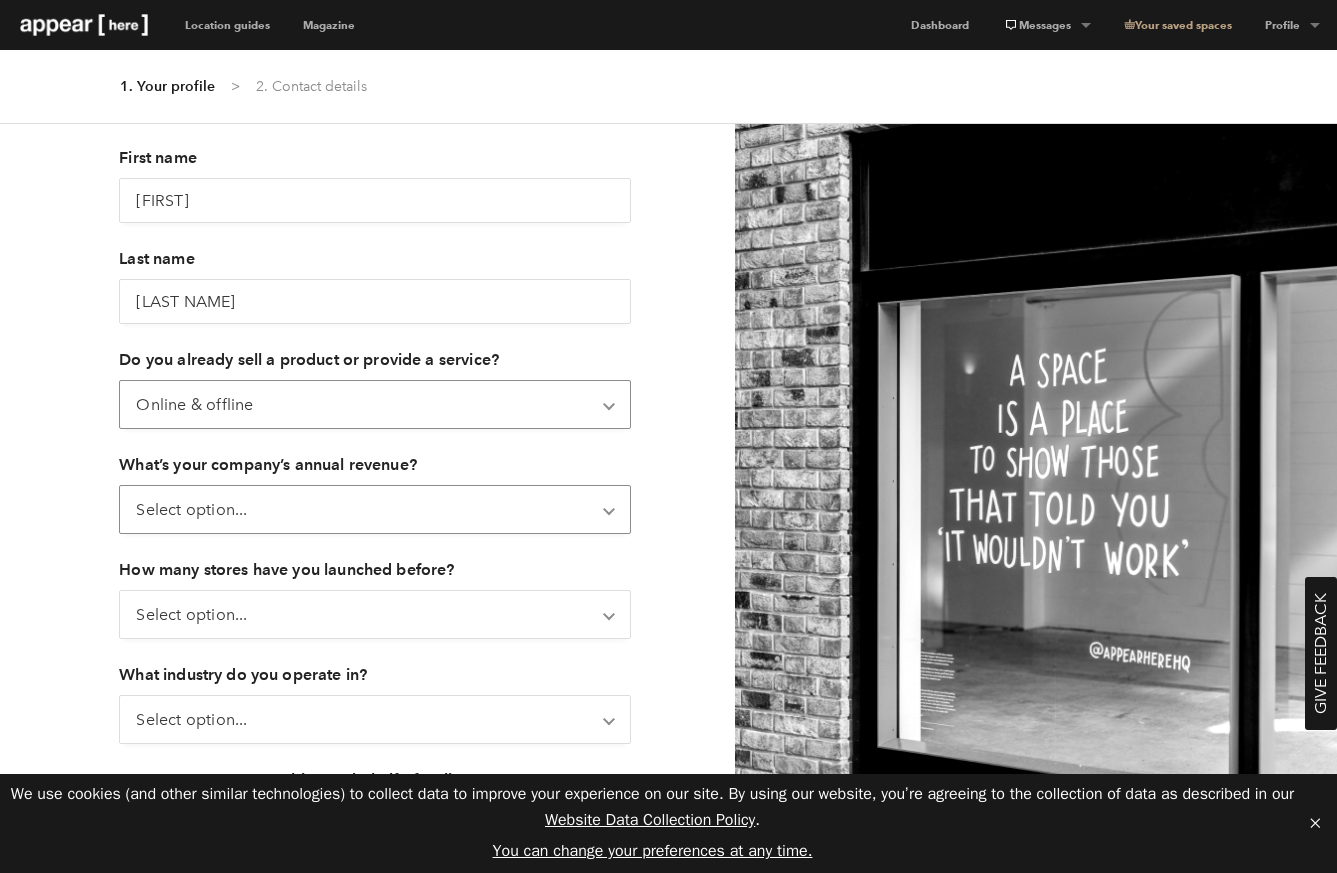 click on "Select option... No revenue yet <£5k £5k-£50k £50k-£250k £250k-£1M £1M-£5M £5M+" at bounding box center [375, 509] 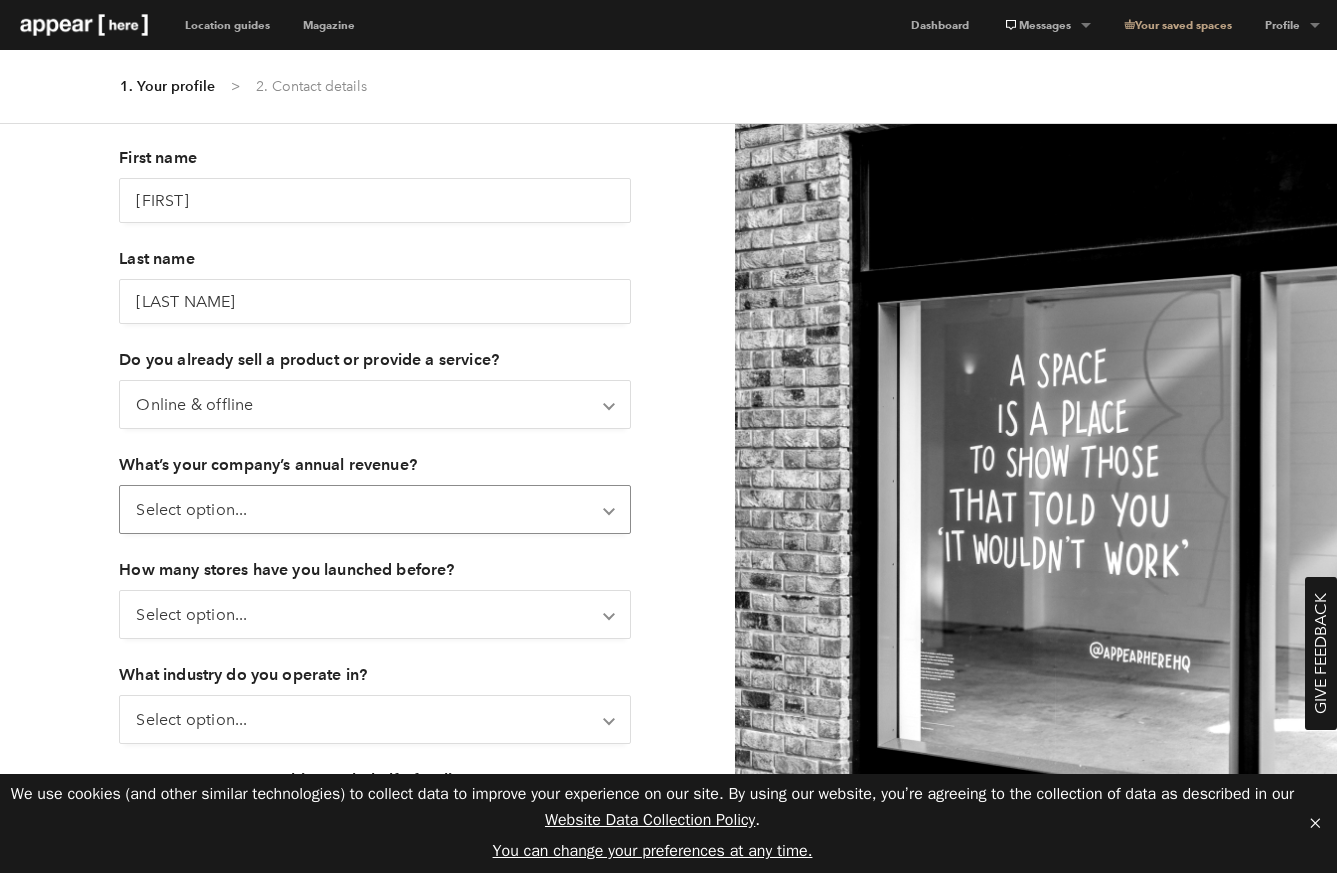 select on "50k_to_250k" 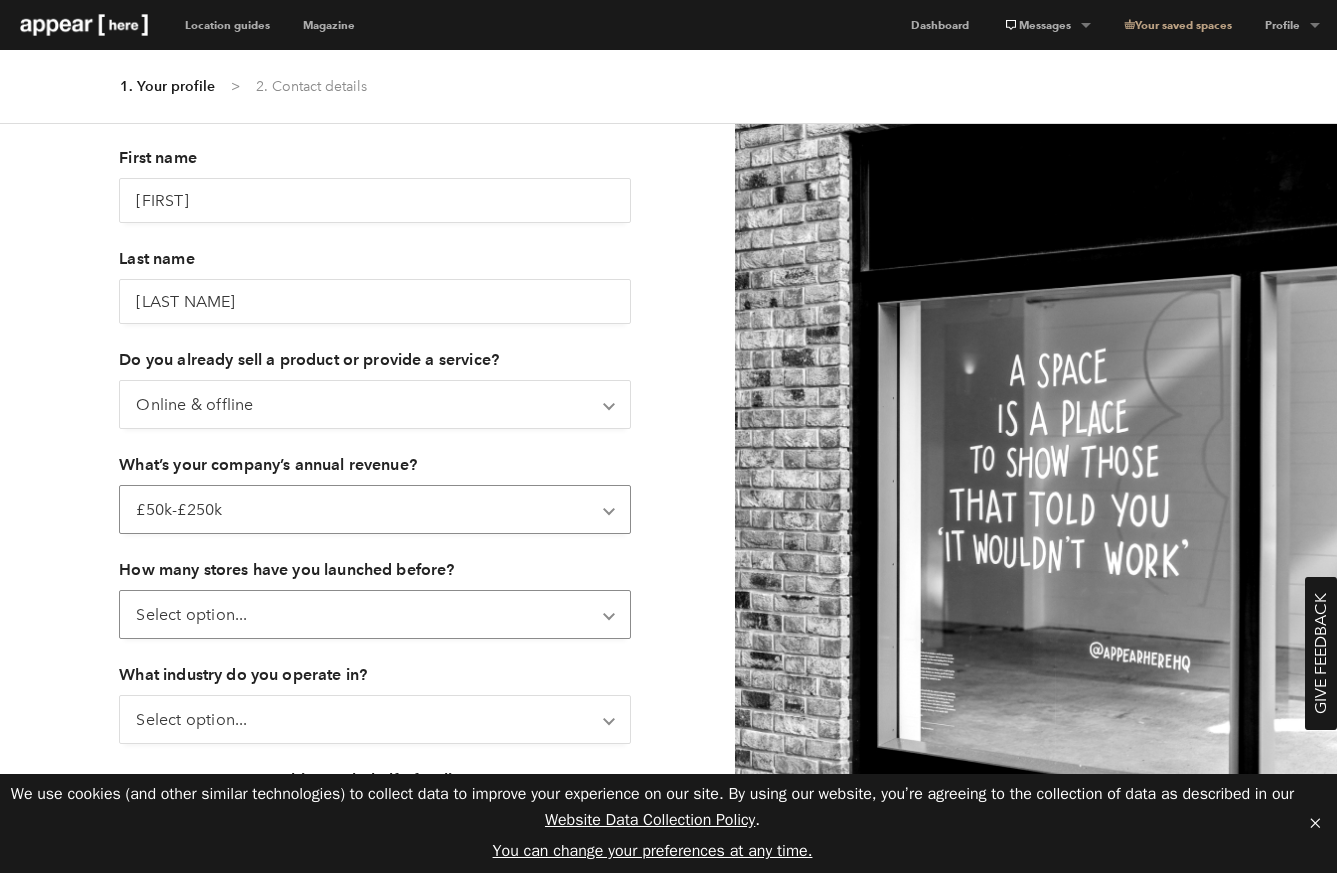 click on "Select option... Never launched a store Only one  I launched multiple stores in the past  I currently have stores" at bounding box center (375, 614) 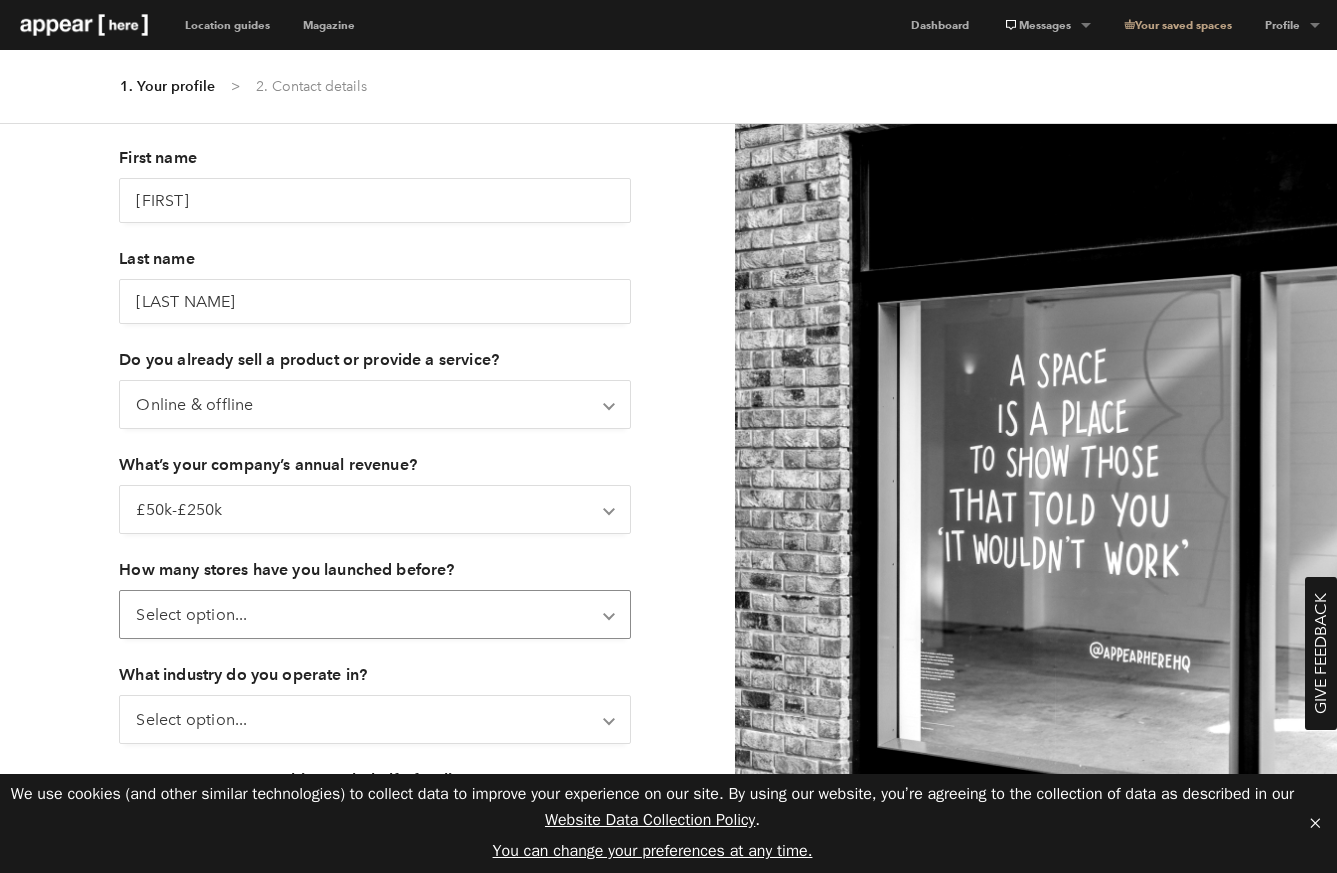 select on "multiple" 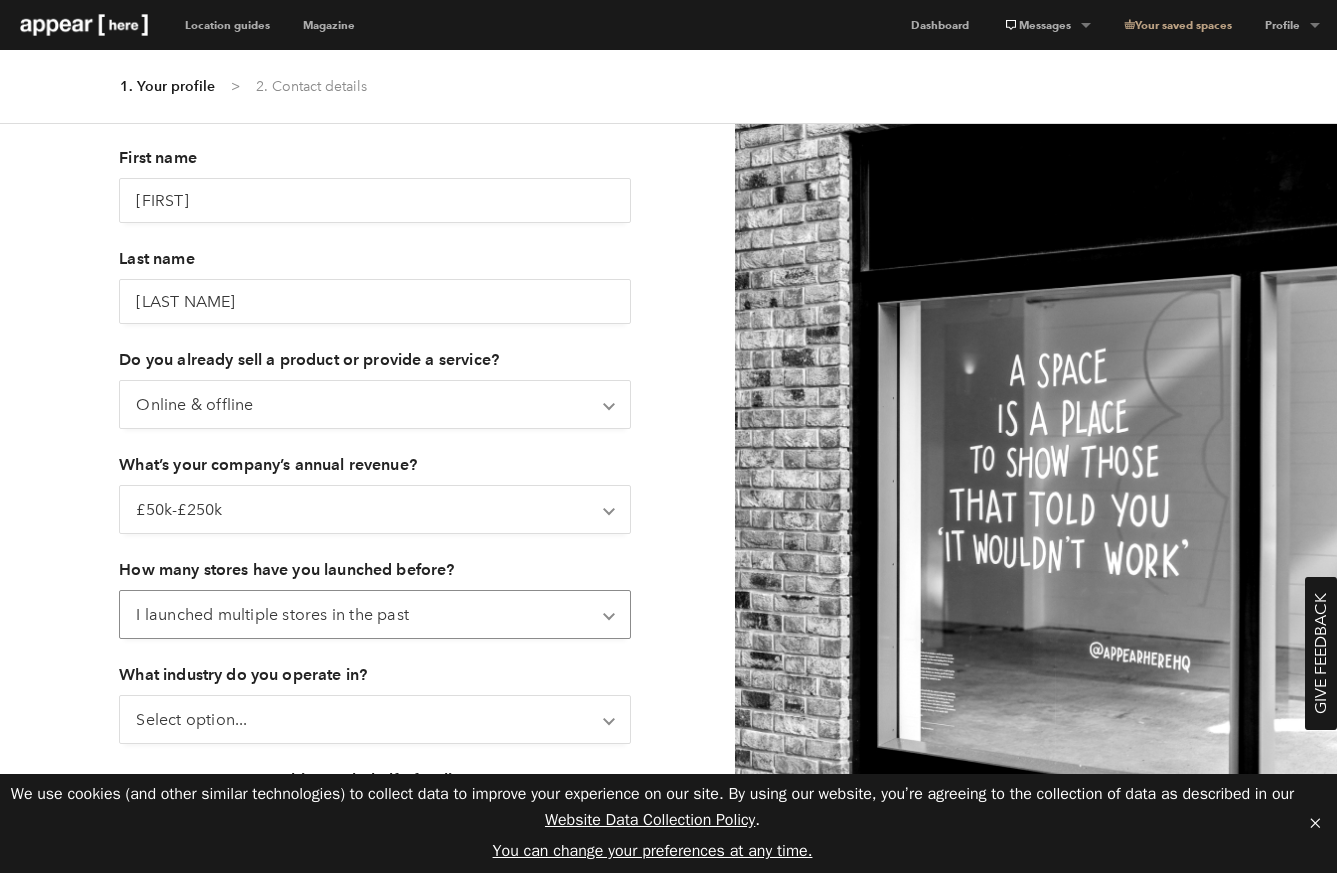 scroll, scrollTop: 382, scrollLeft: 0, axis: vertical 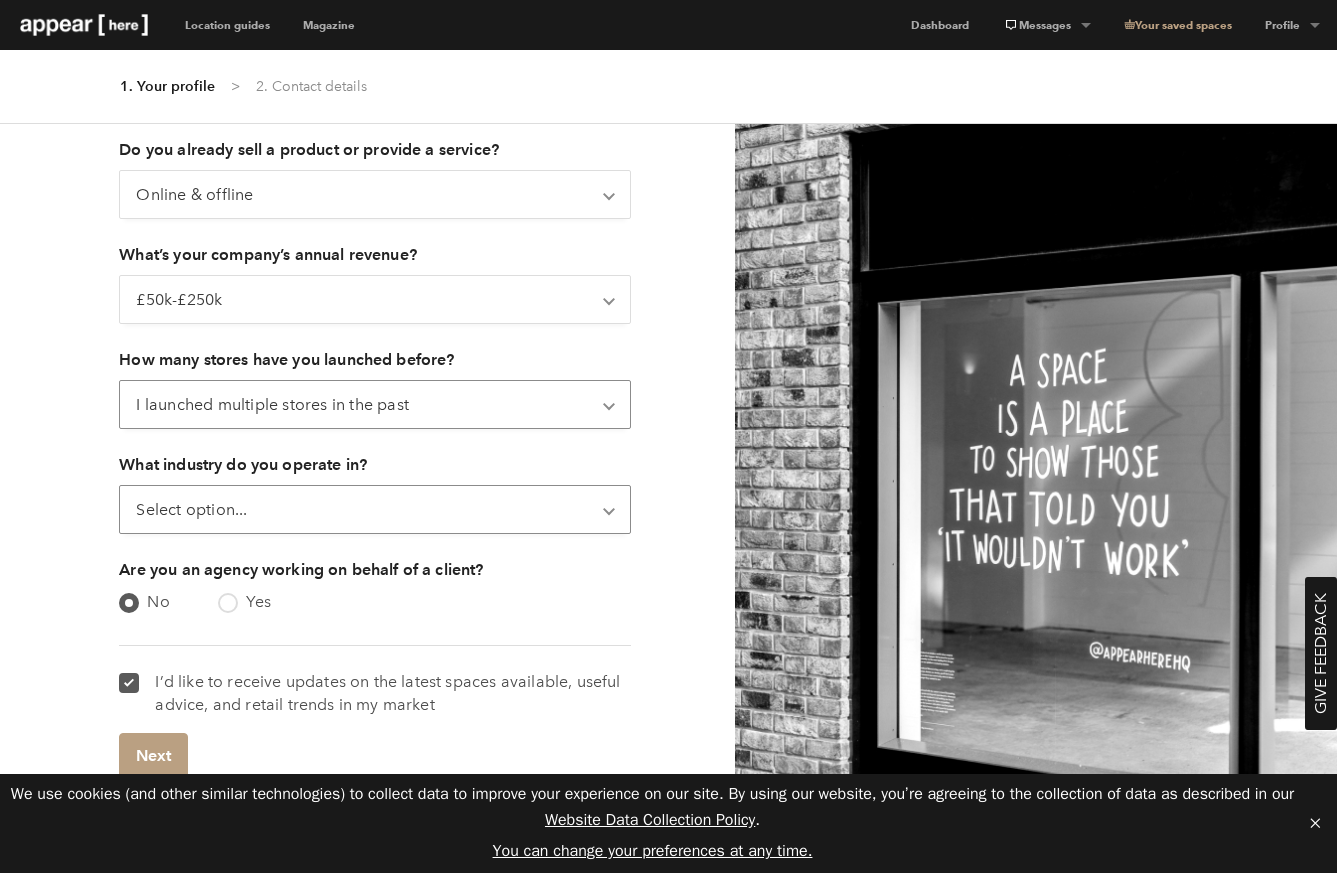 click on "Select option... Art & Photography Beauty & Wellness Electronics & Appliances Fashion & Accessories Food & Beverage Furniture & Homeware Media & Entertainment Other" at bounding box center (375, 509) 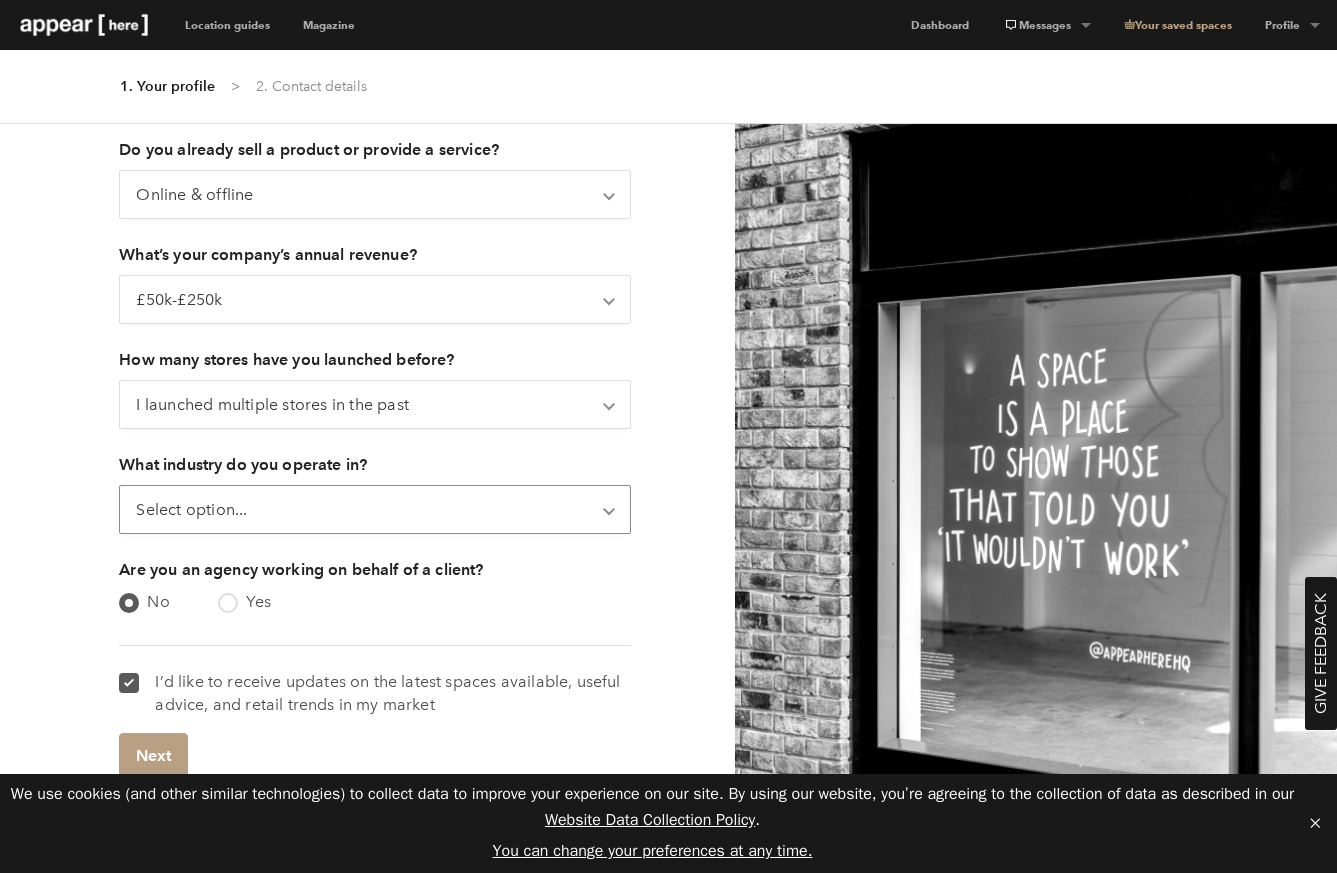 select on "fashion_and_accessories" 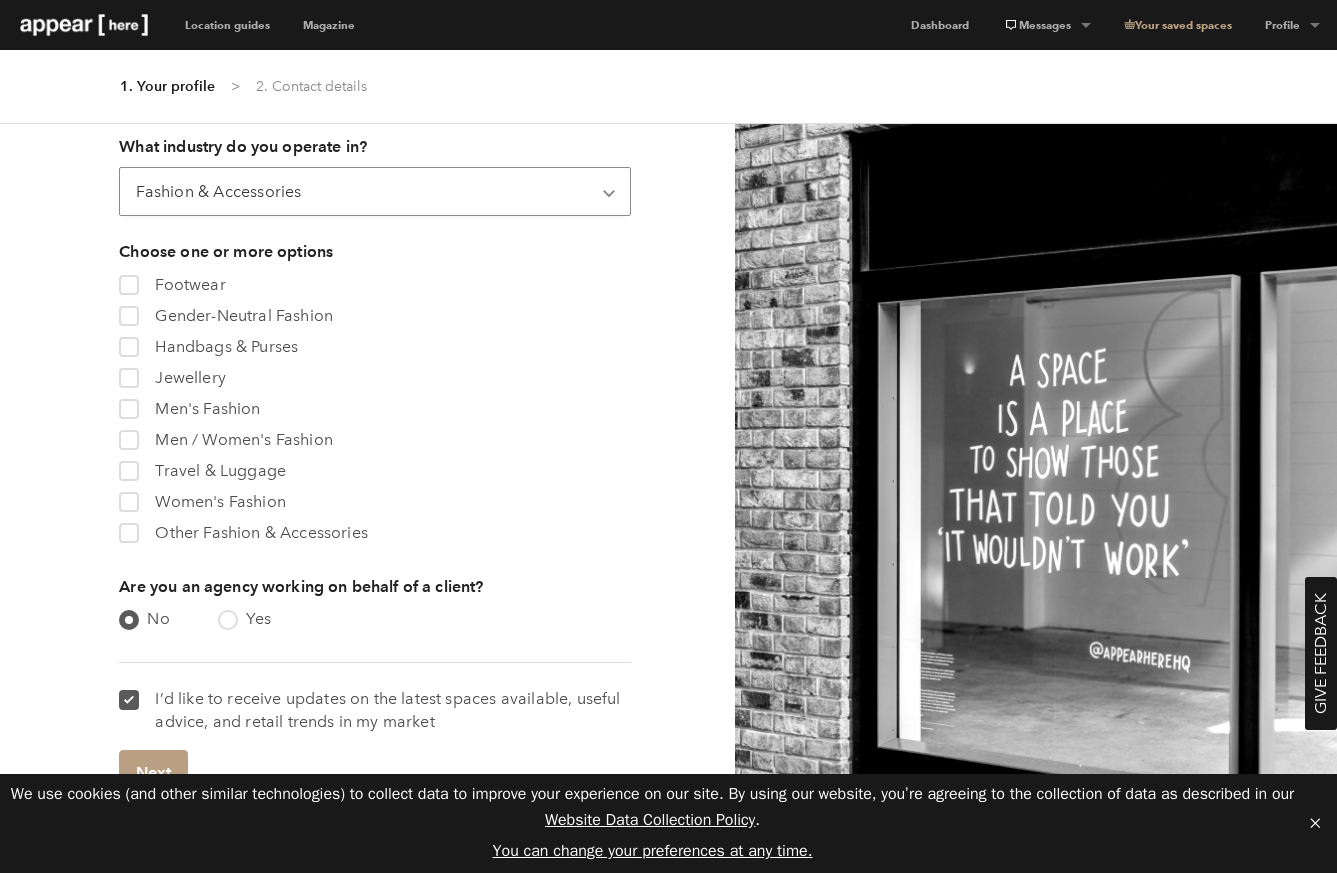 scroll, scrollTop: 704, scrollLeft: 0, axis: vertical 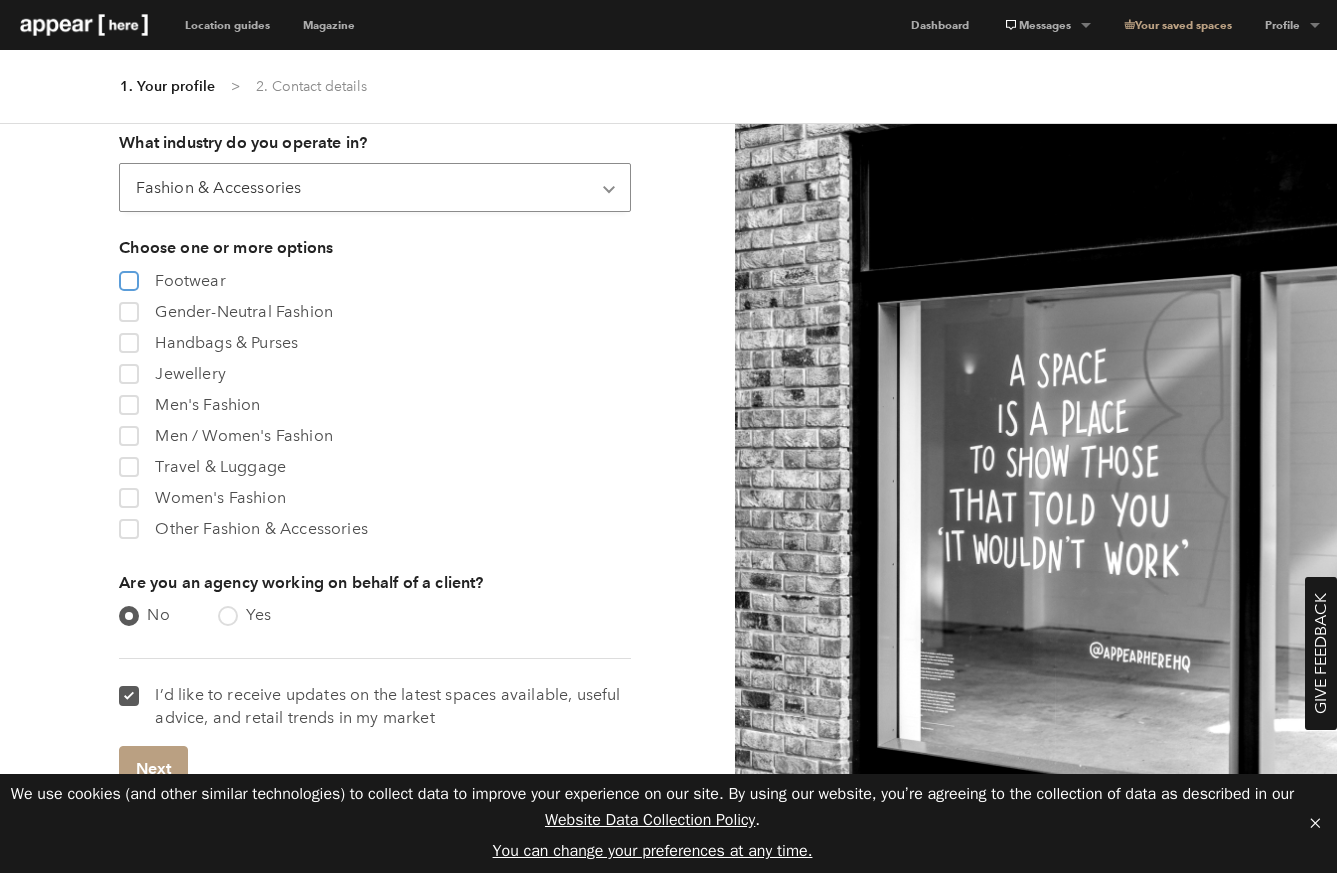 click on "footwear Footwear" at bounding box center [127, 276] 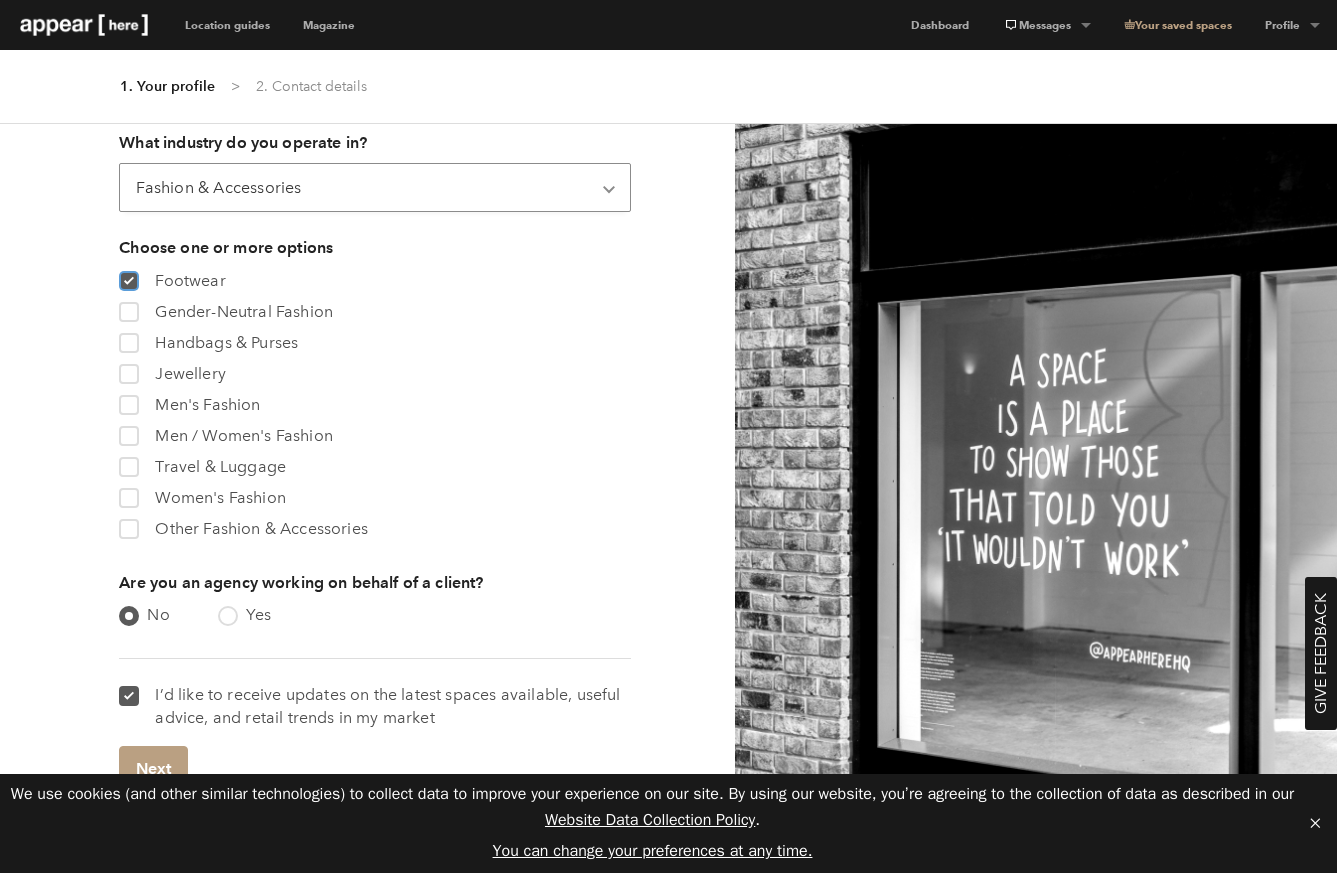 checkbox on "true" 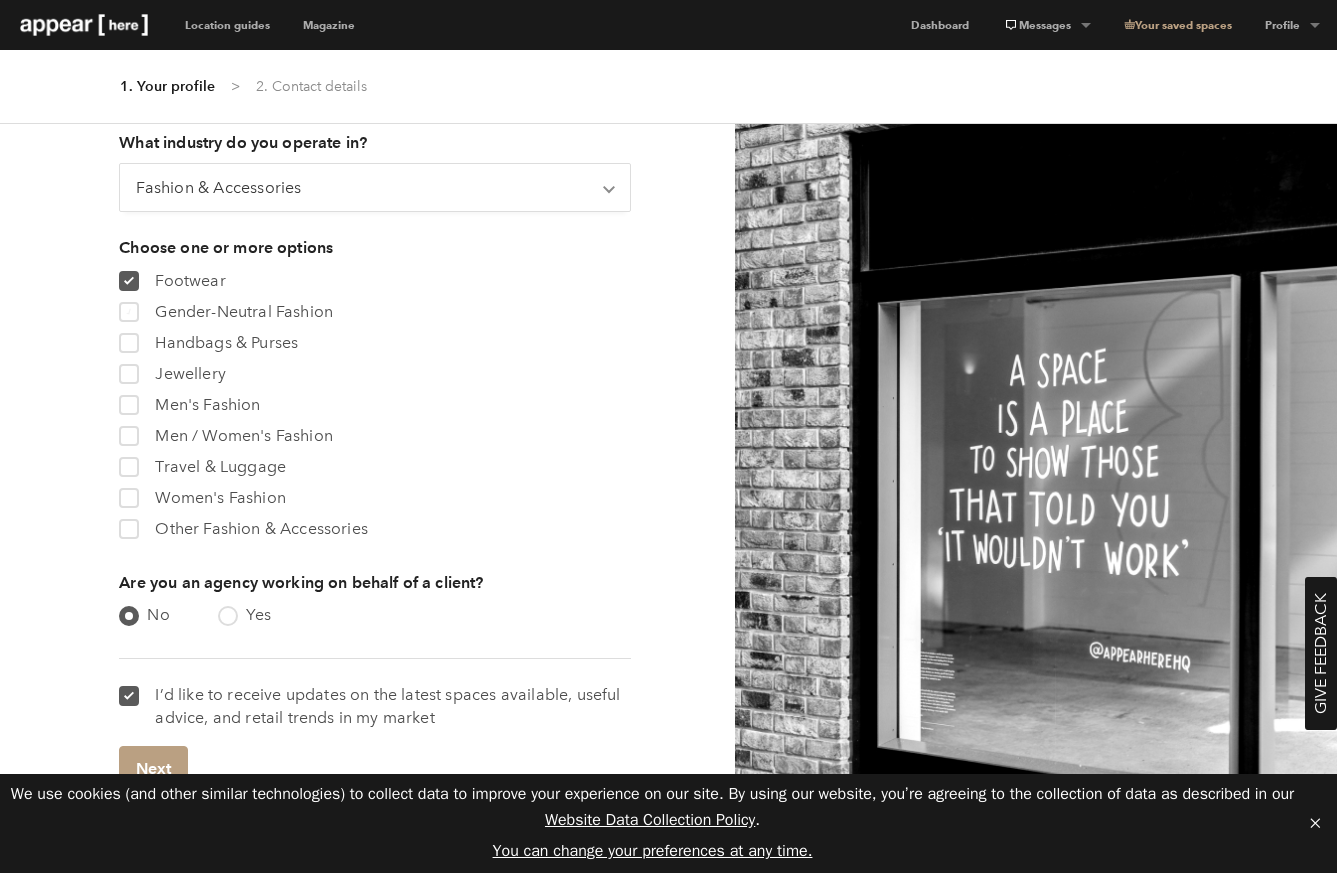 click at bounding box center [129, 312] 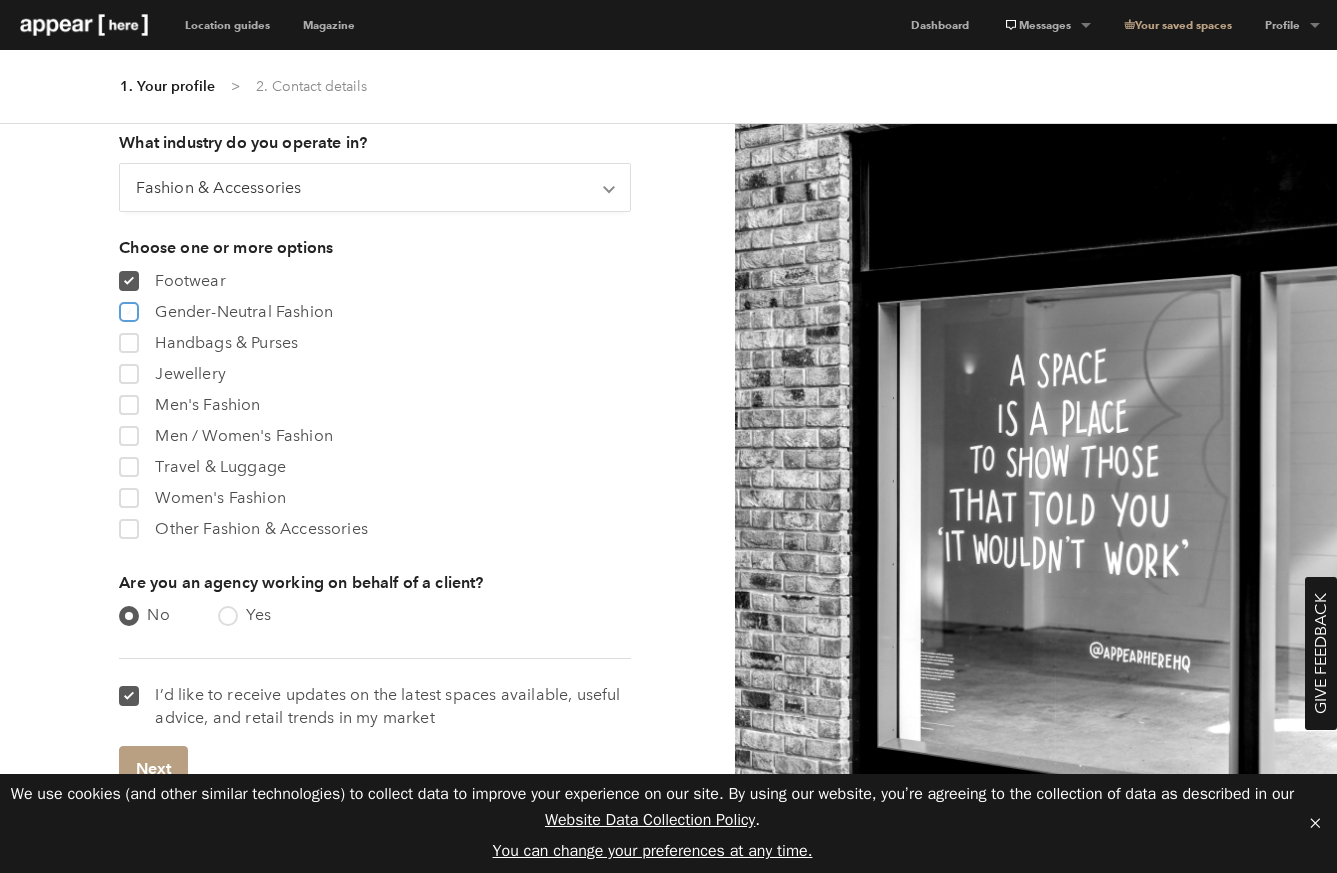 click on "gender_neutral_fashion Gender-Neutral Fashion" at bounding box center (127, 307) 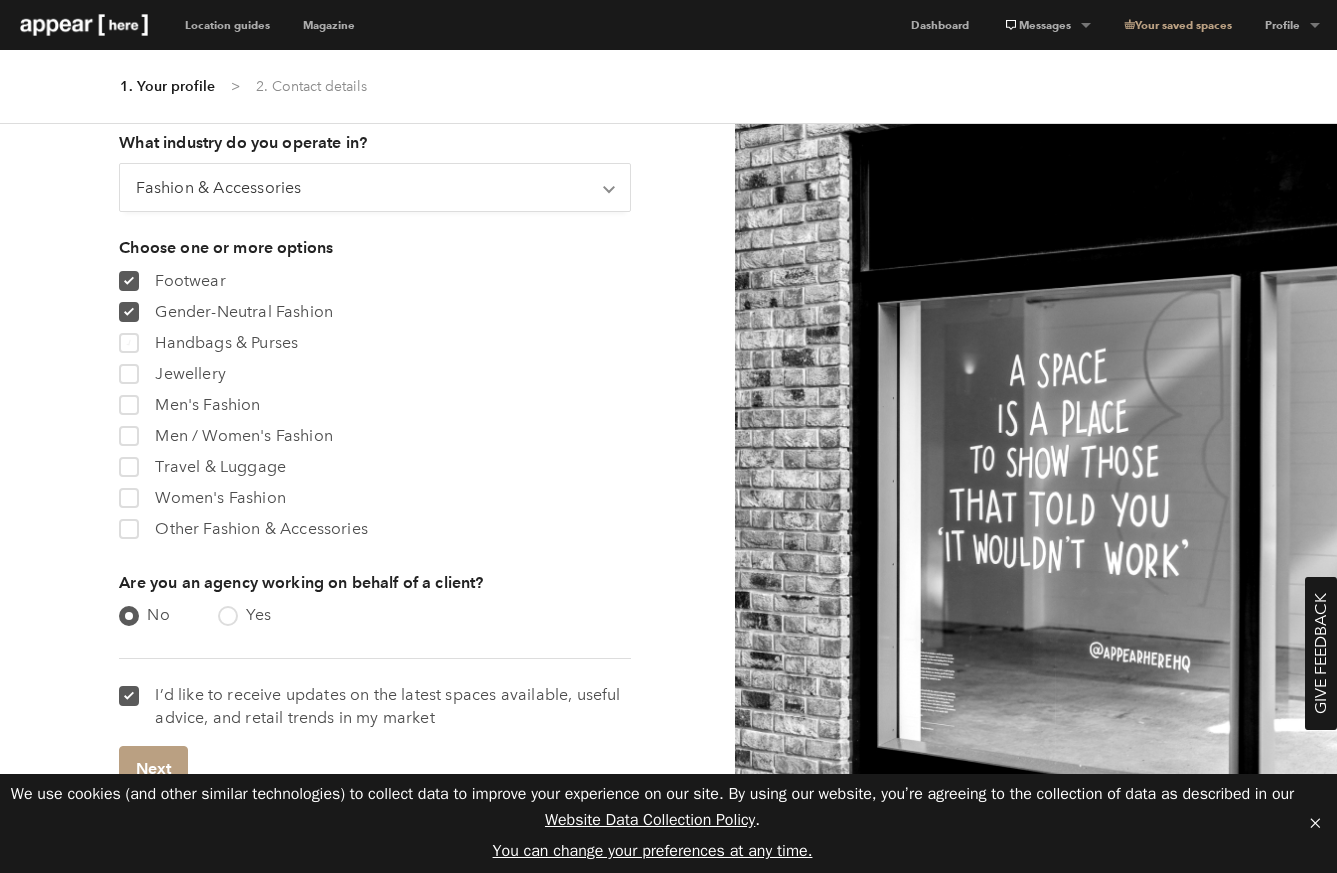 click at bounding box center (129, 343) 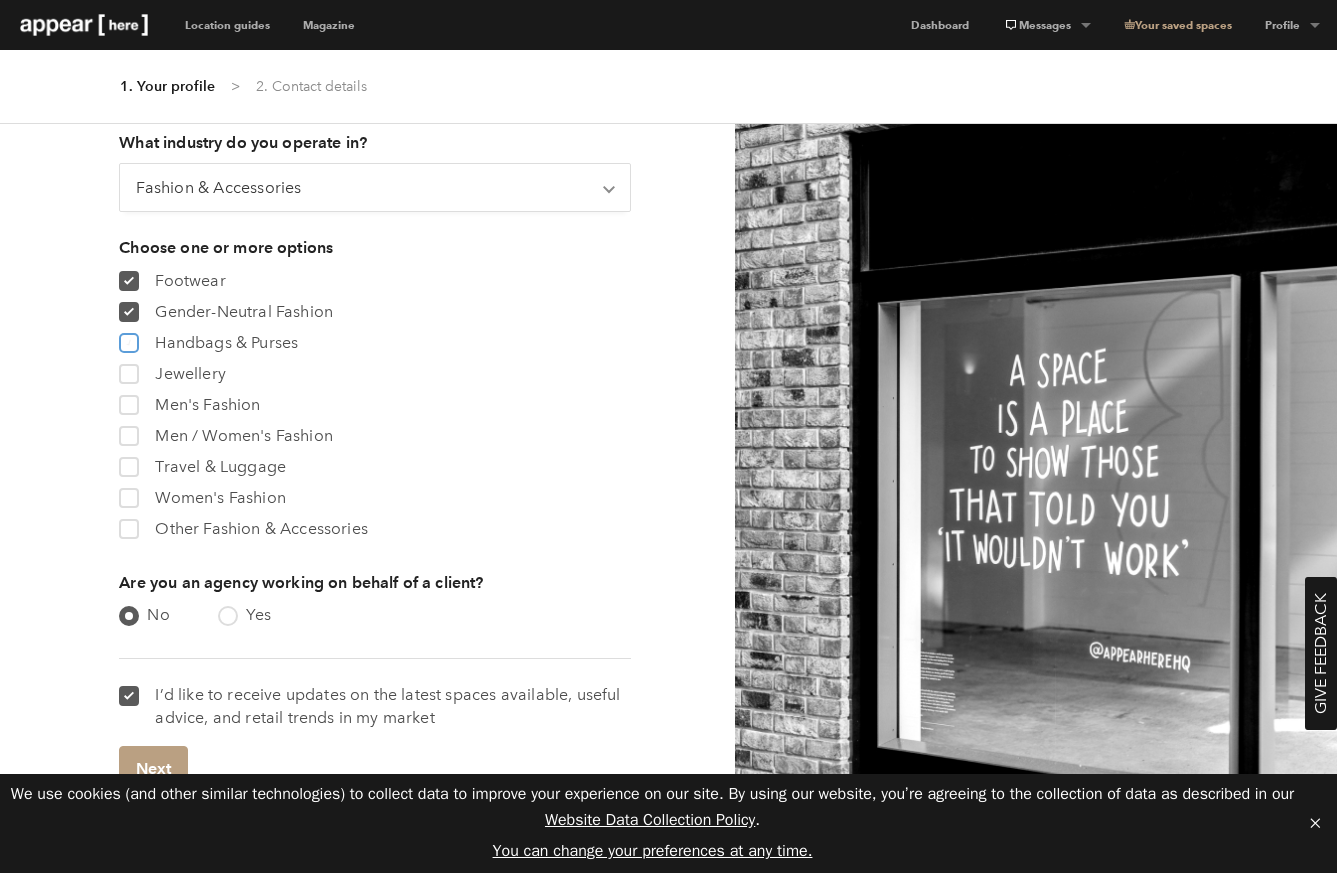 click on "handbags_and_purses Handbags & Purses" at bounding box center (127, 338) 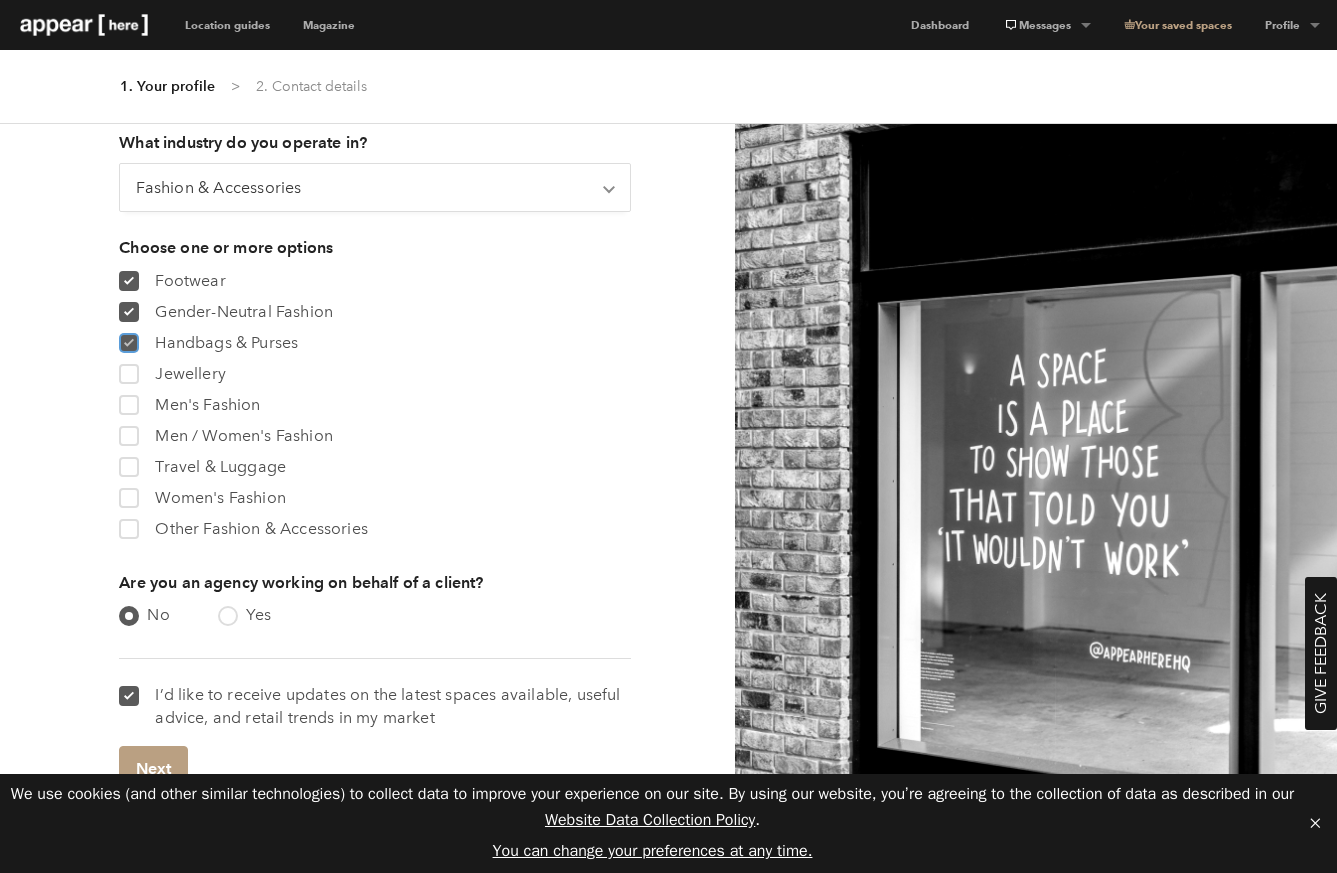 checkbox on "true" 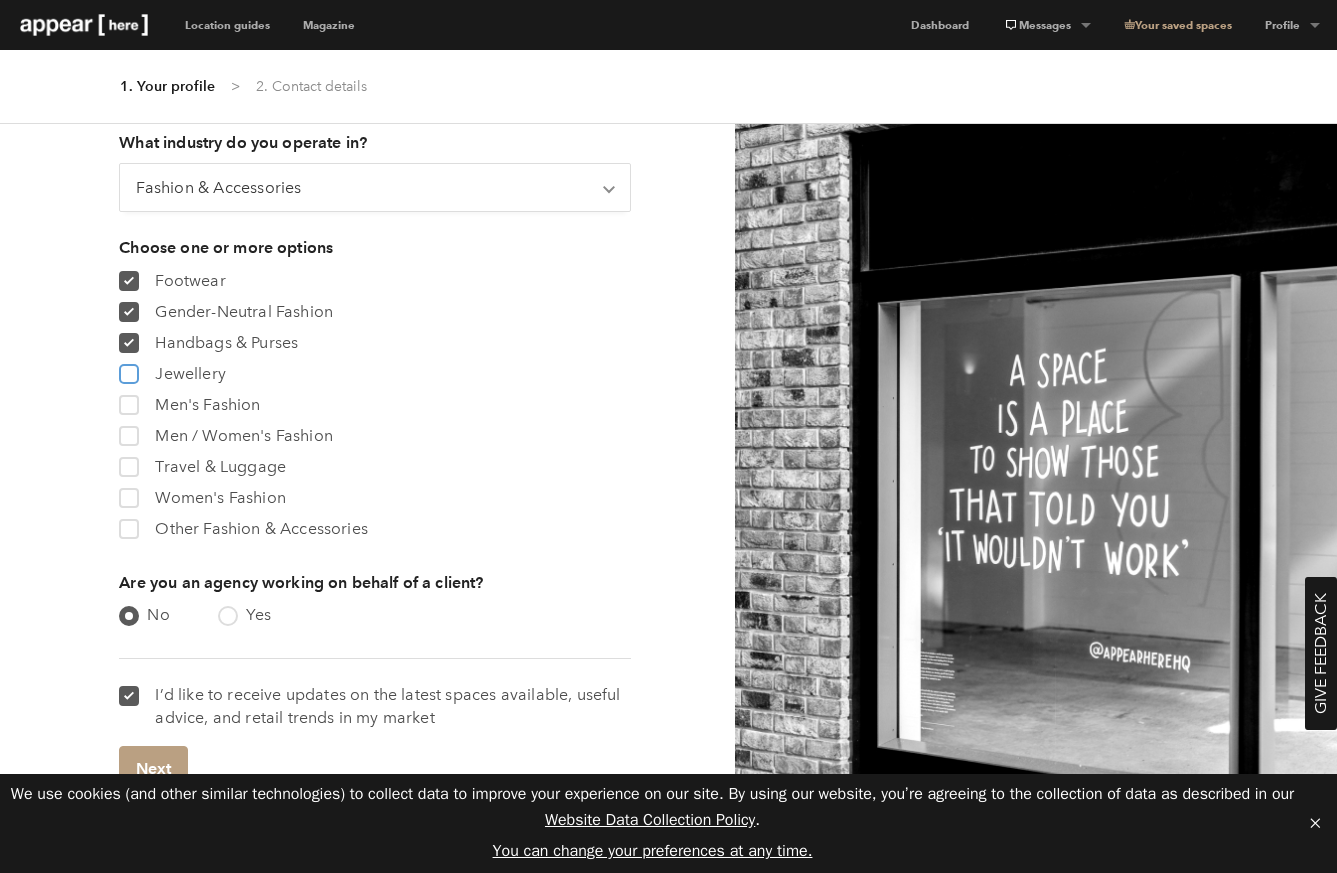 click on "jewellery Jewellery" at bounding box center [127, 369] 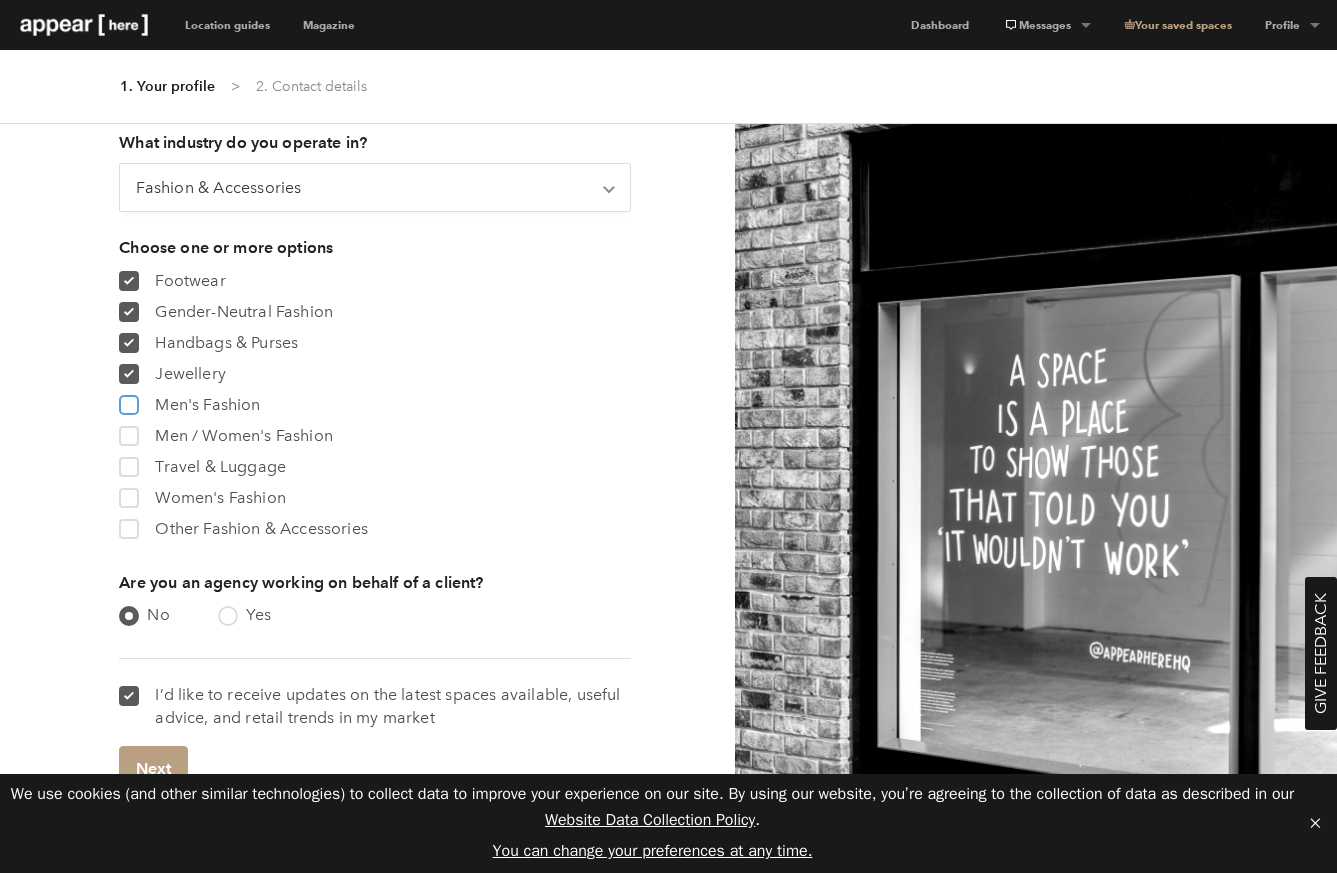 click on "mens_fashion Men's Fashion" at bounding box center (127, 400) 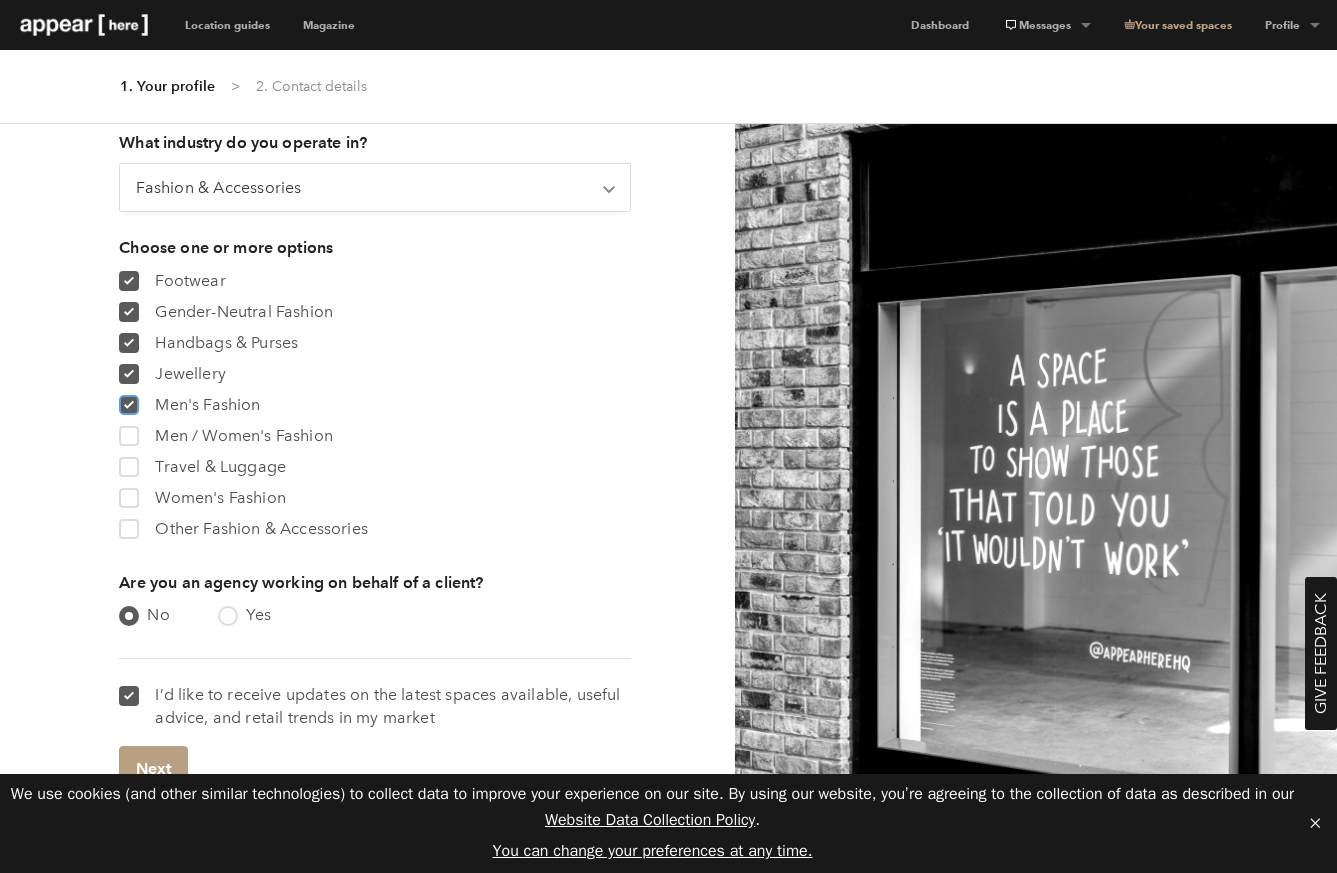 checkbox on "true" 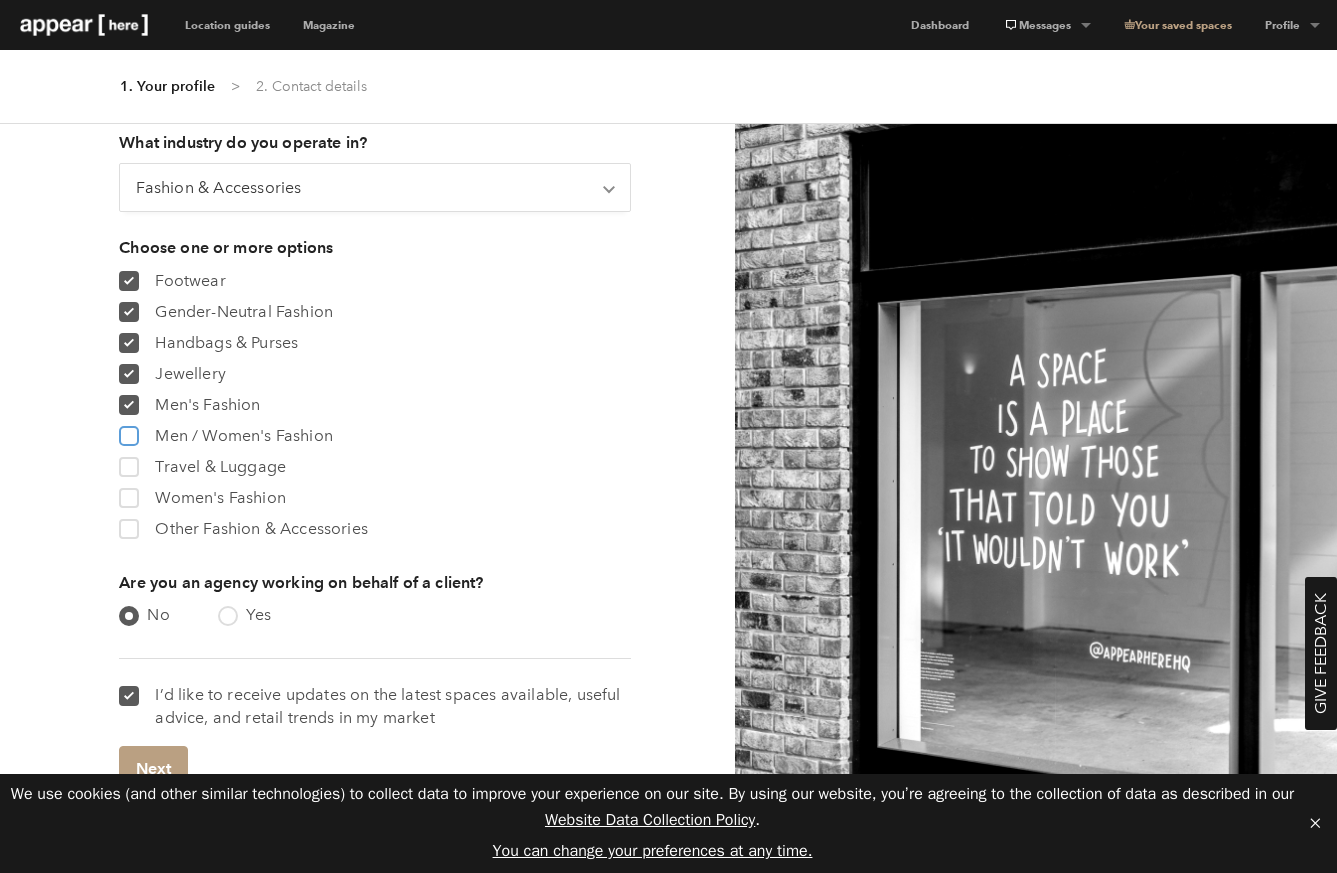 click on "mens_womens_fashion Men / Women's Fashion" at bounding box center [127, 431] 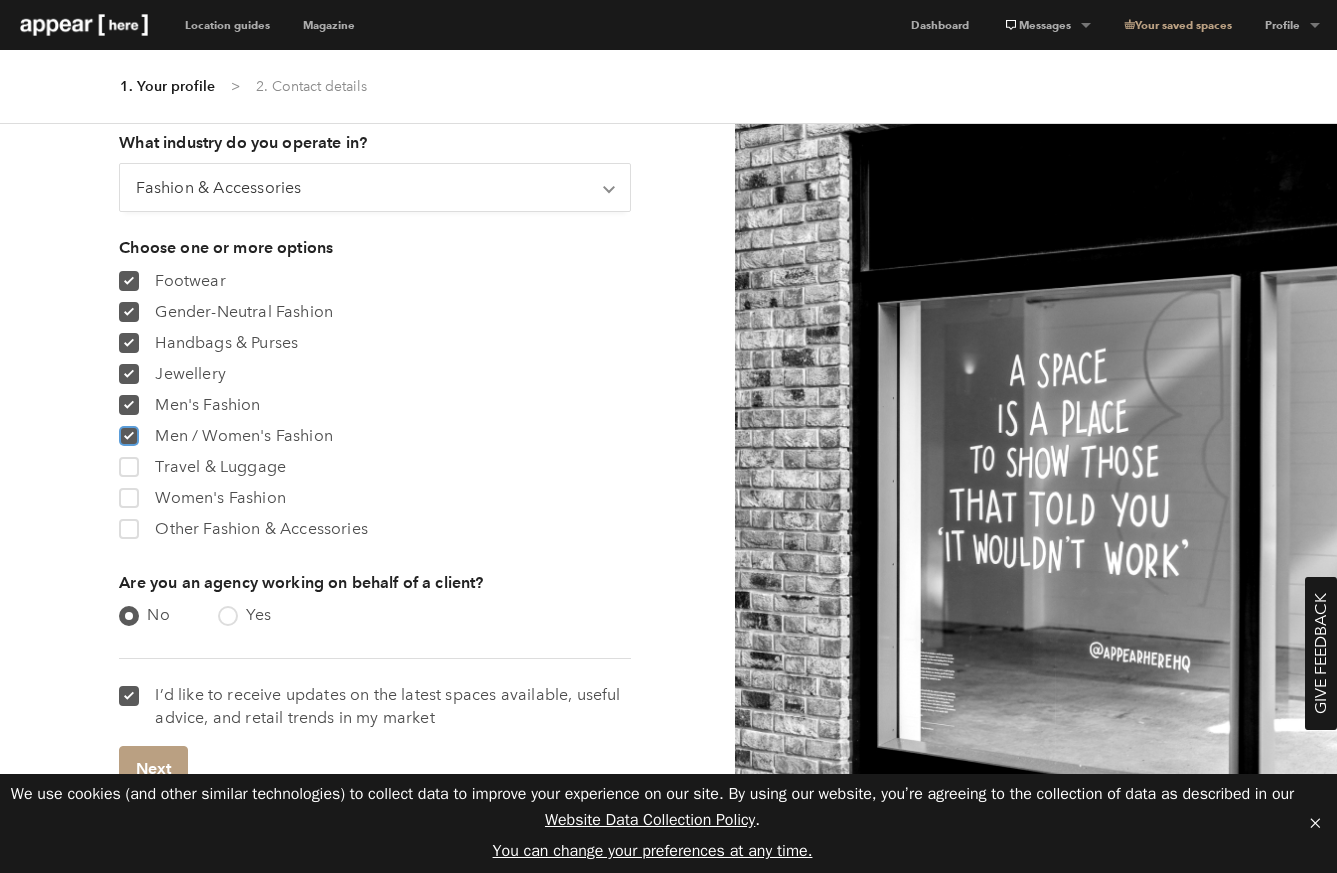 checkbox on "true" 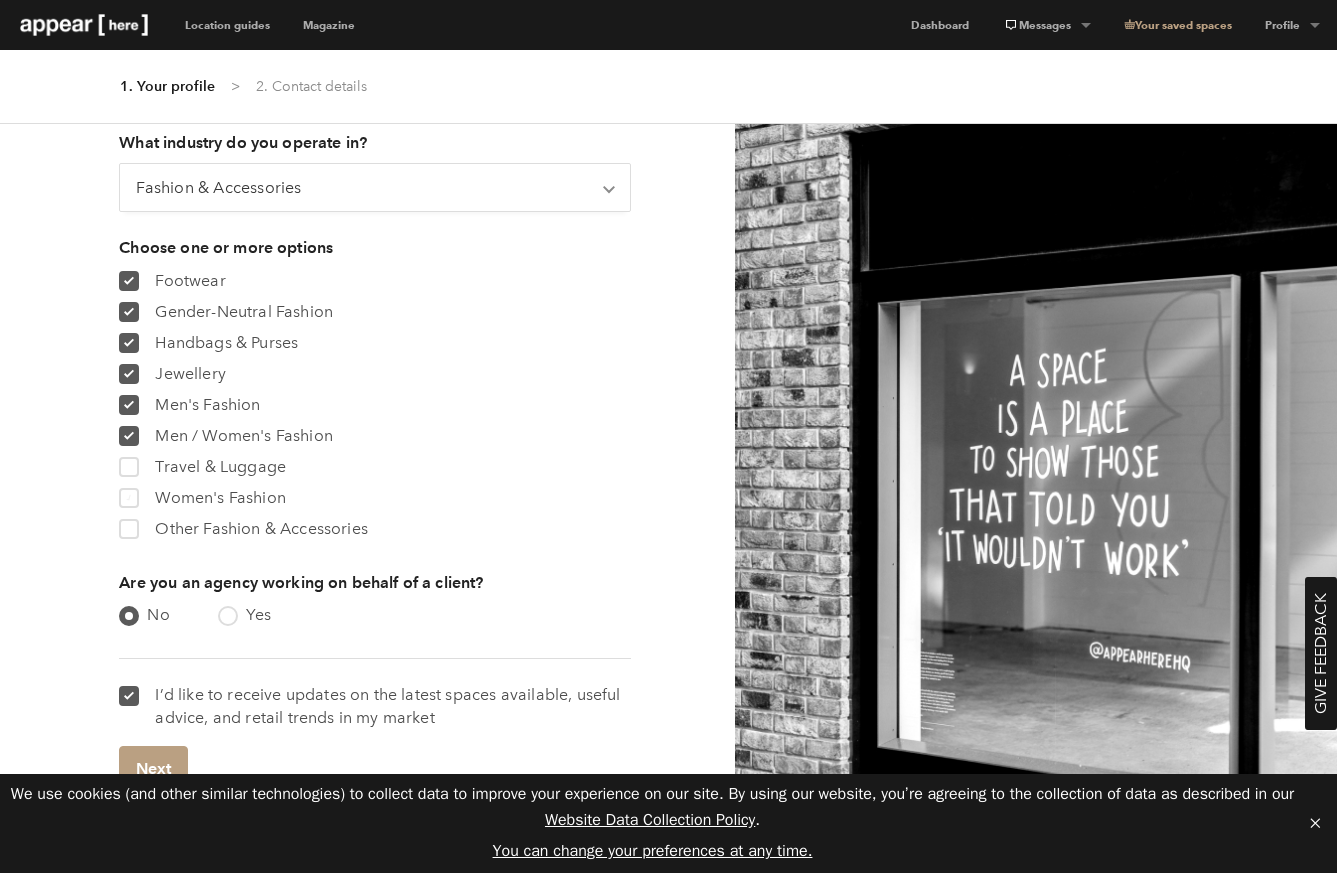 click at bounding box center (129, 498) 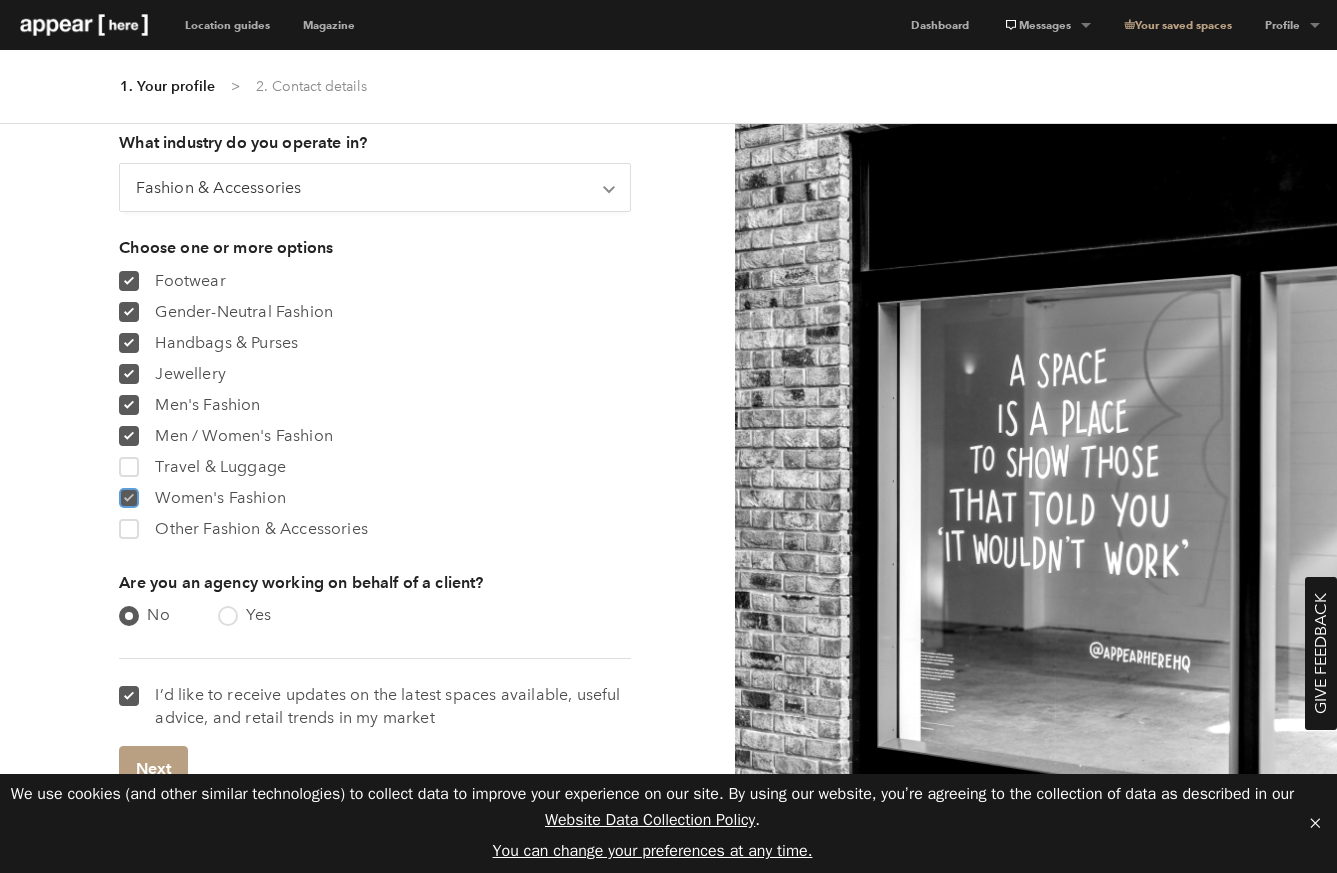 checkbox on "true" 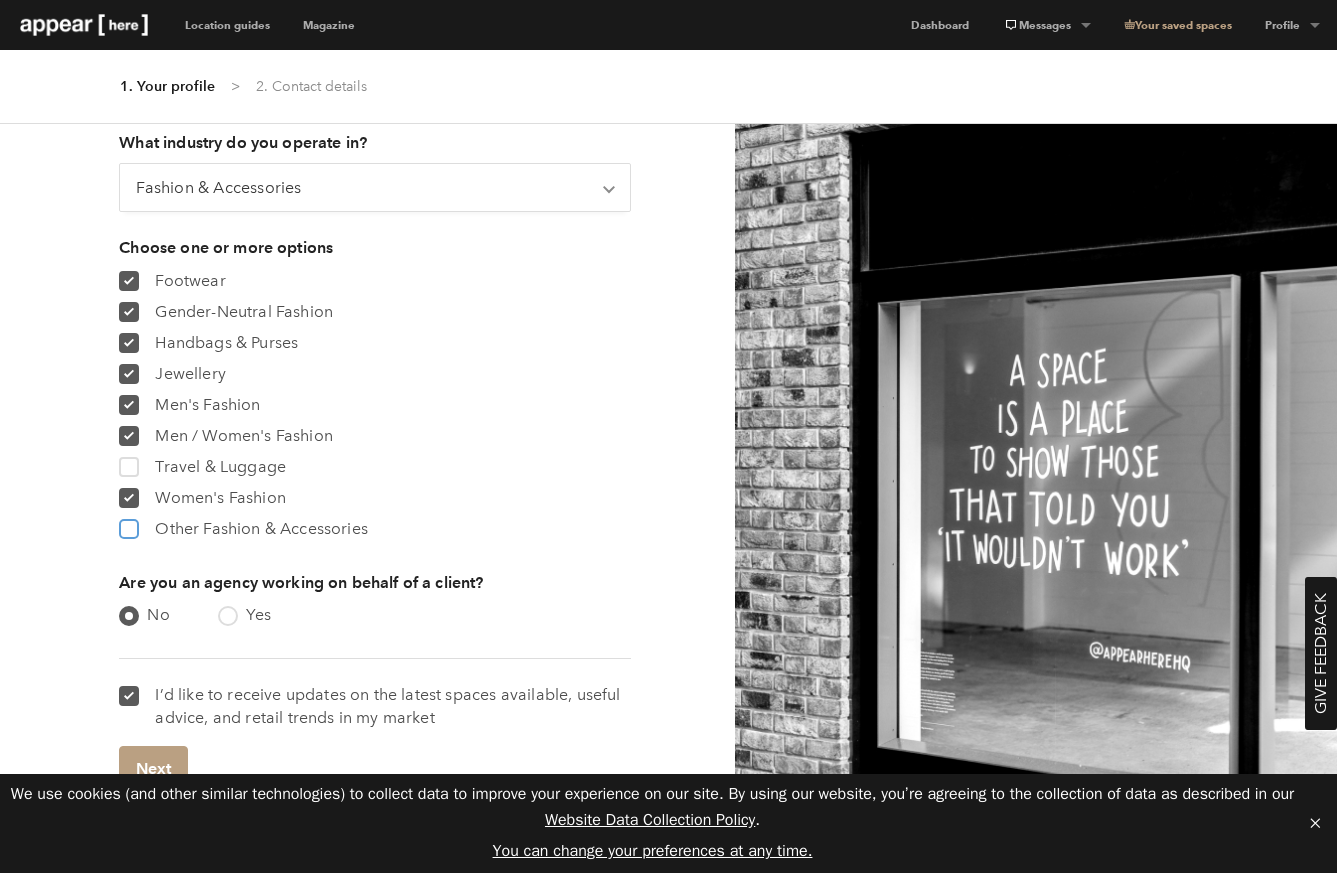 click on "other_fashion_and_accessories Other Fashion & Accessories" at bounding box center [127, 524] 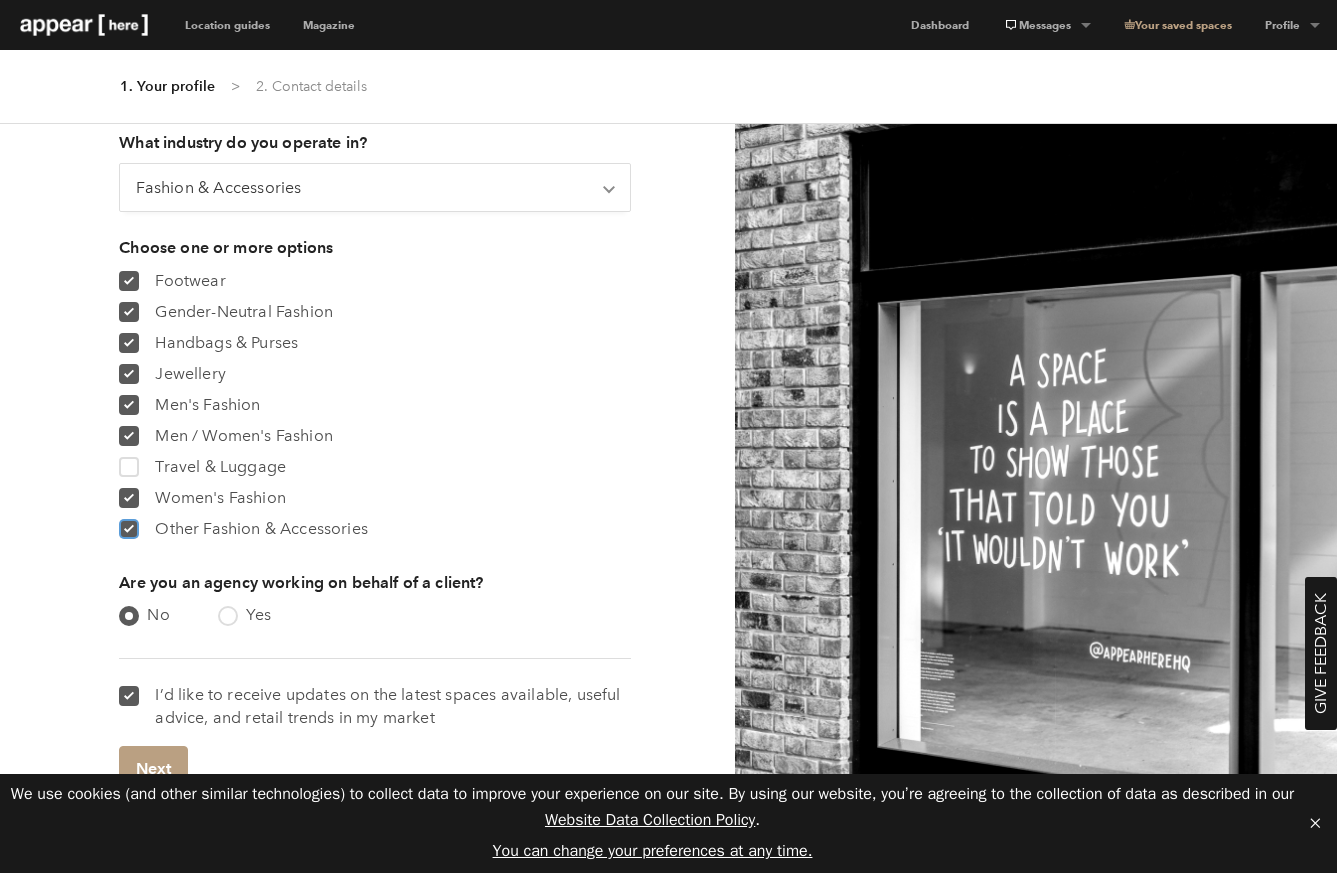 checkbox on "true" 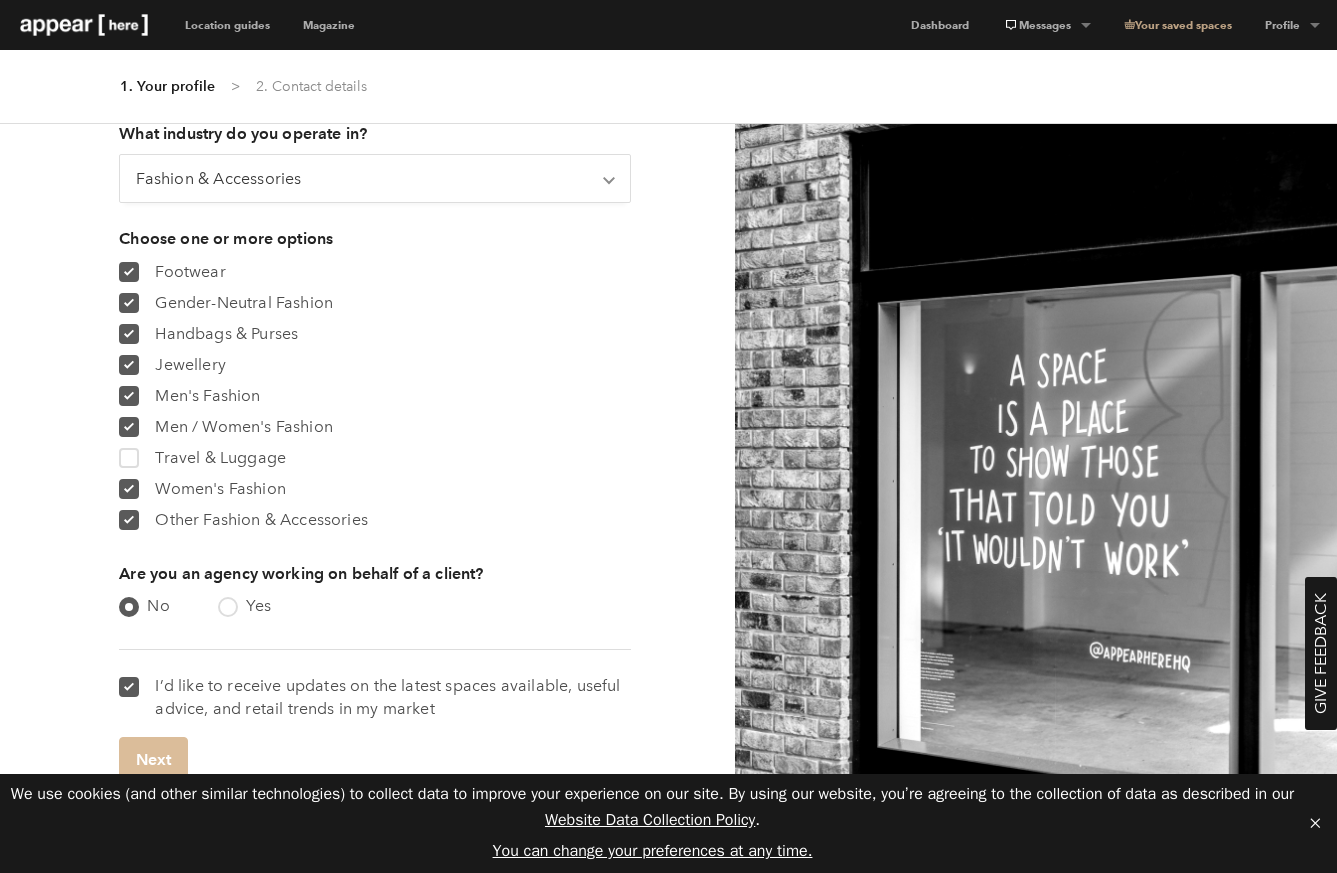 click on "Next" at bounding box center [153, 759] 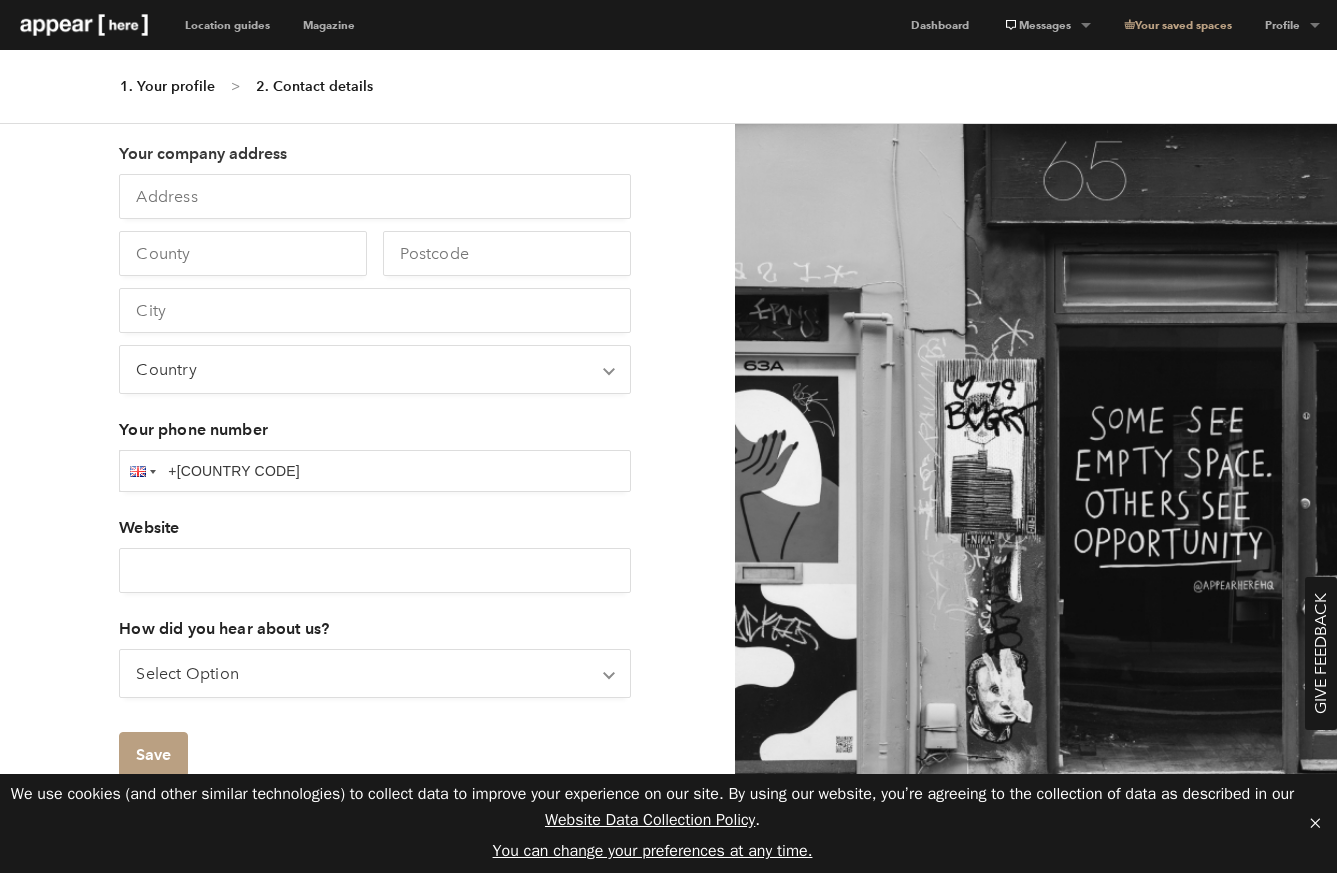 scroll, scrollTop: 0, scrollLeft: 0, axis: both 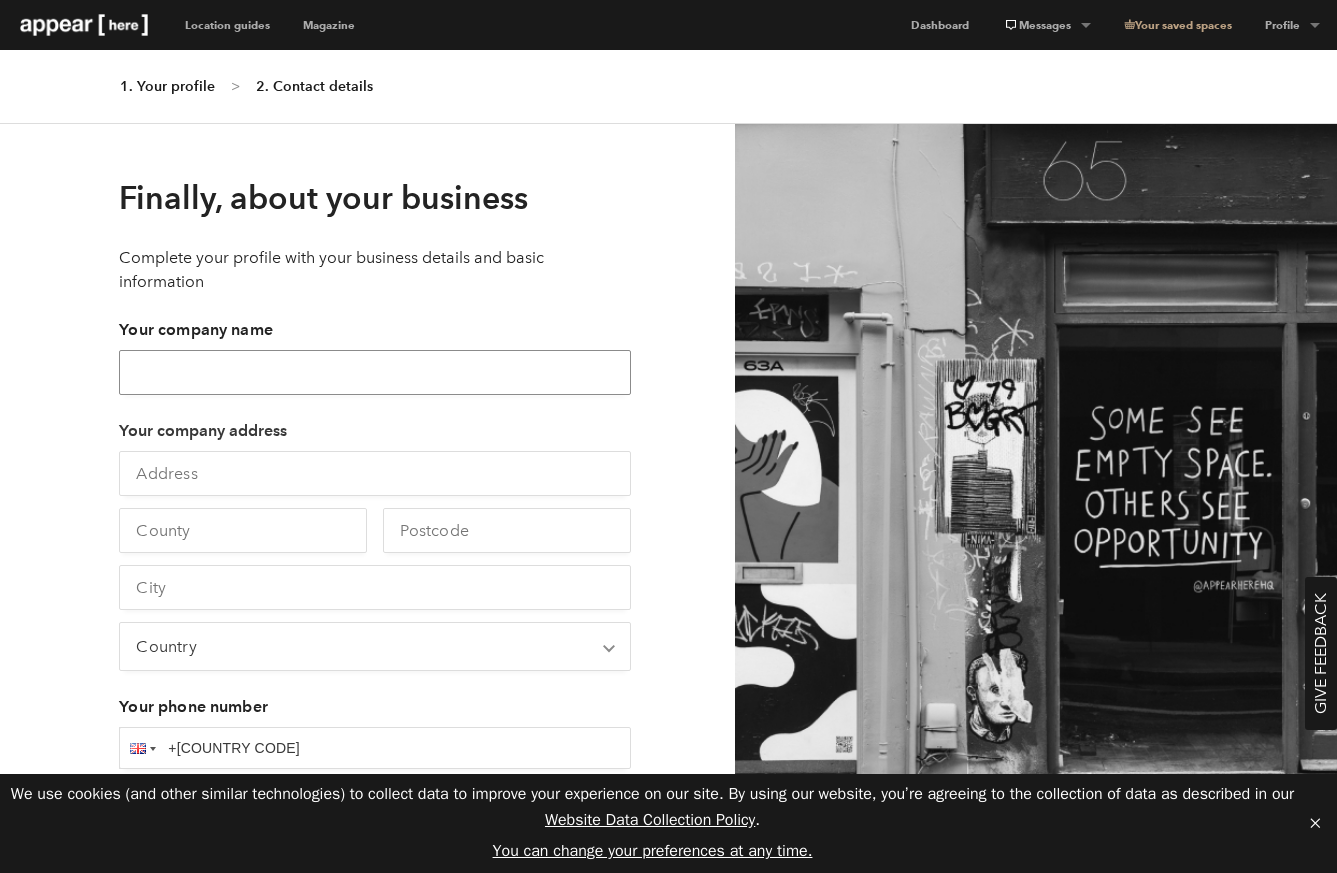 click on "Your company name" at bounding box center [375, 372] 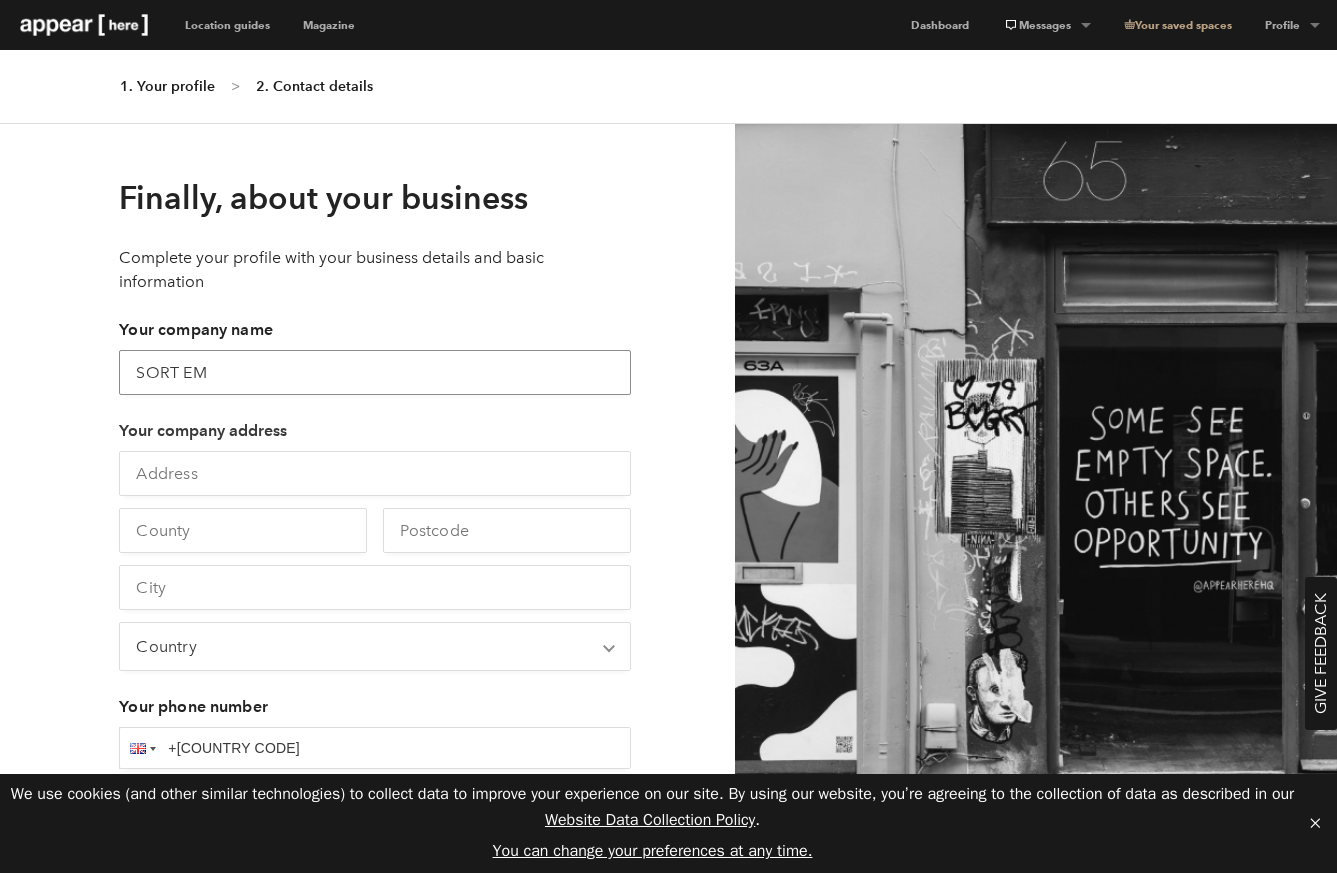 type on "SORT EM" 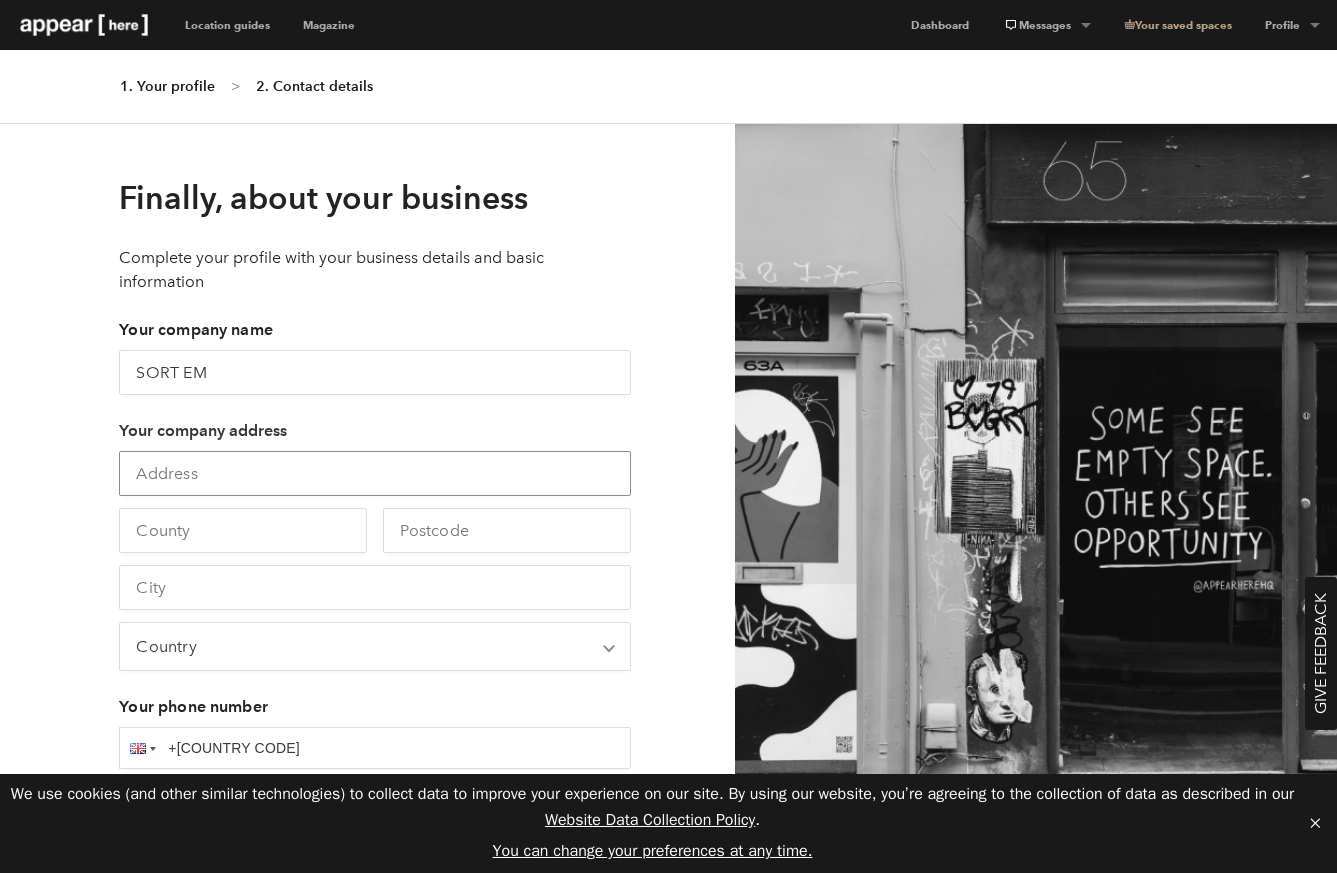 click at bounding box center [375, 473] 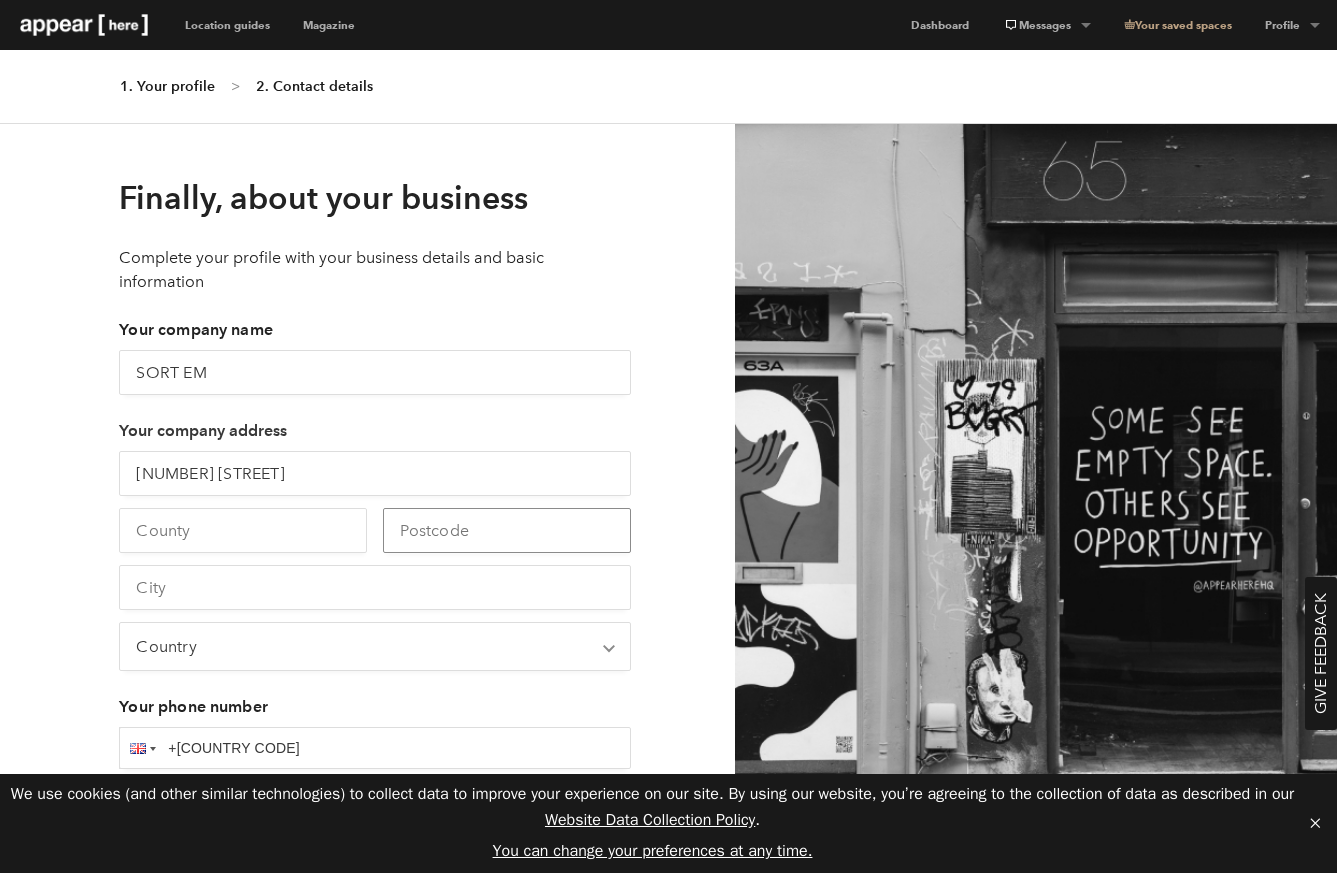 type on "[EMAIL]" 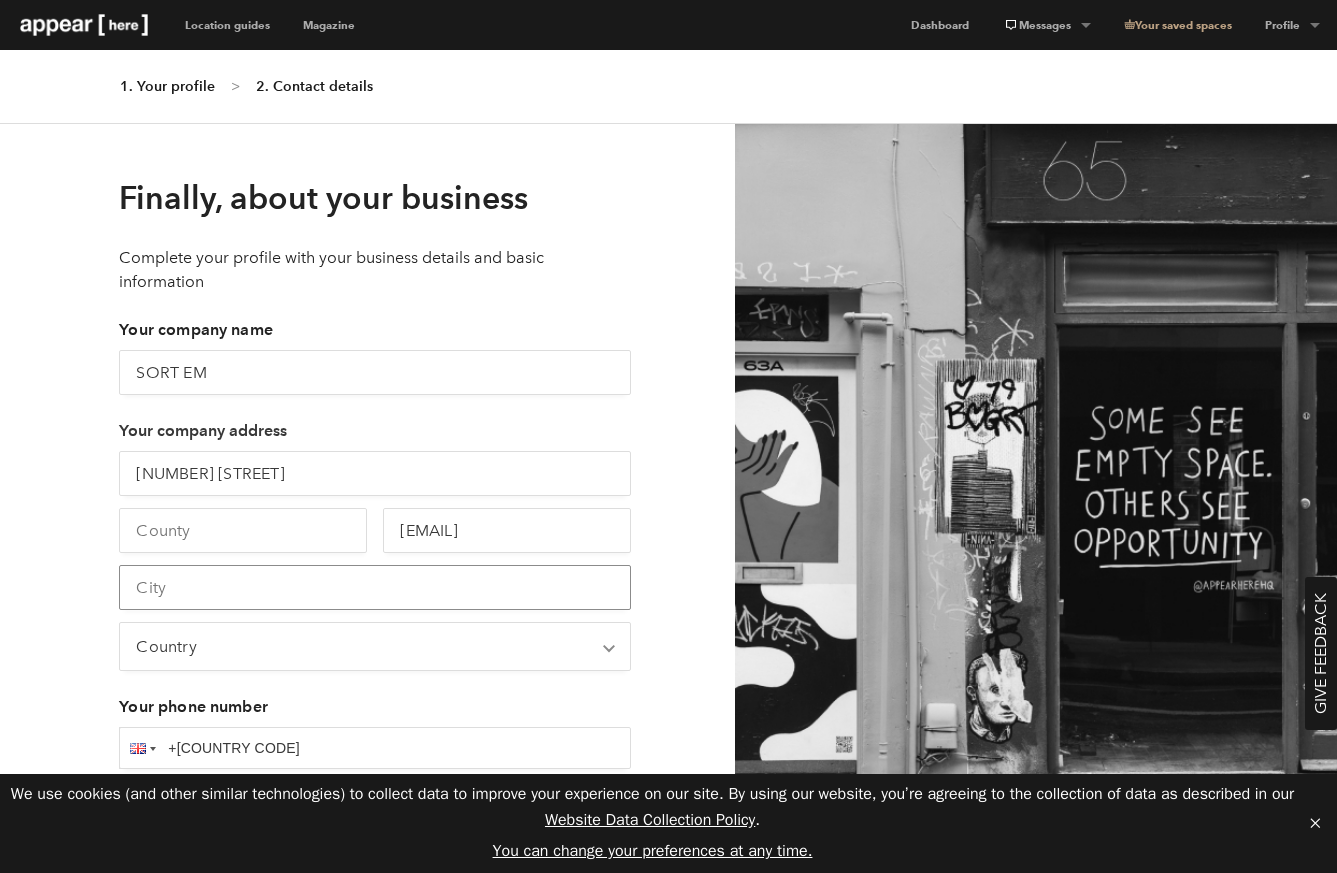type on "[CITY]" 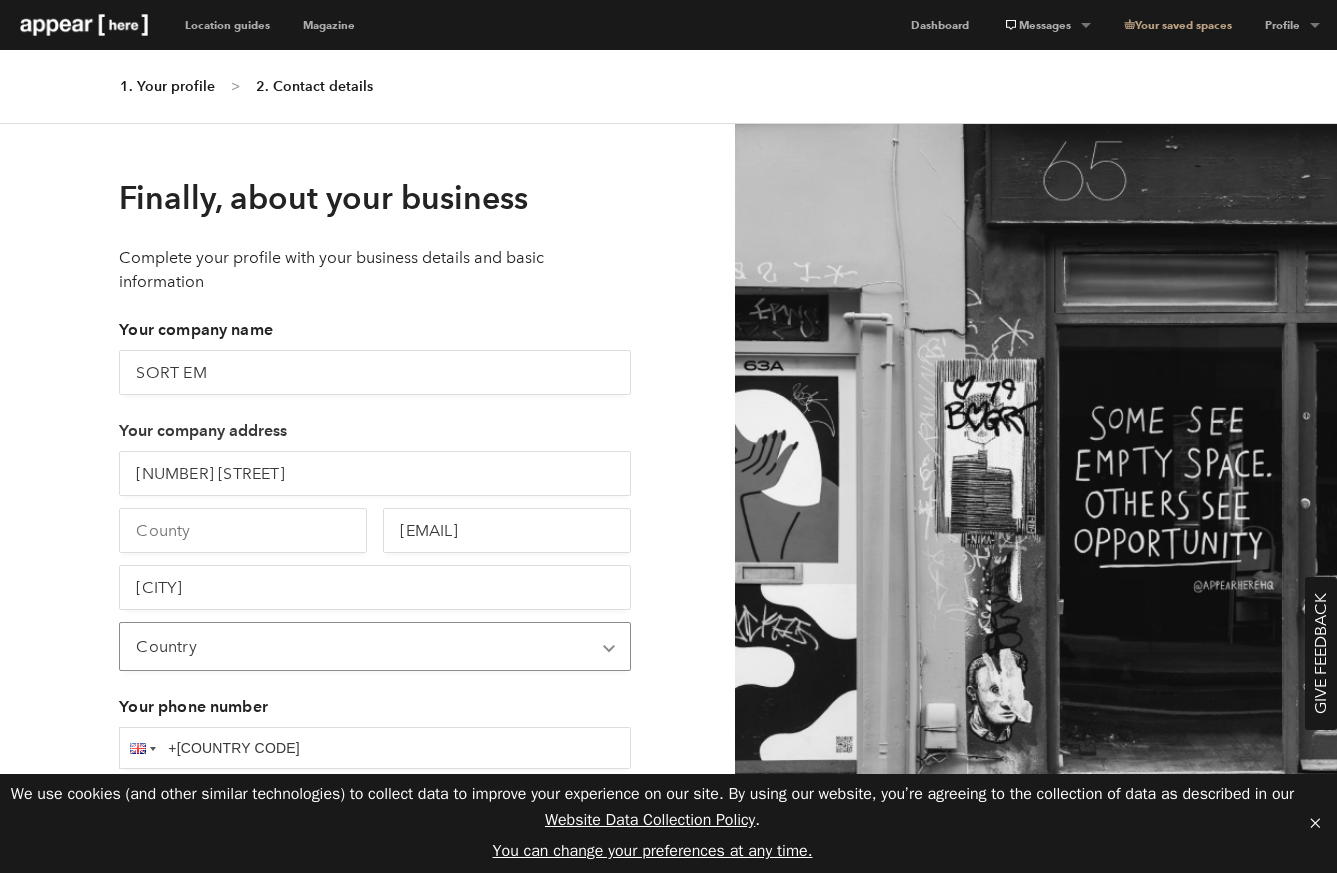 select on "[COUNTRY]" 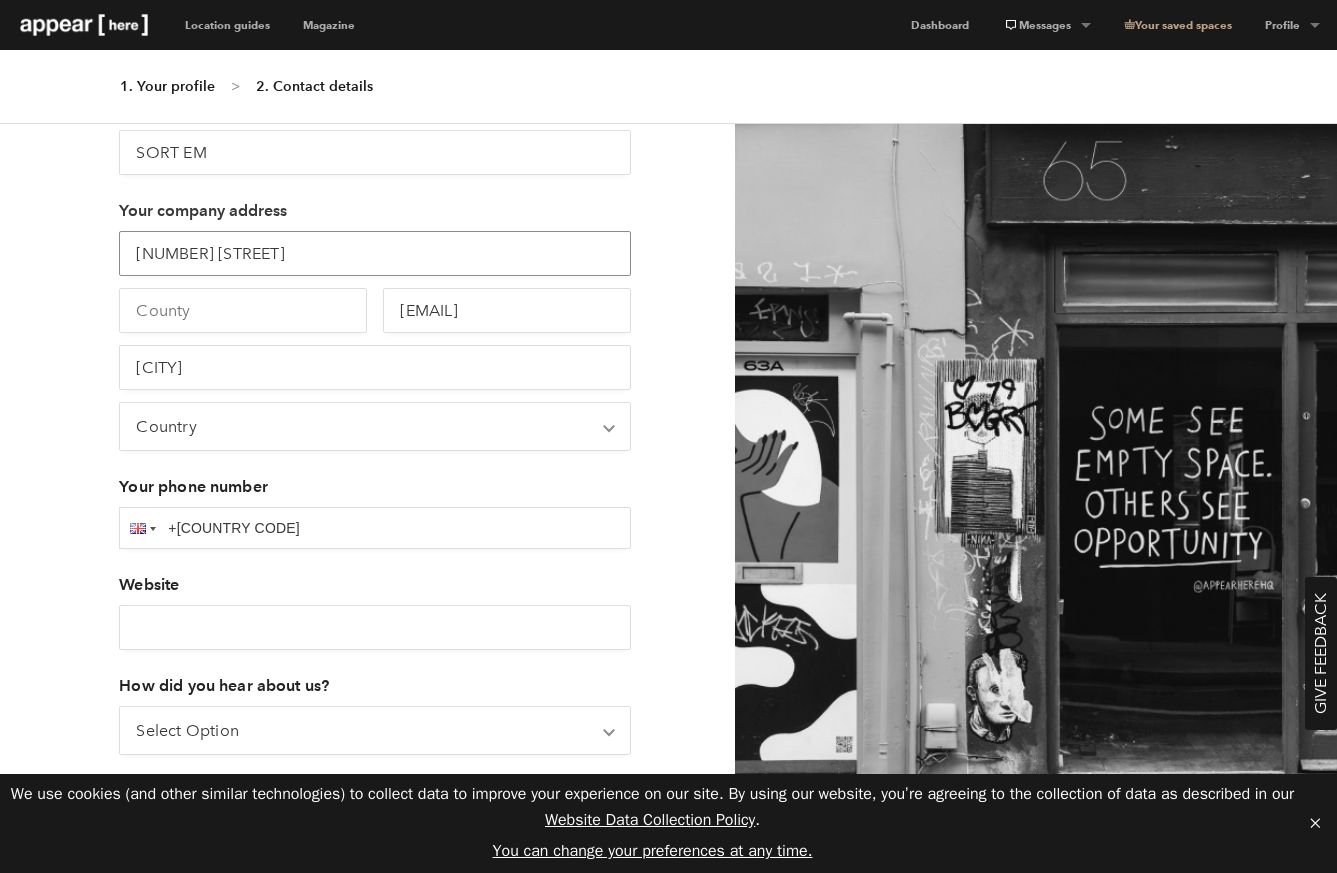 scroll, scrollTop: 245, scrollLeft: 0, axis: vertical 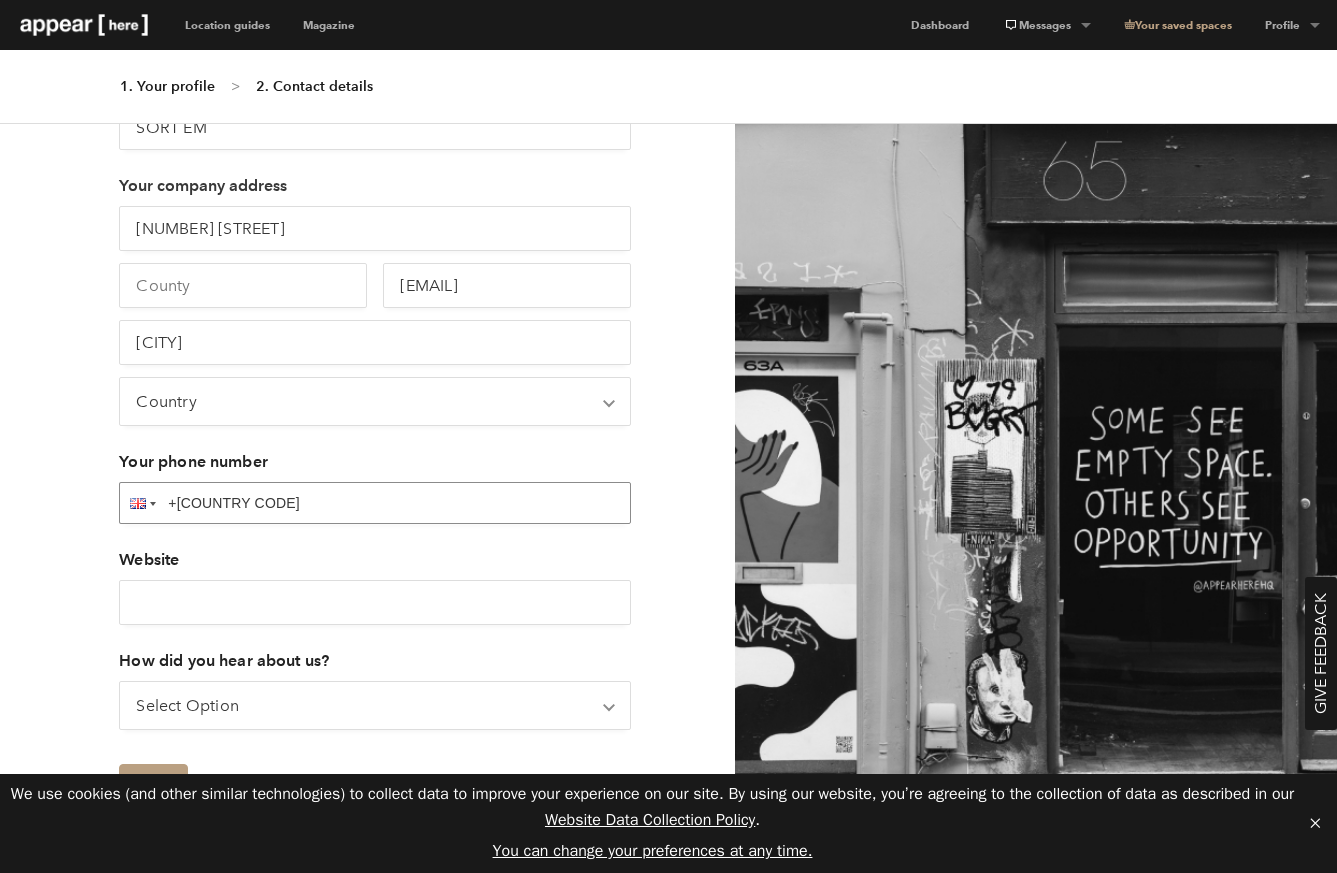 click on "+[COUNTRY CODE]" at bounding box center [375, 503] 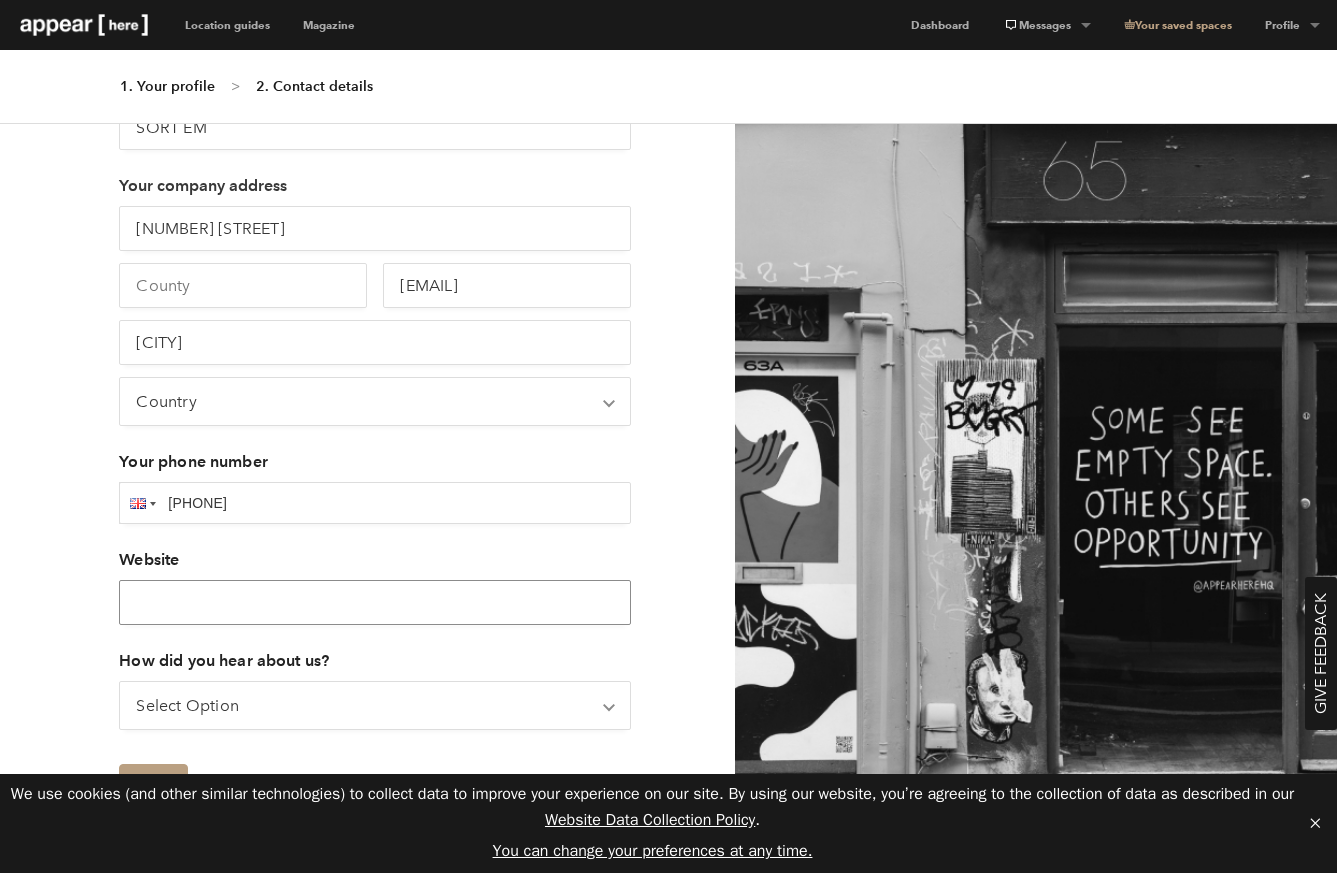 click on "Website" at bounding box center [375, 602] 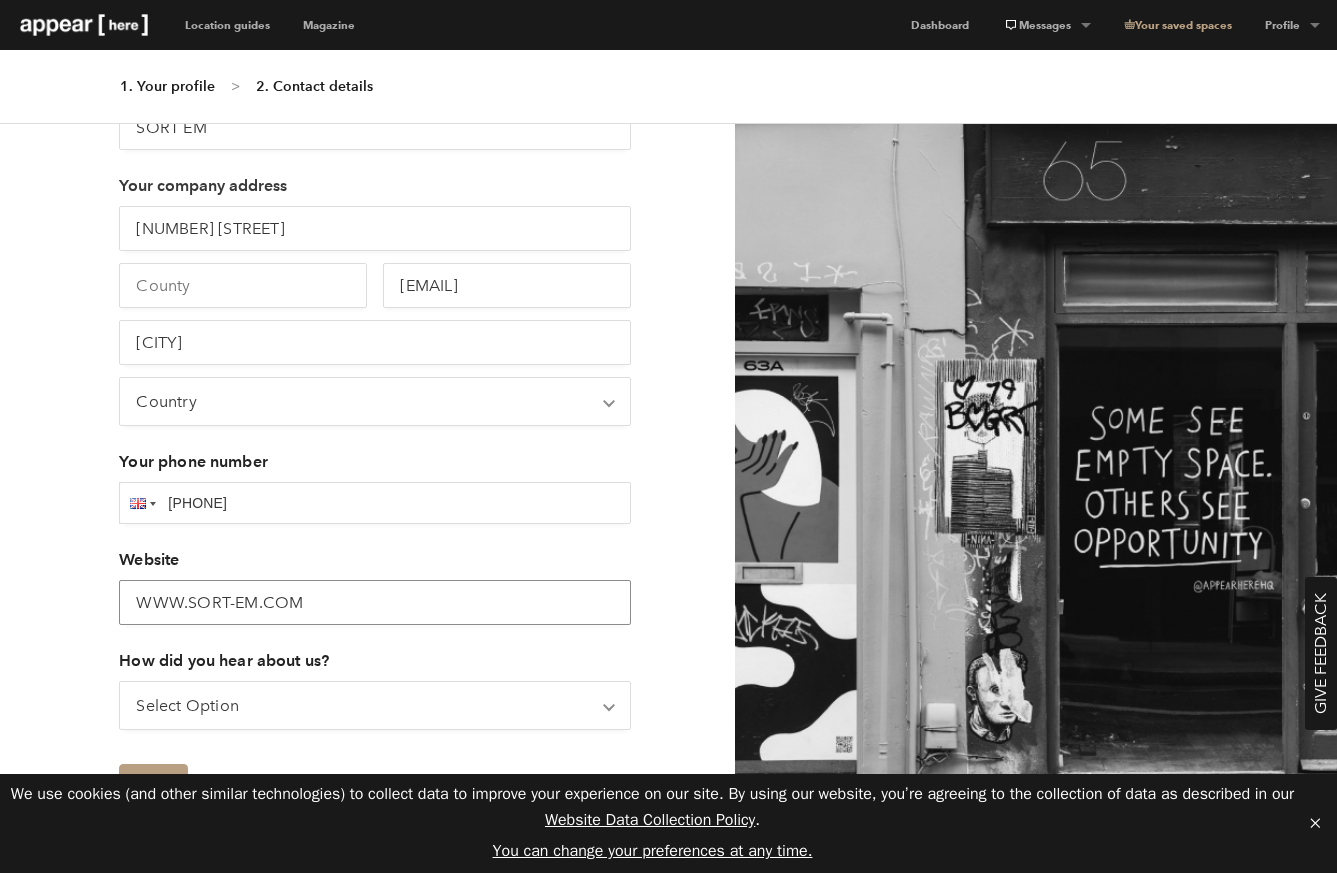 scroll, scrollTop: 277, scrollLeft: 0, axis: vertical 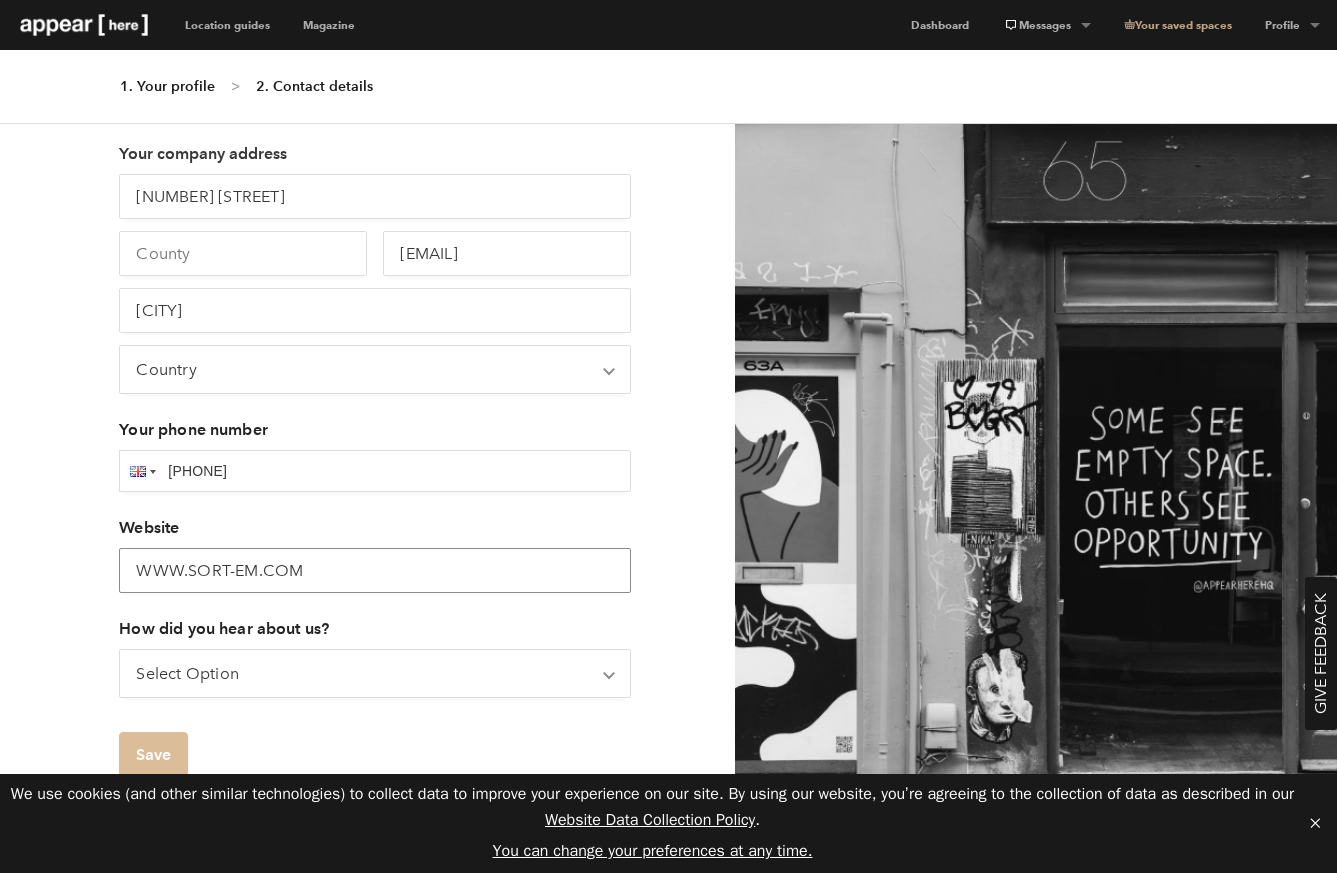 type on "WWW.SORT-EM.COM" 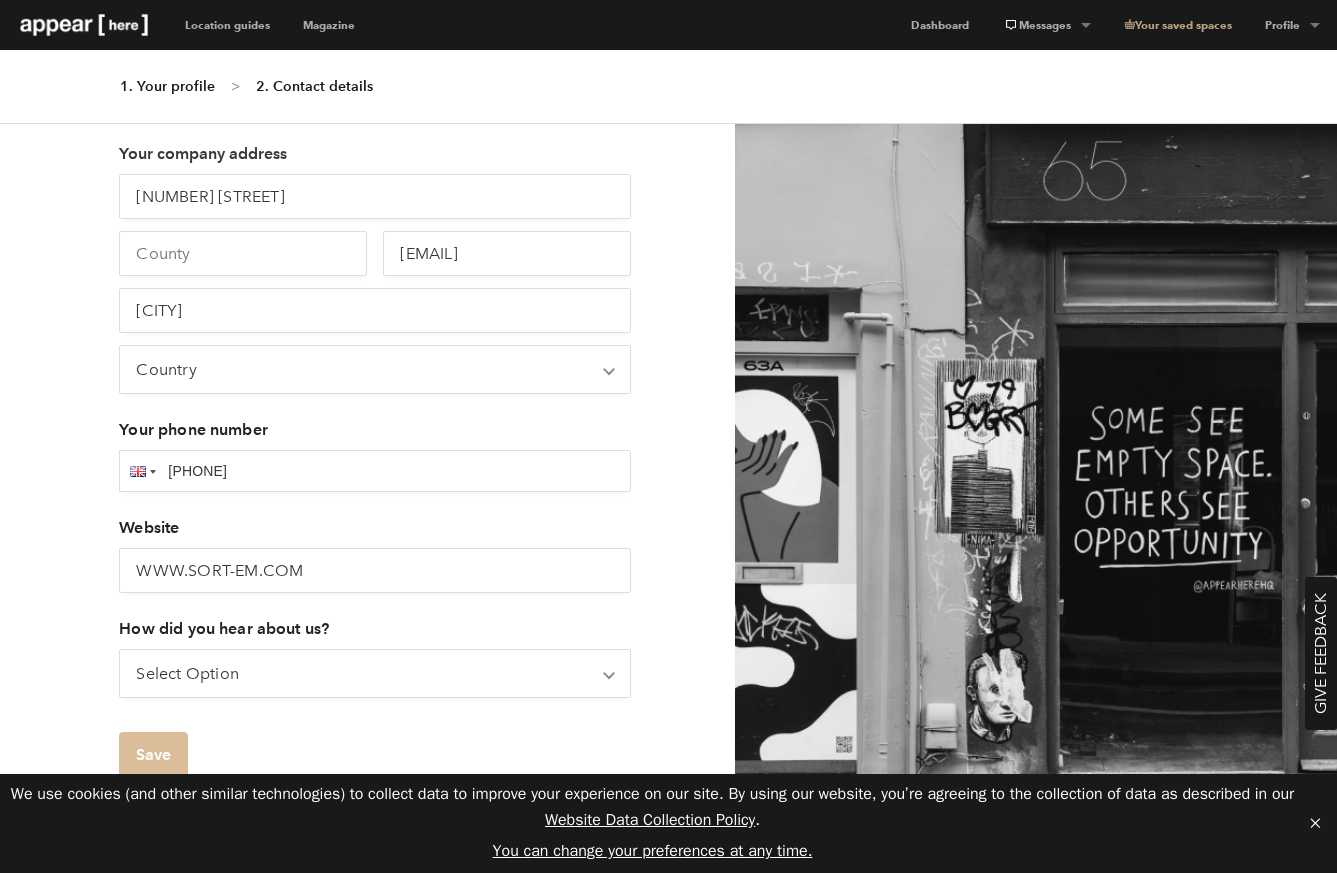 click on "Save" at bounding box center (153, 754) 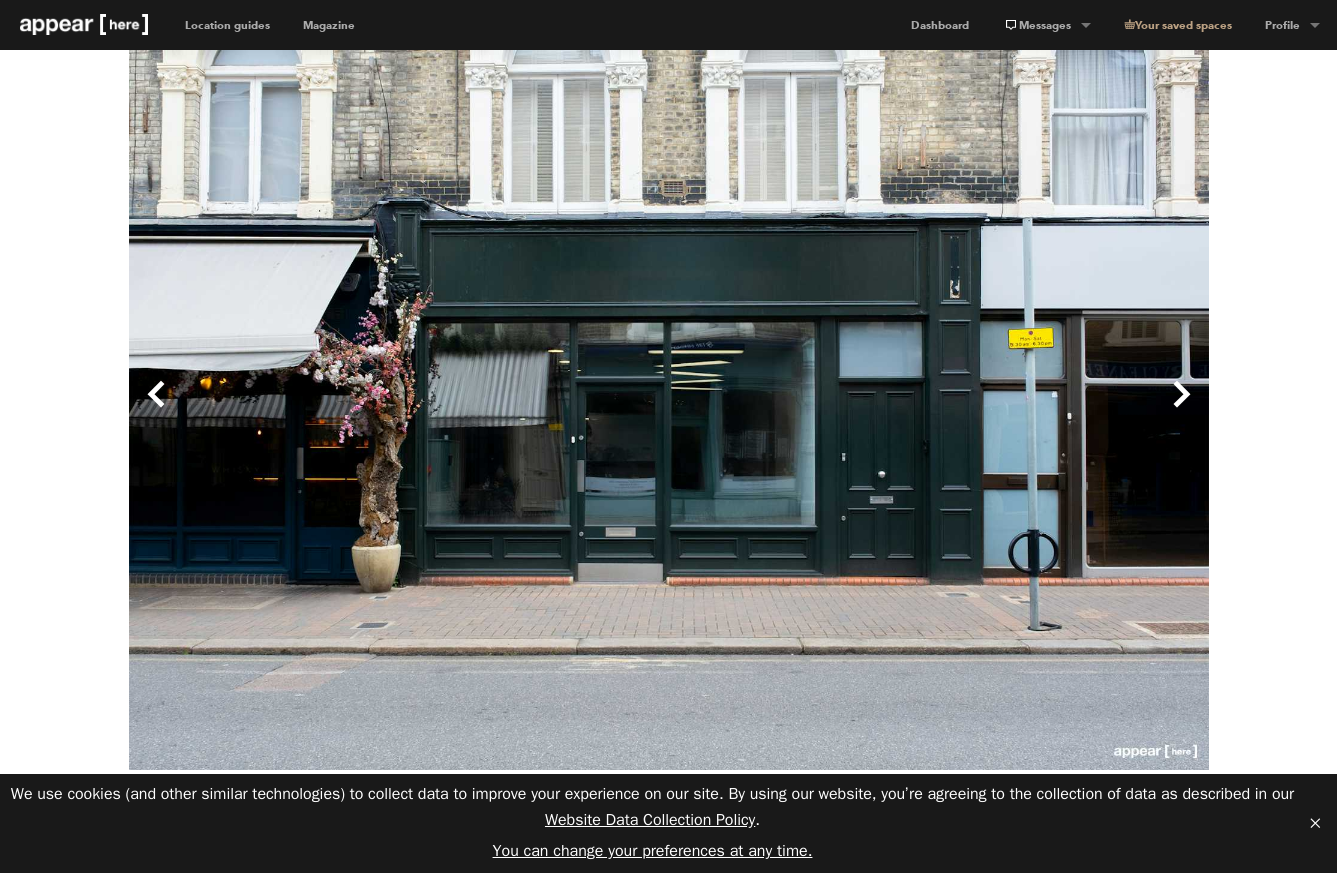 scroll, scrollTop: 265, scrollLeft: 0, axis: vertical 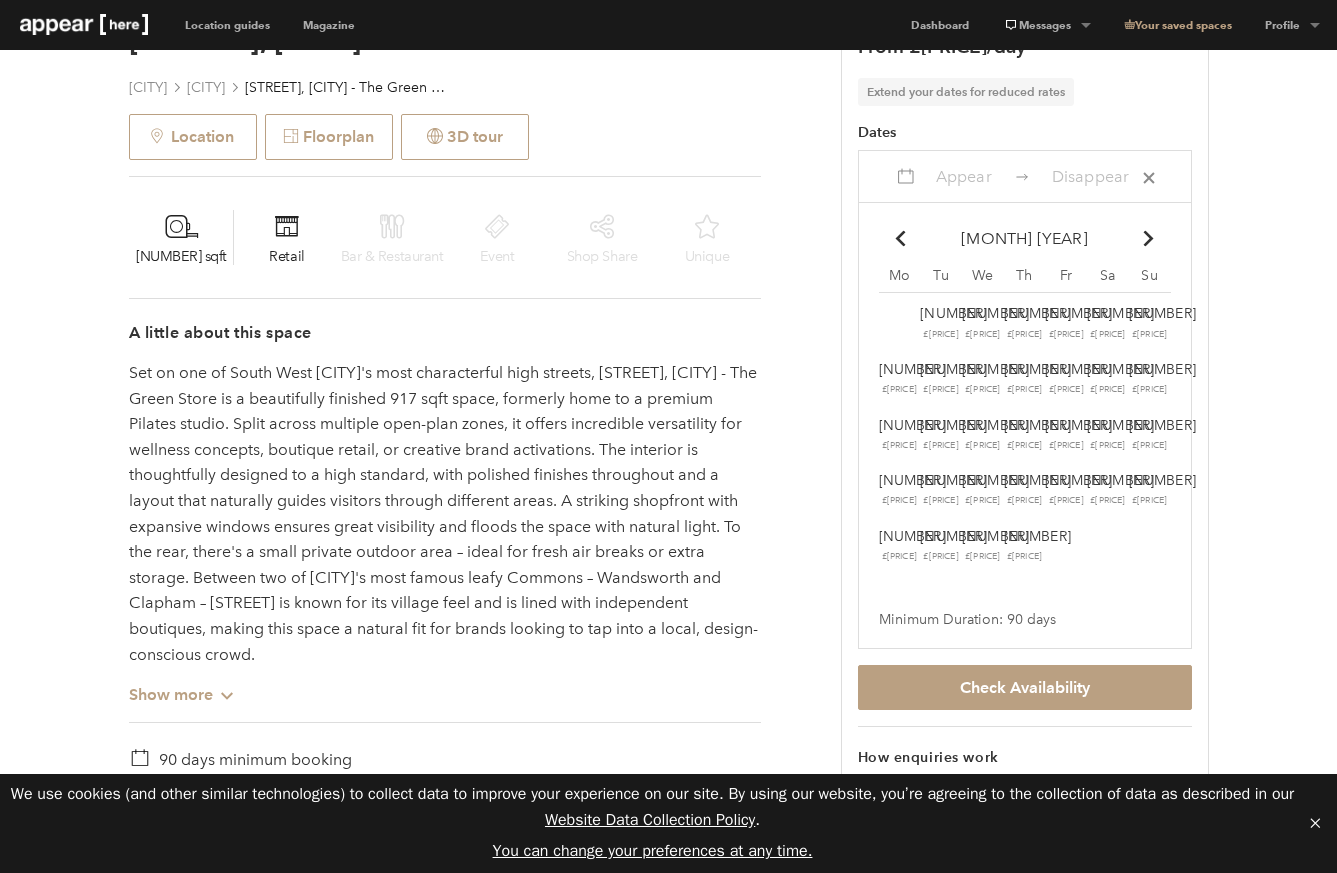 click on "[NUMBER] £[PRICE]" at bounding box center [900, 323] 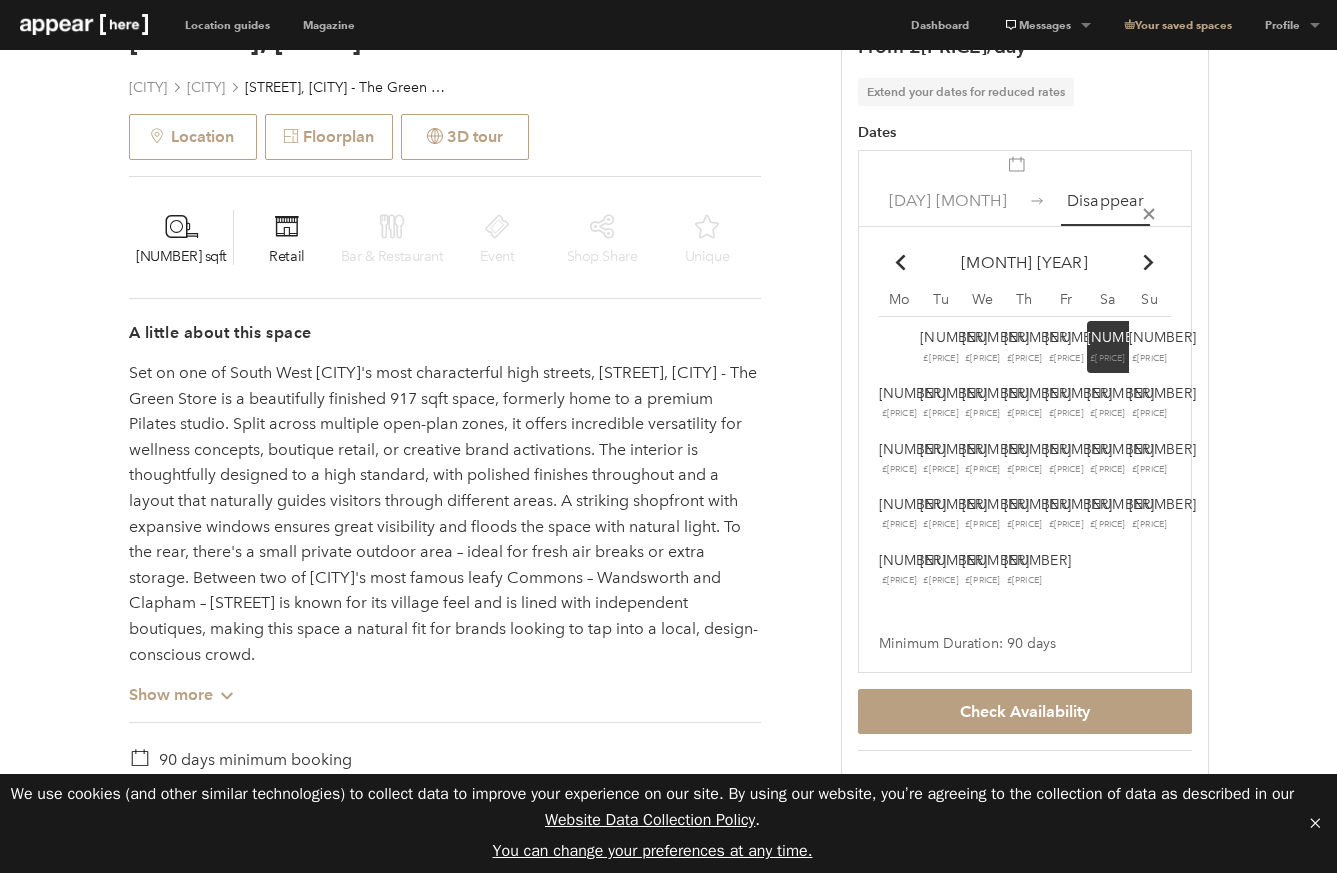 click at bounding box center [1148, 262] 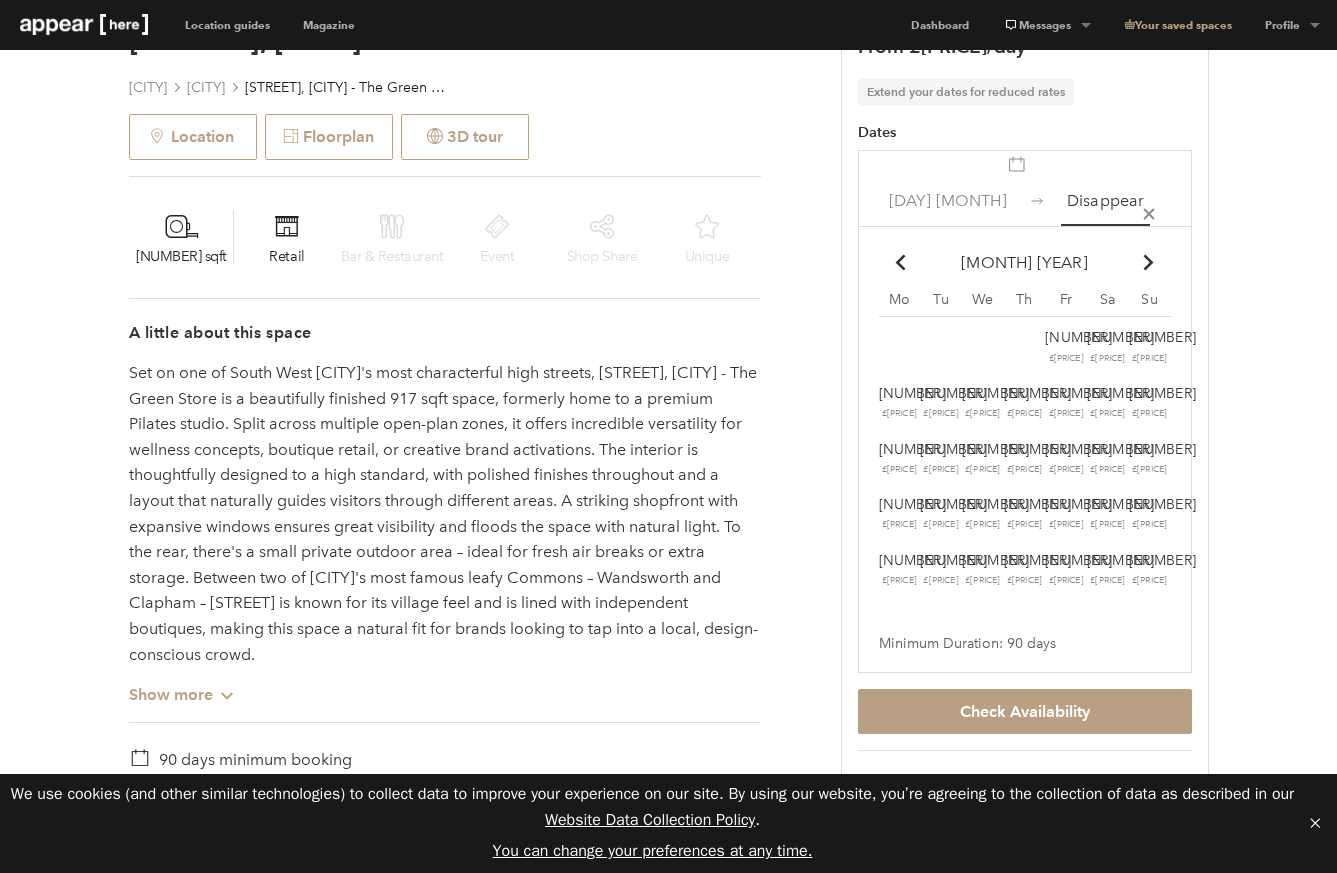 click at bounding box center (1148, 262) 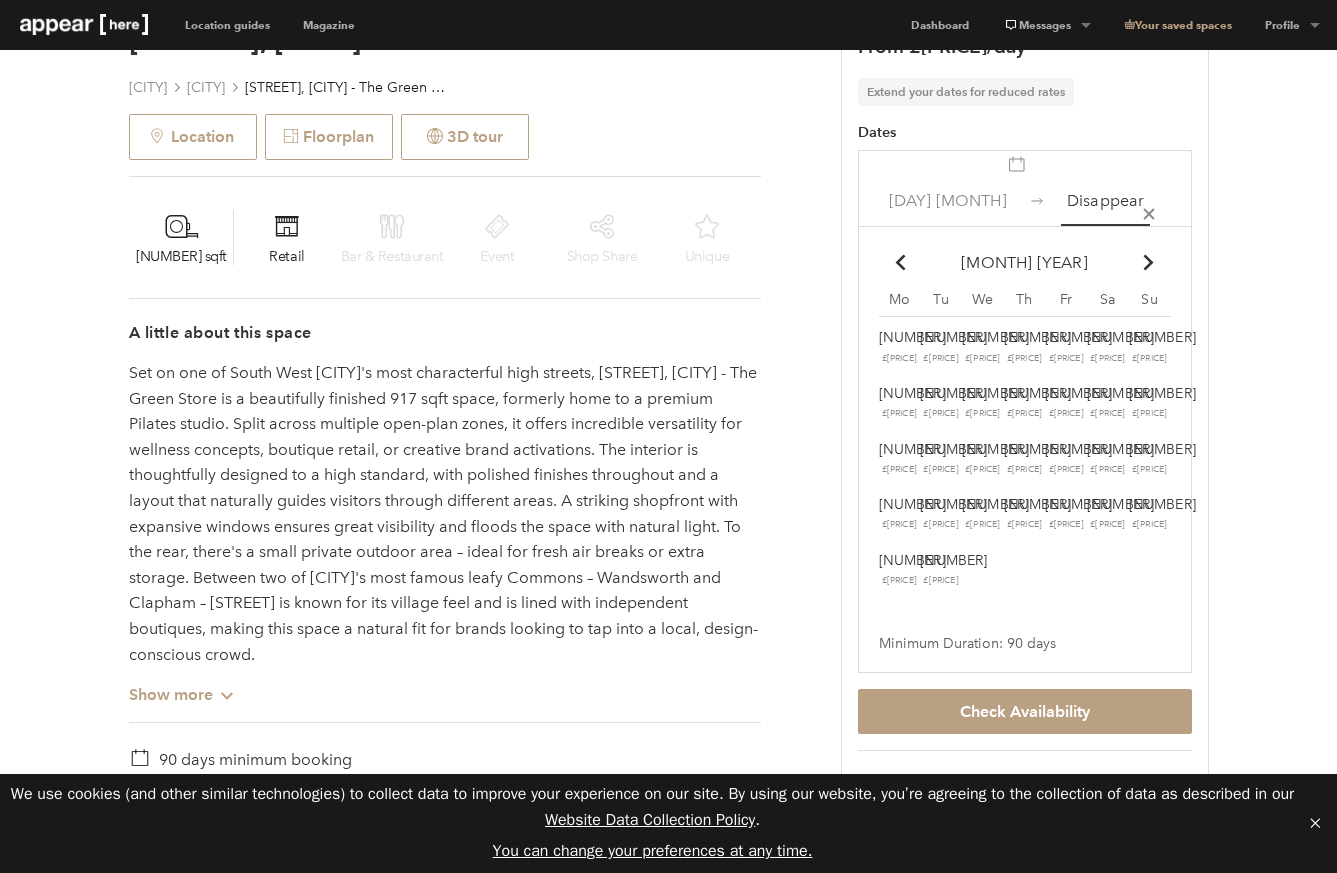 click at bounding box center (1148, 262) 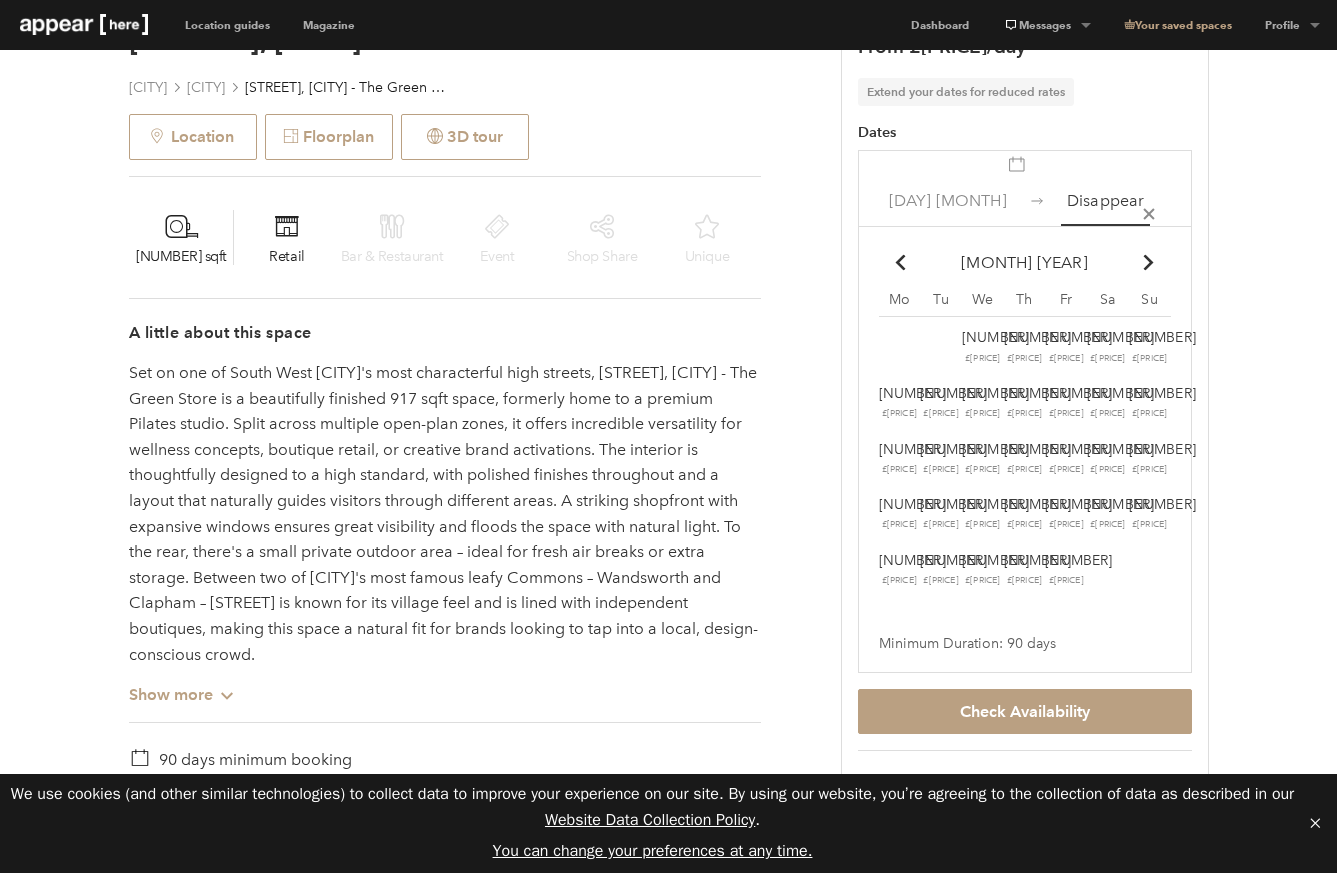 click at bounding box center (1148, 262) 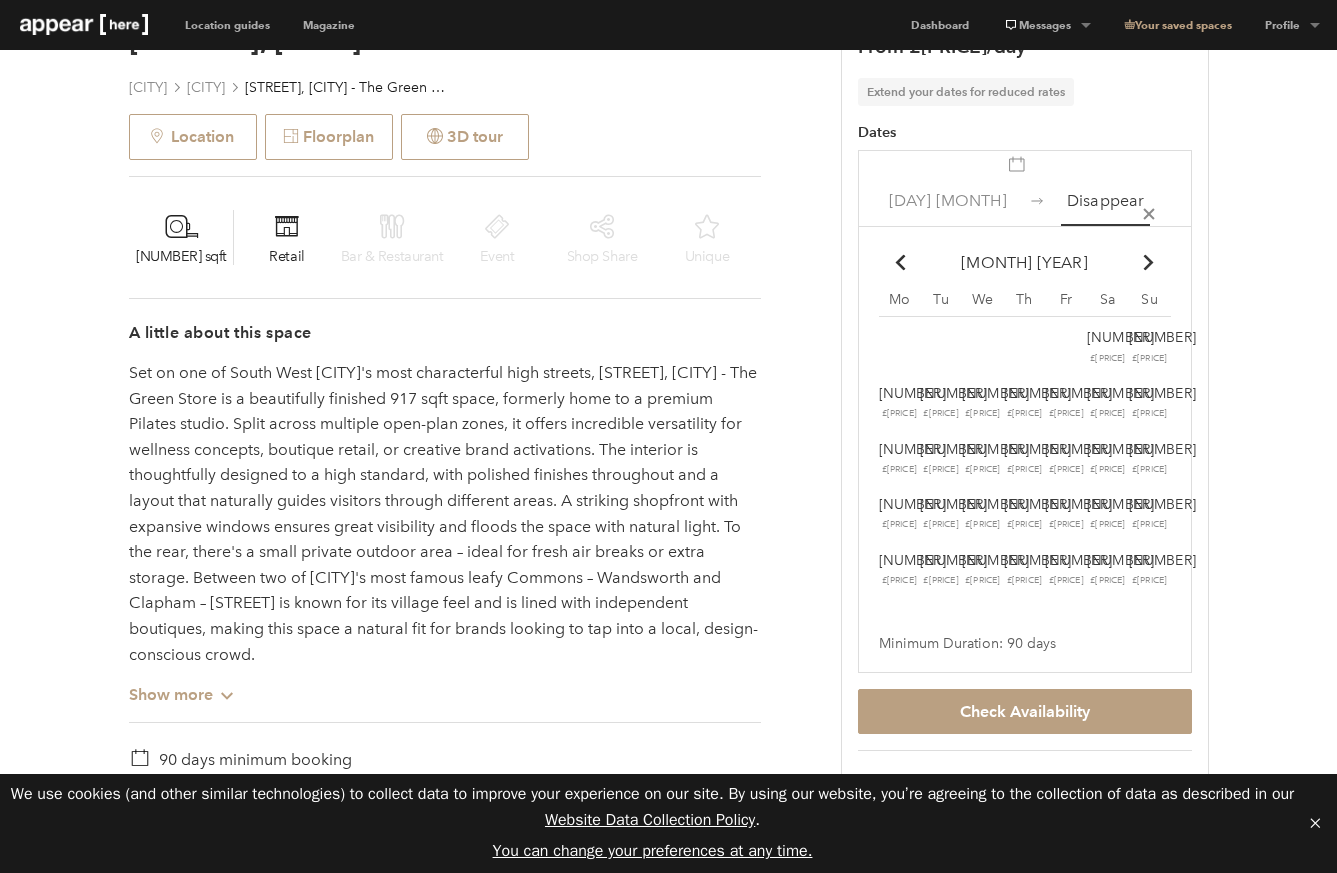 click at bounding box center (1148, 262) 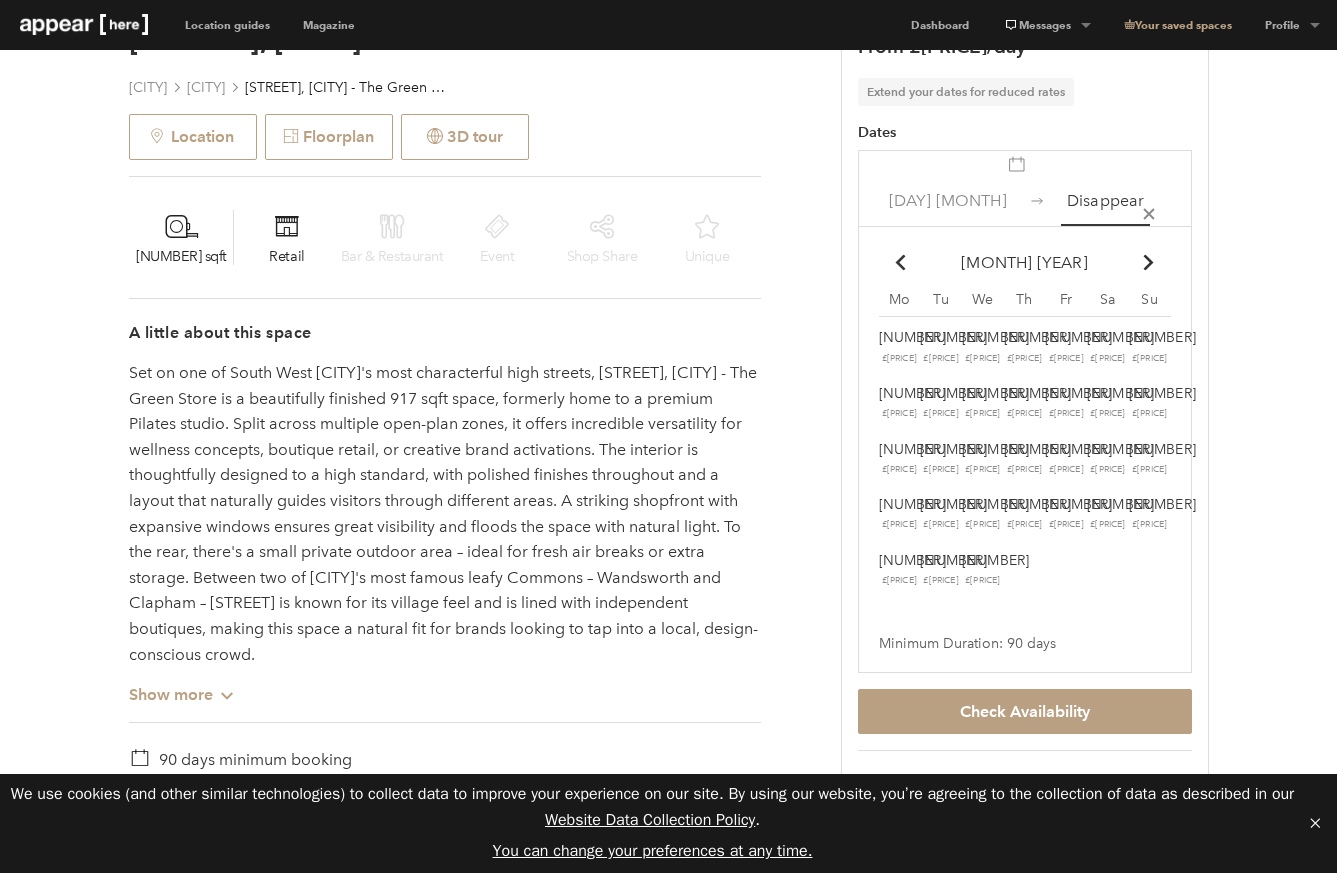 click at bounding box center [901, 262] 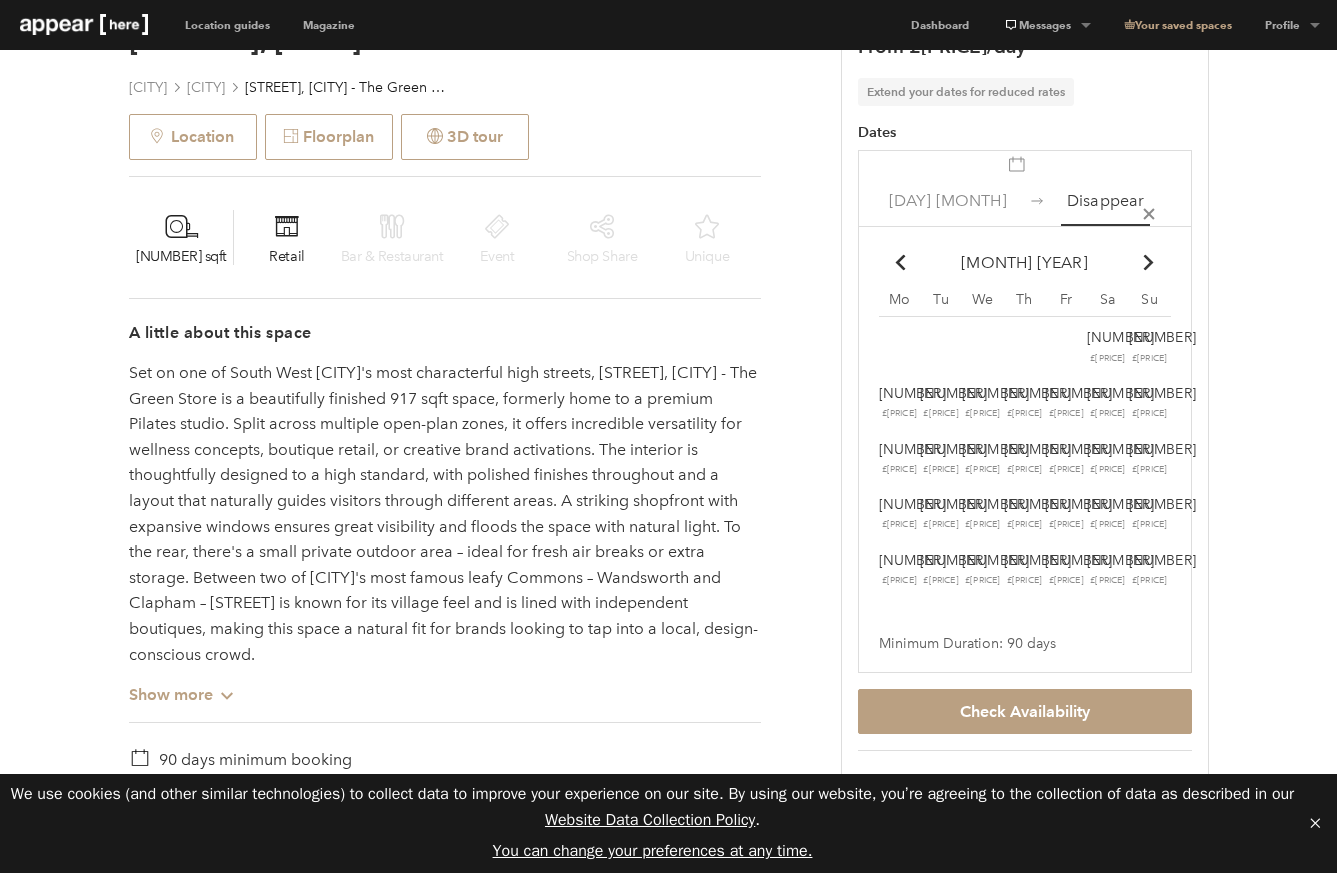 click on "Chevron-up" at bounding box center [1148, 262] 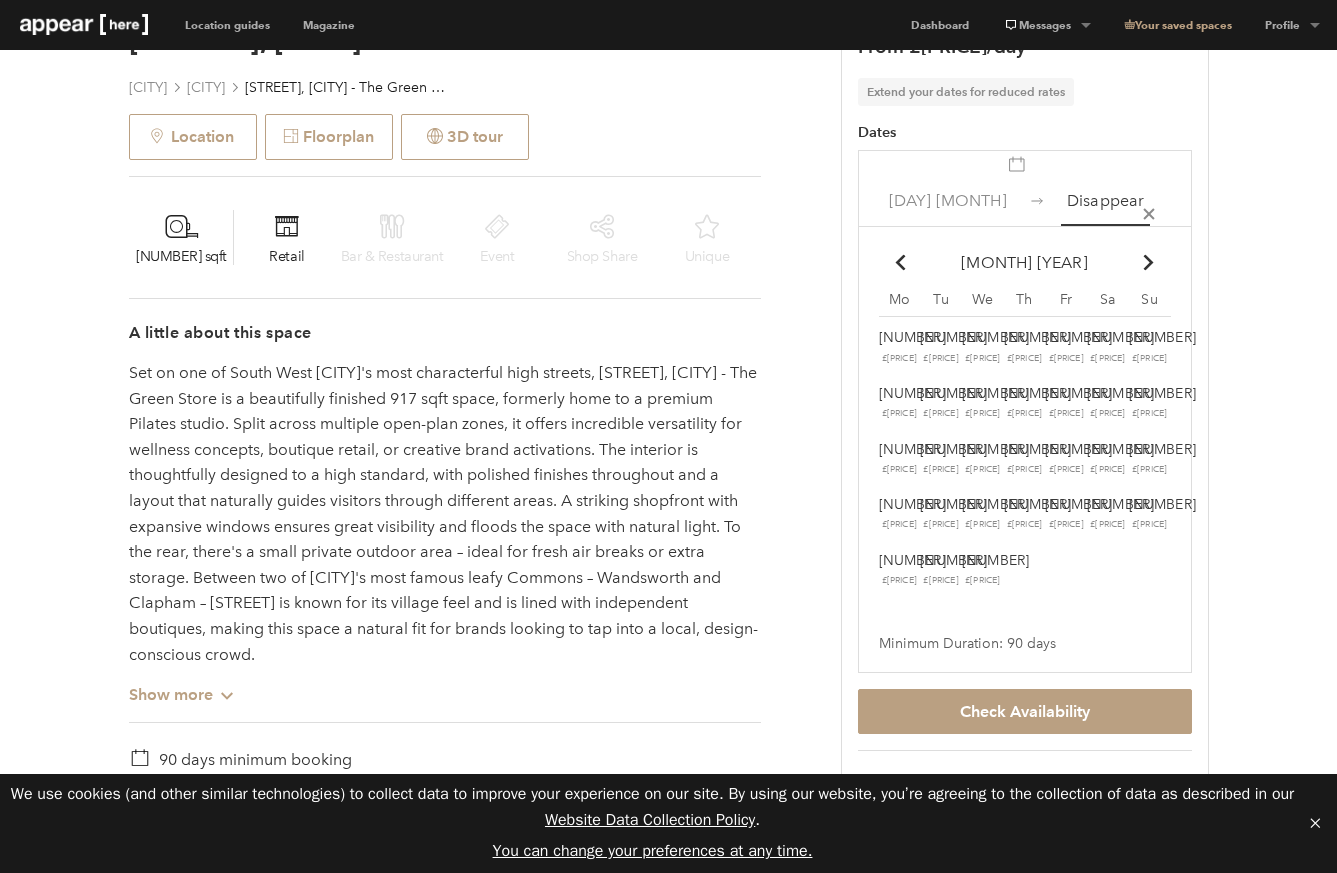 click on "[NUMBER]" at bounding box center (912, 337) 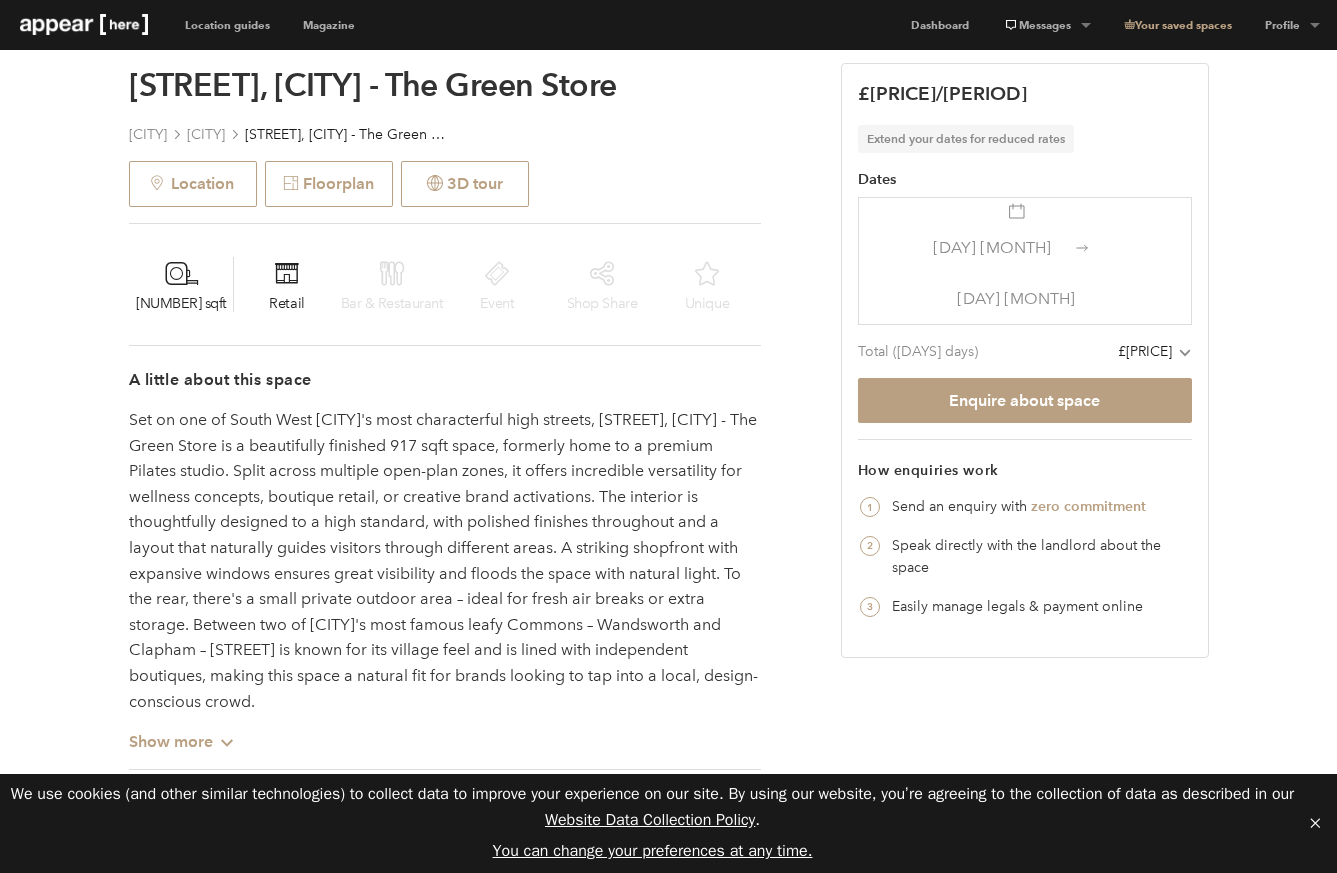 scroll, scrollTop: 719, scrollLeft: 0, axis: vertical 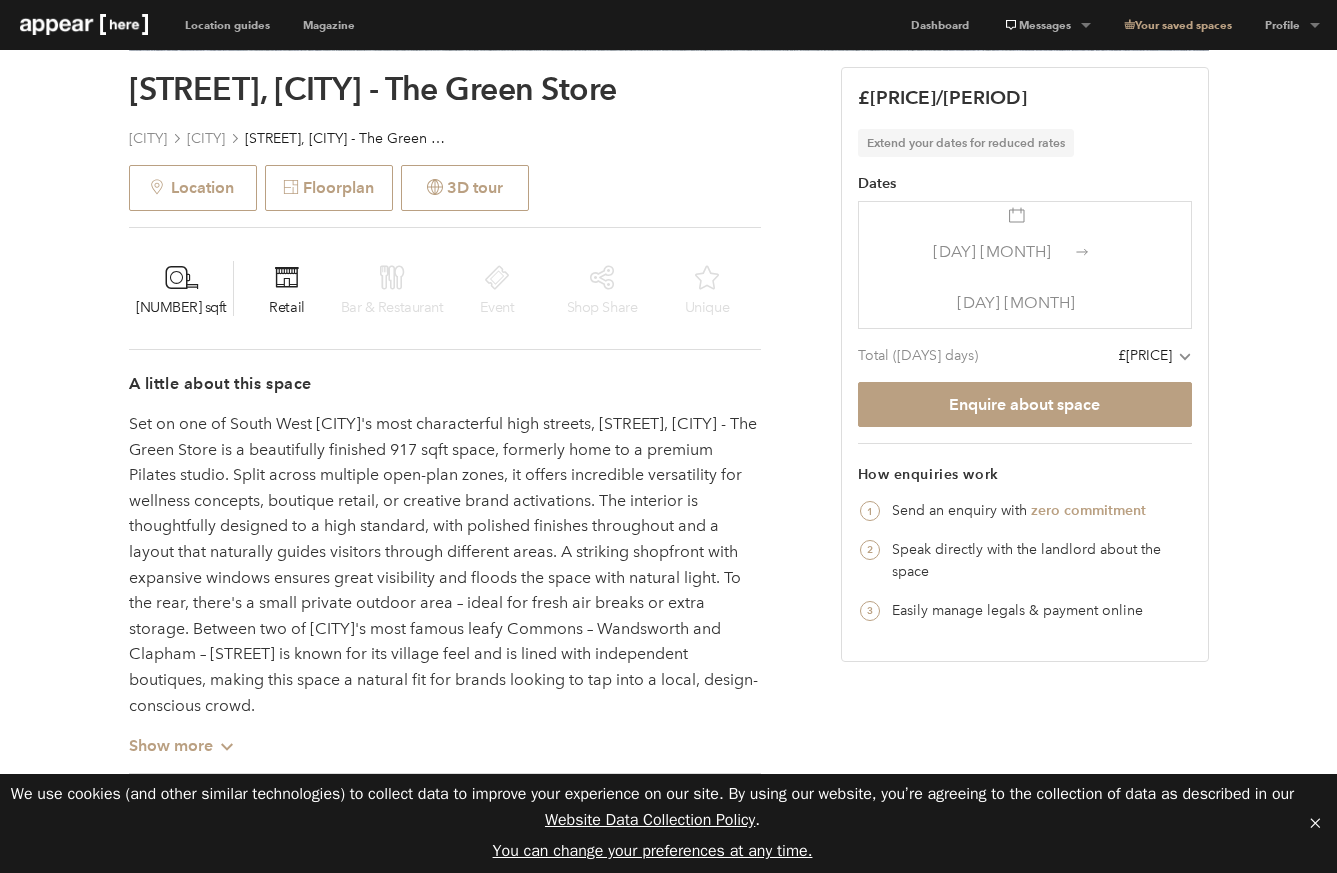 click on "[DAY] [MONTH]" at bounding box center (992, 251) 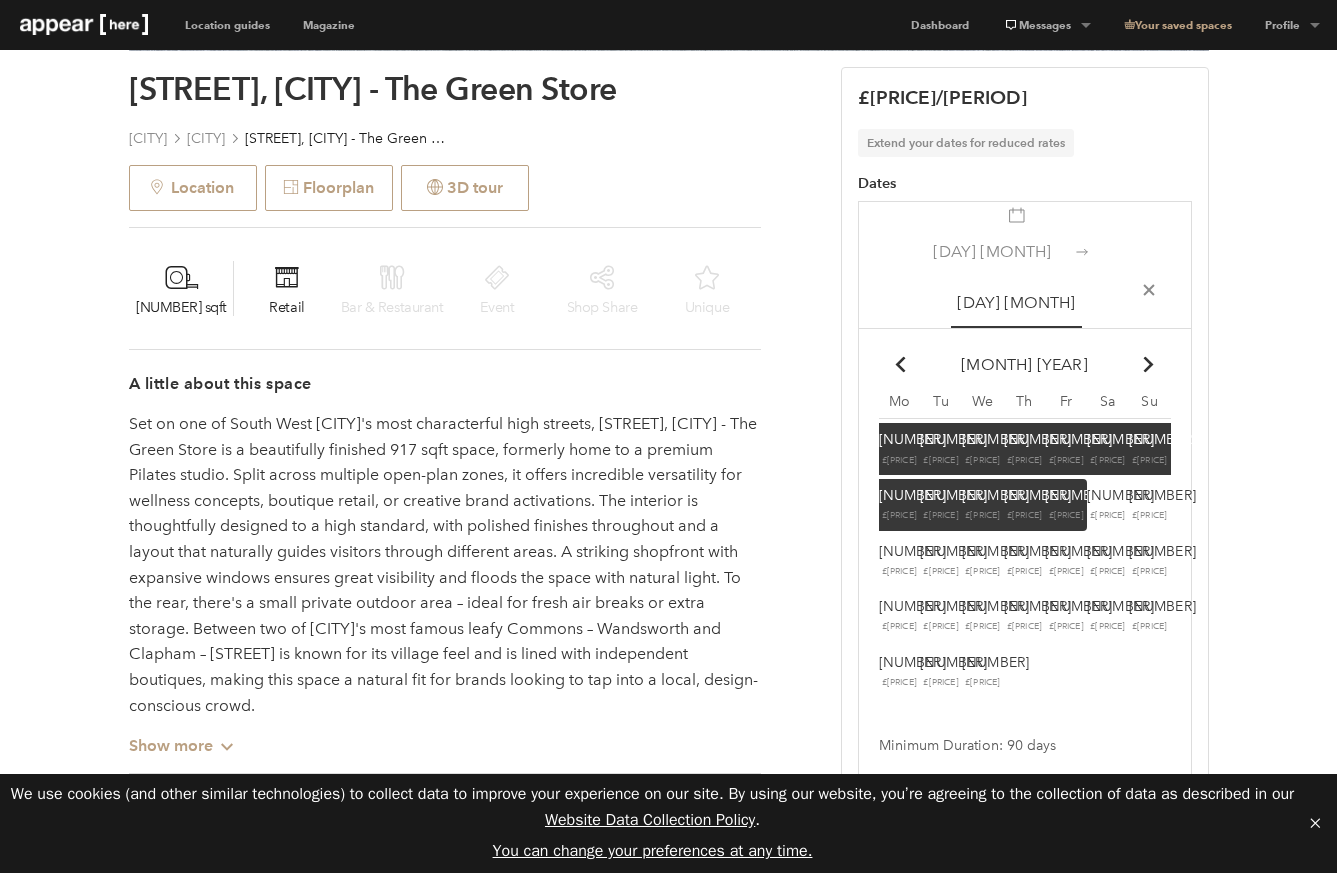 click on "£[PRICE]/[PERIOD] Extend your dates for reduced rates Dates [DAY] [MONTH] [MONTH] [YEAR] icon-x Chevron-up Go to previous month [MONTH] [YEAR] Chevron-up Go to next month Mo Tu We Th Fr Sa Su 1 £[PRICE] 2 £[PRICE] 3 £[PRICE] 4 £[PRICE] 5 £[PRICE] 6 £[PRICE] 7 £[PRICE] 8 £[PRICE] 9 £[PRICE] 10 £[PRICE] 11 £[PRICE] 12 £[PRICE] 13 £[PRICE] 14 £[PRICE] 15 £[PRICE] 16 £[PRICE] 17 £[PRICE] 18 £[PRICE] 19 £[PRICE] 20 £[PRICE] 21 £[PRICE] 22 £[PRICE] 23 £[PRICE] 24 £[PRICE] 25 £[PRICE] 26 £[PRICE] 27 £[PRICE] 28 £[PRICE] 29 £[PRICE] 30 £[PRICE] 31 £[PRICE]                       Minimum Duration: [PERIOD] Total ([DAYS] days) £[PRICE] Chevron-up Enquire about space How enquiries work Send an enquiry with zero commitment Speak directly with the landlord about the space Easily manage legals & payment online" at bounding box center (985, 1281) 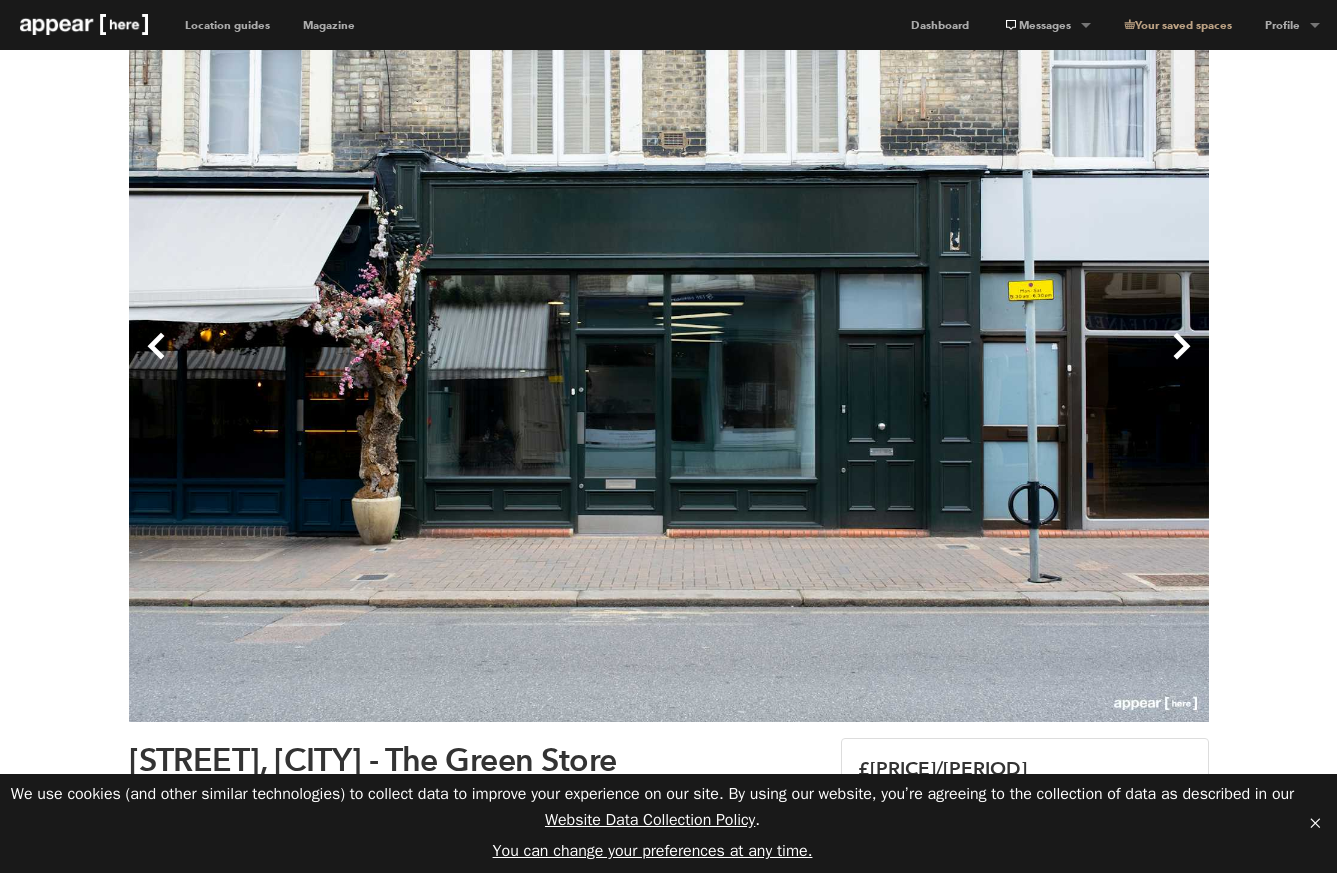 scroll, scrollTop: 0, scrollLeft: 0, axis: both 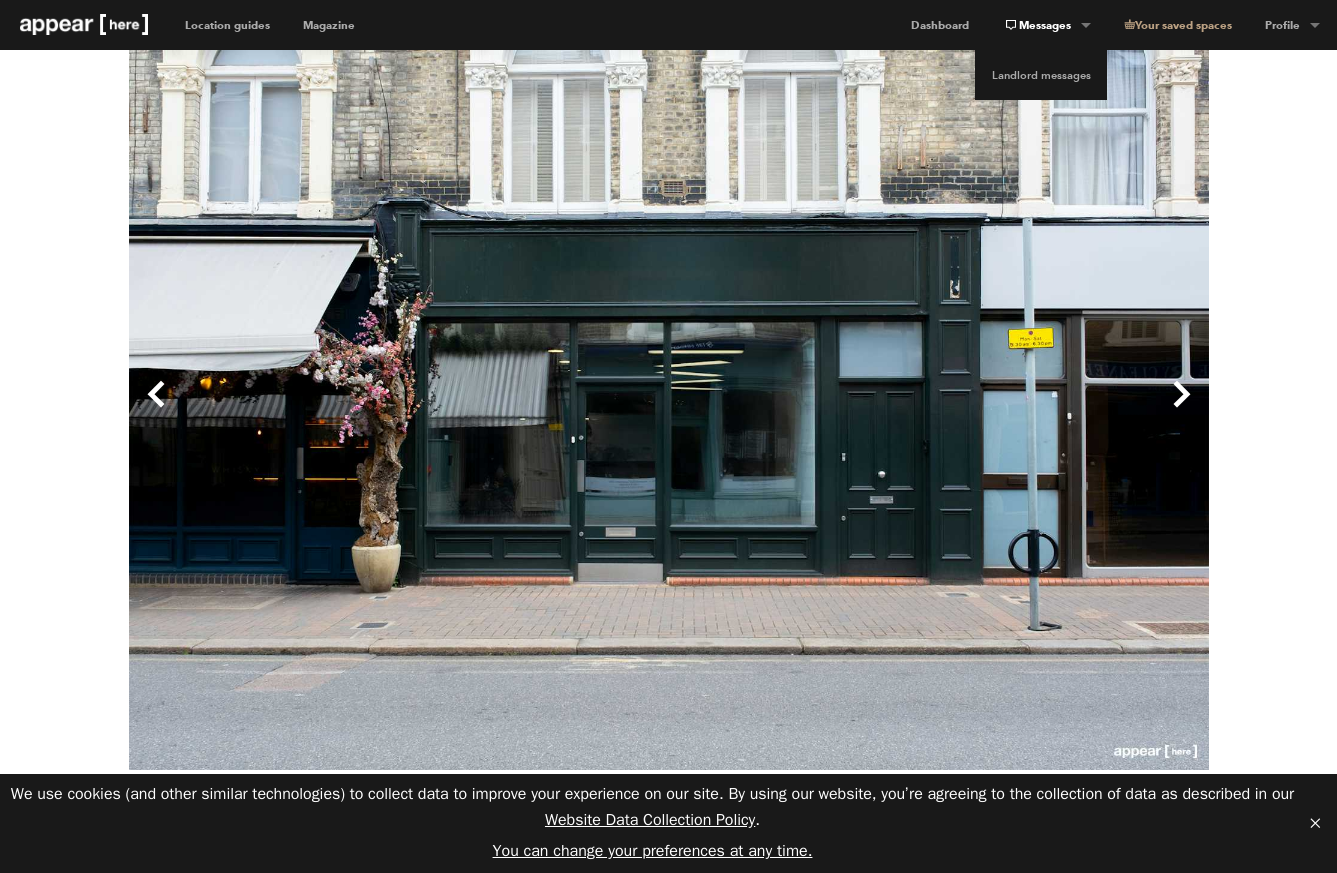 click on "Messages" at bounding box center [1046, 25] 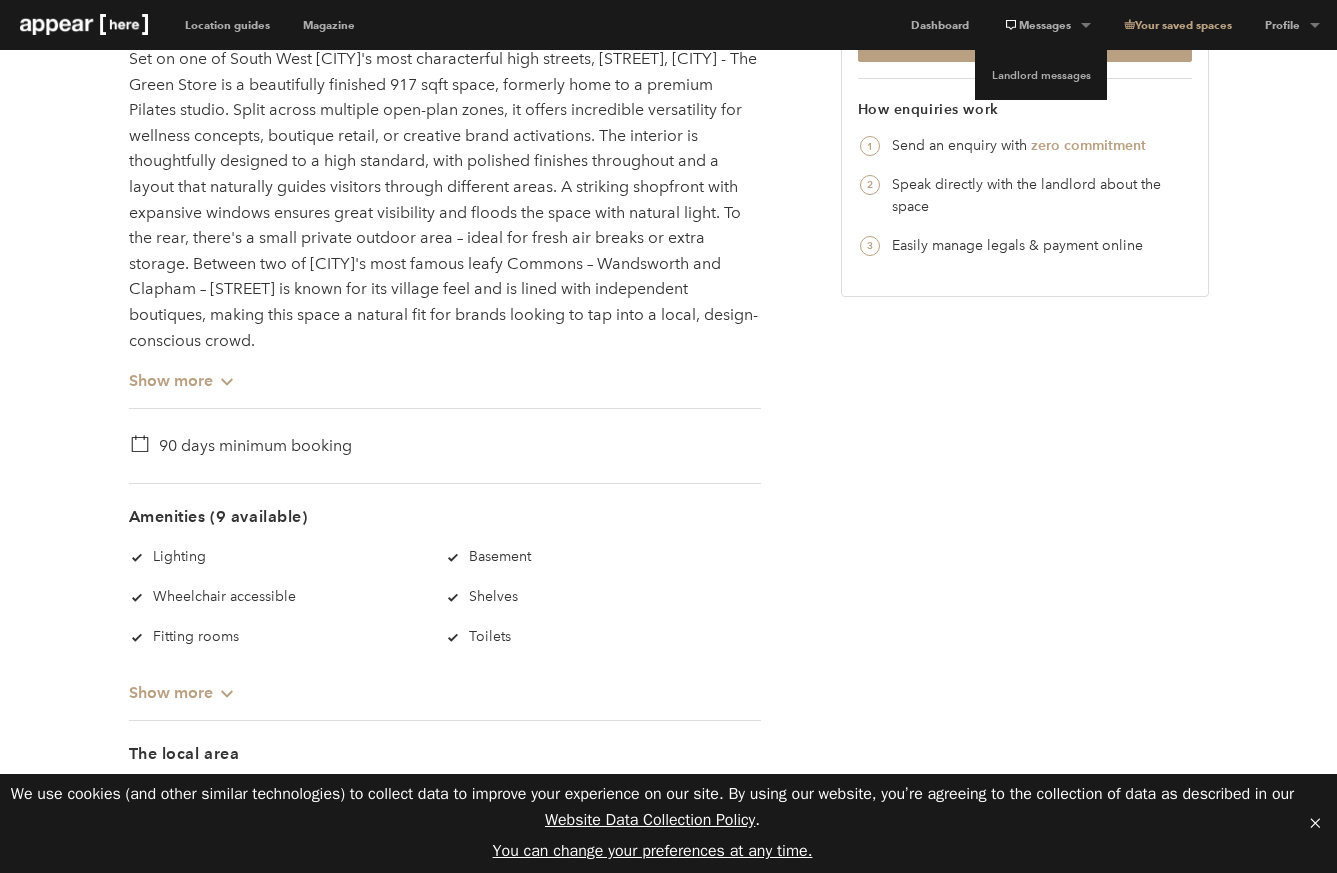 scroll, scrollTop: 1032, scrollLeft: 0, axis: vertical 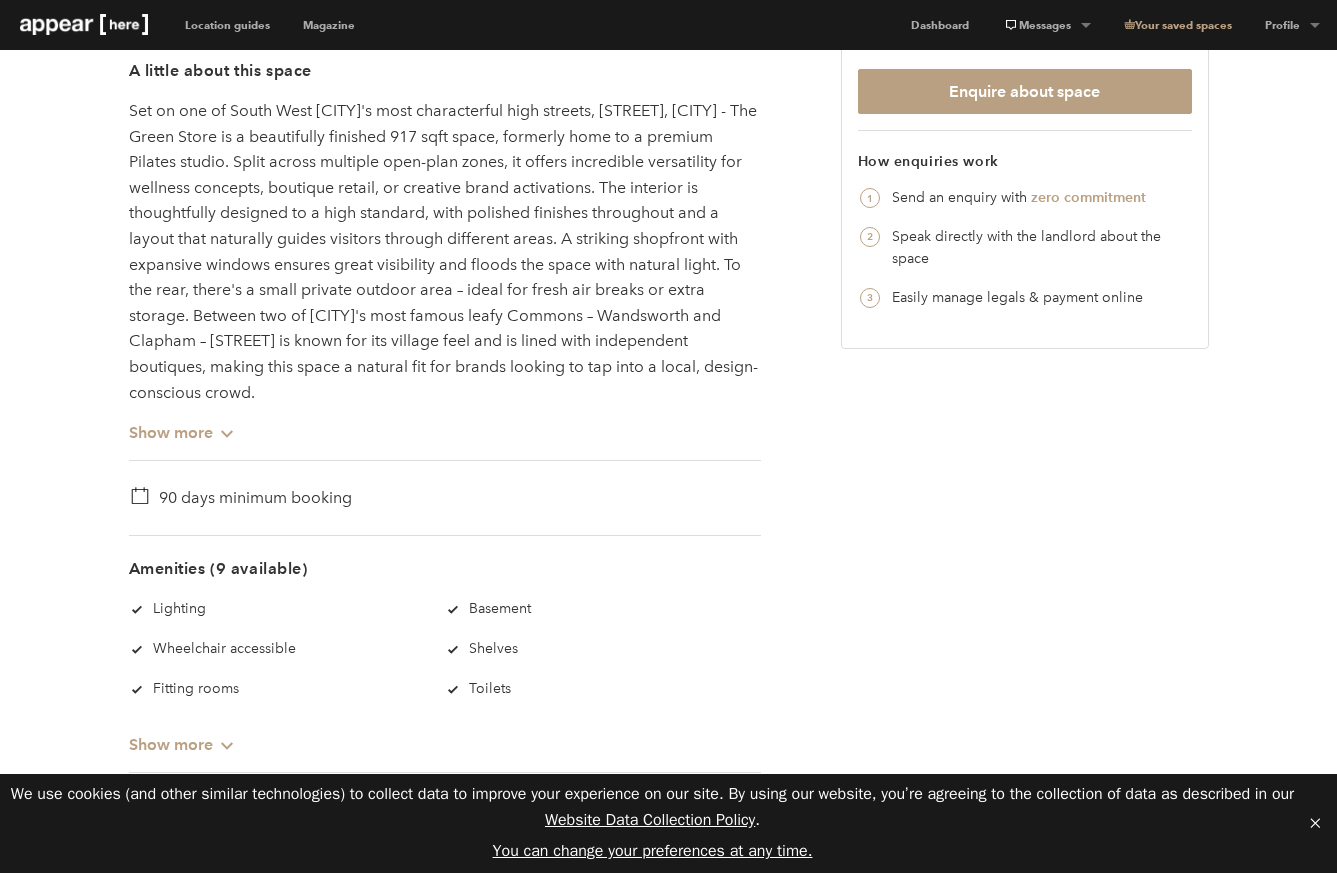 click on "90 days minimum booking" at bounding box center (445, 497) 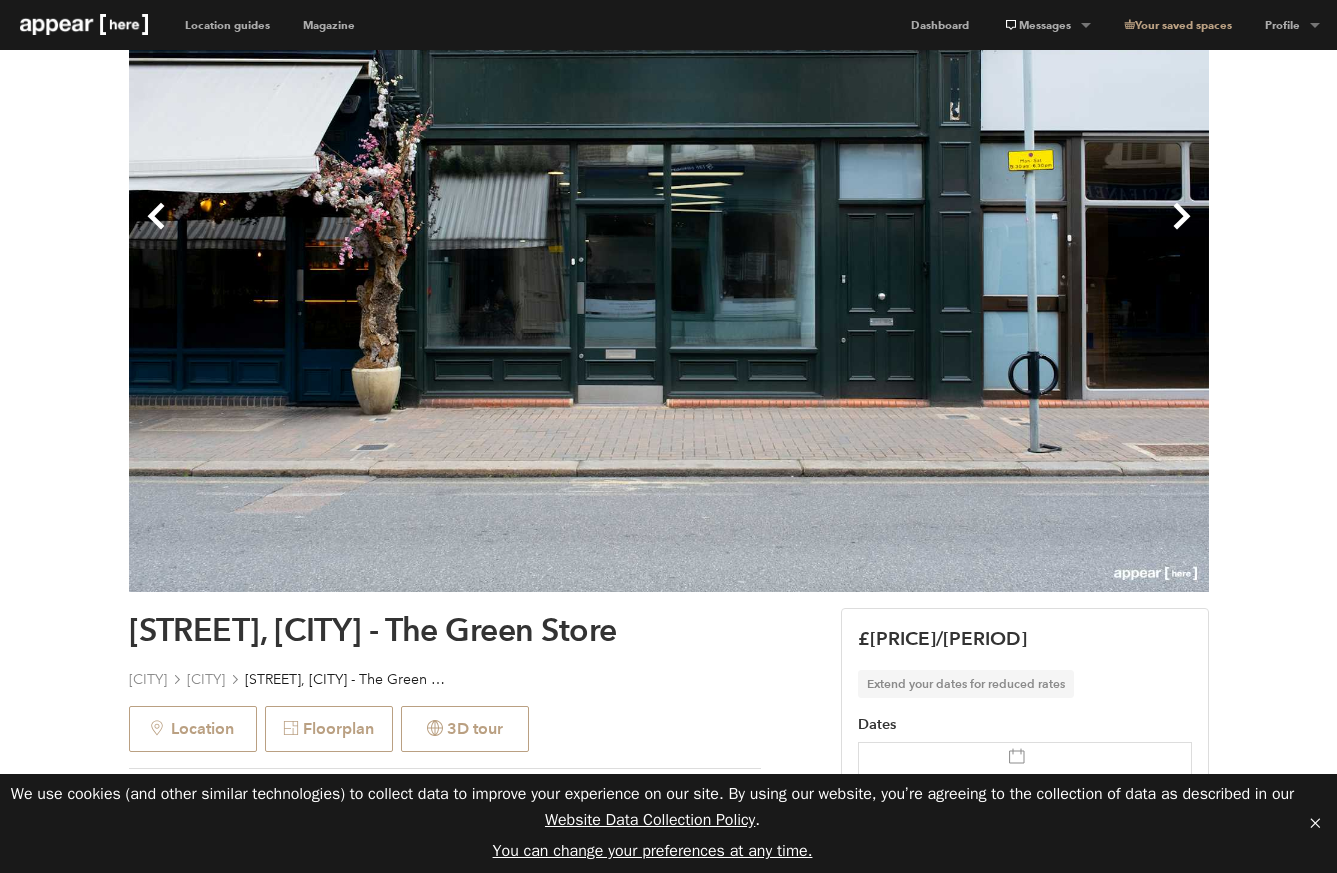 scroll, scrollTop: 224, scrollLeft: 0, axis: vertical 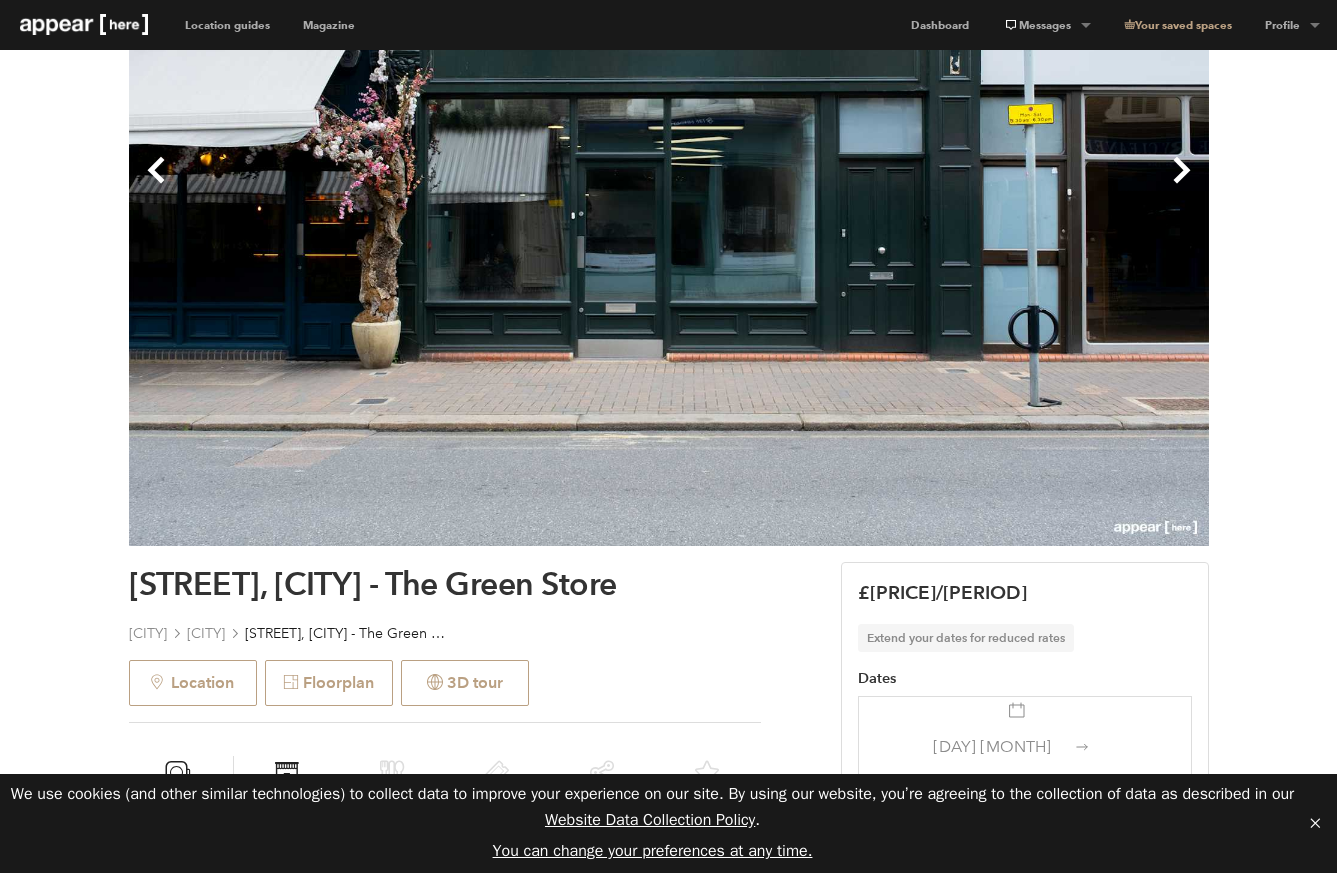 click on "Next" at bounding box center [939, 186] 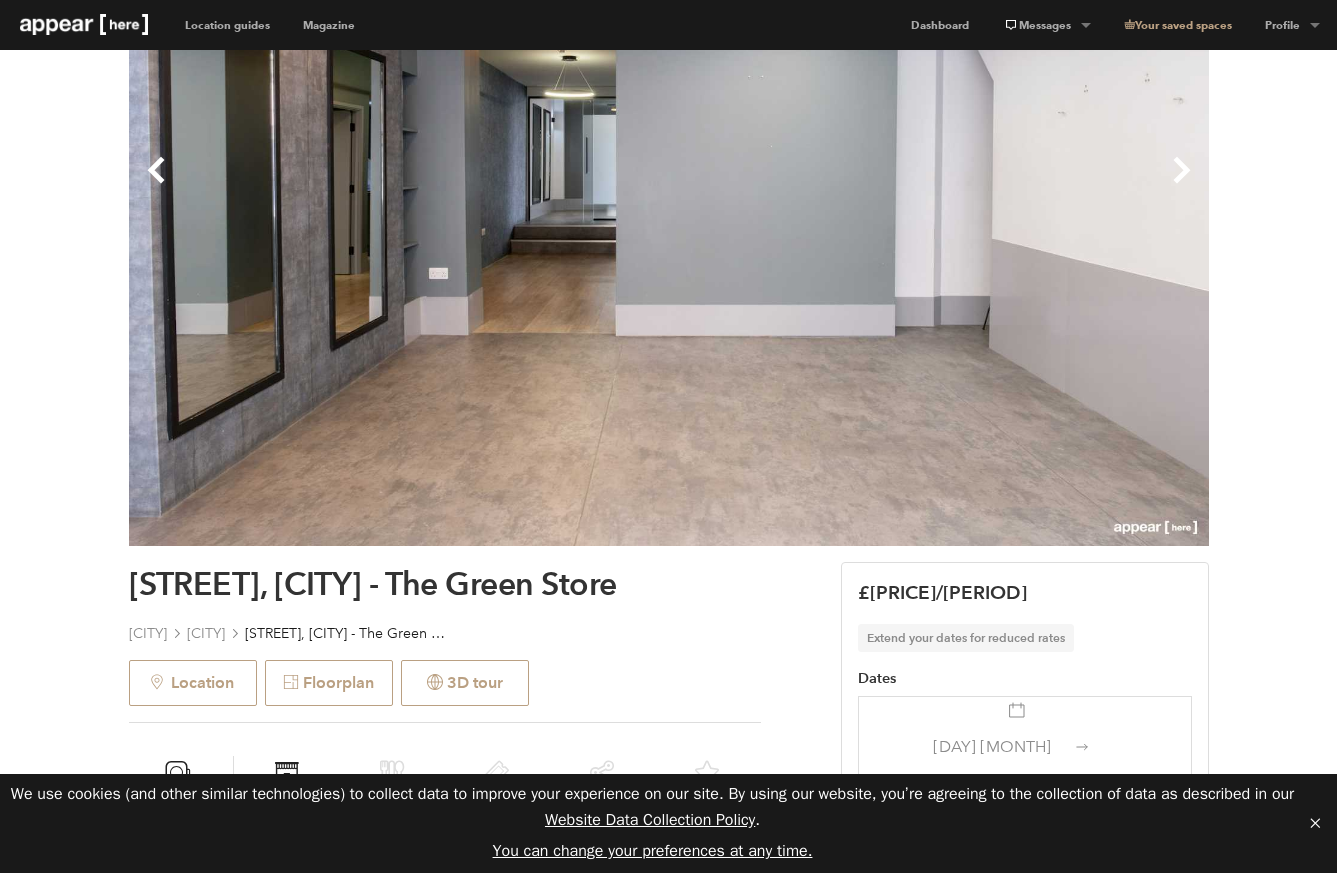 click on "Next" at bounding box center (939, 186) 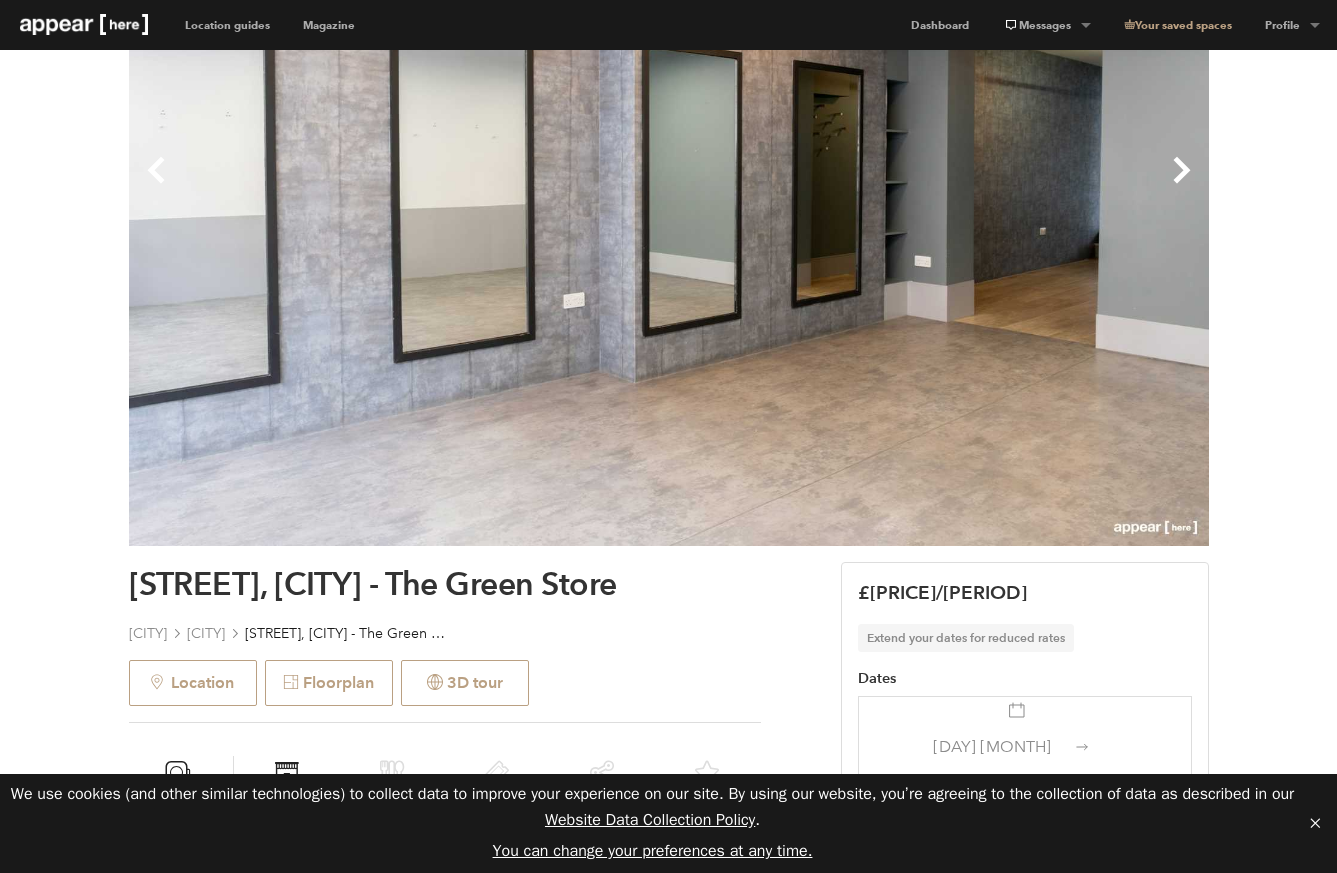 click on "Next" at bounding box center (939, 186) 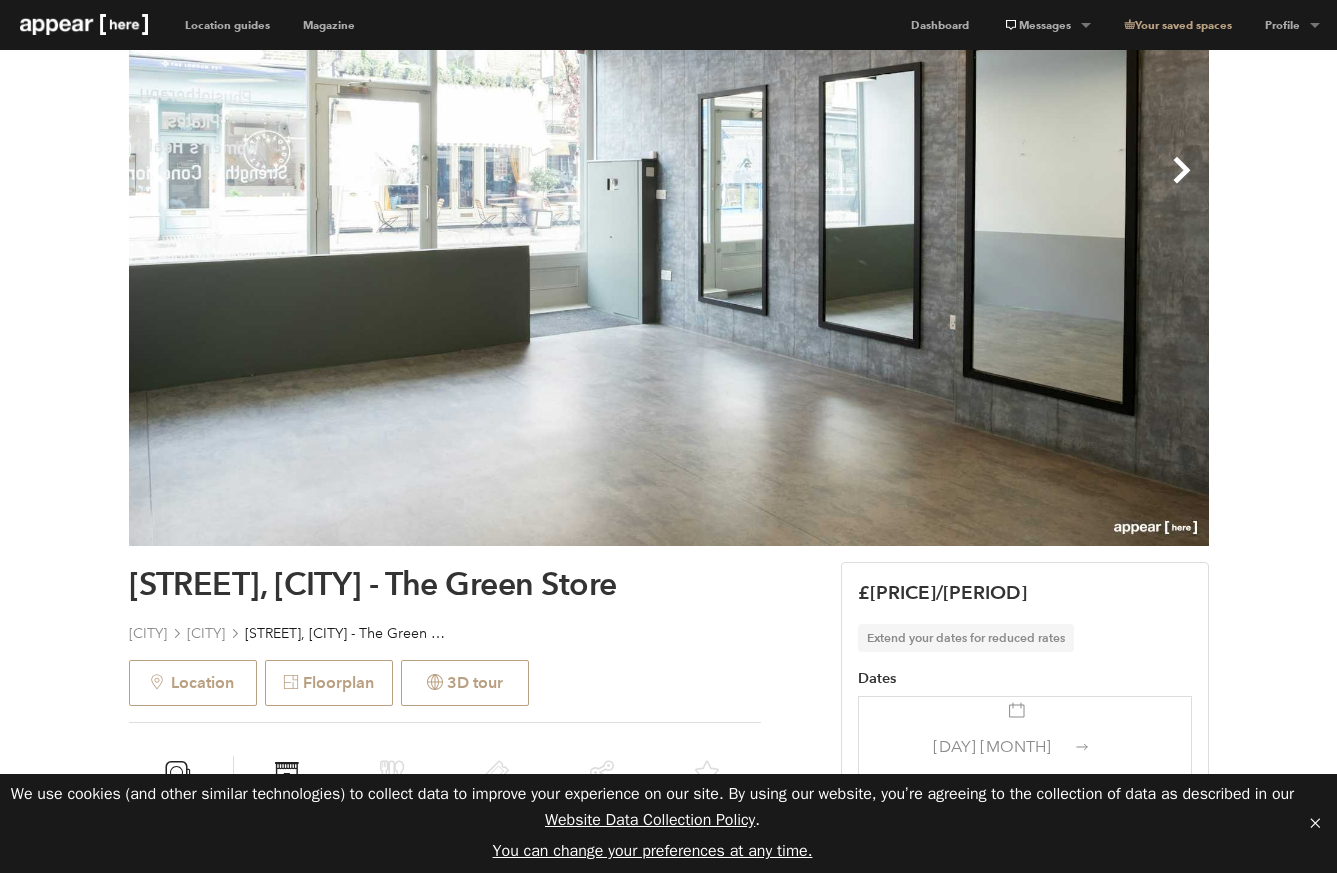 click on "Next" at bounding box center (939, 186) 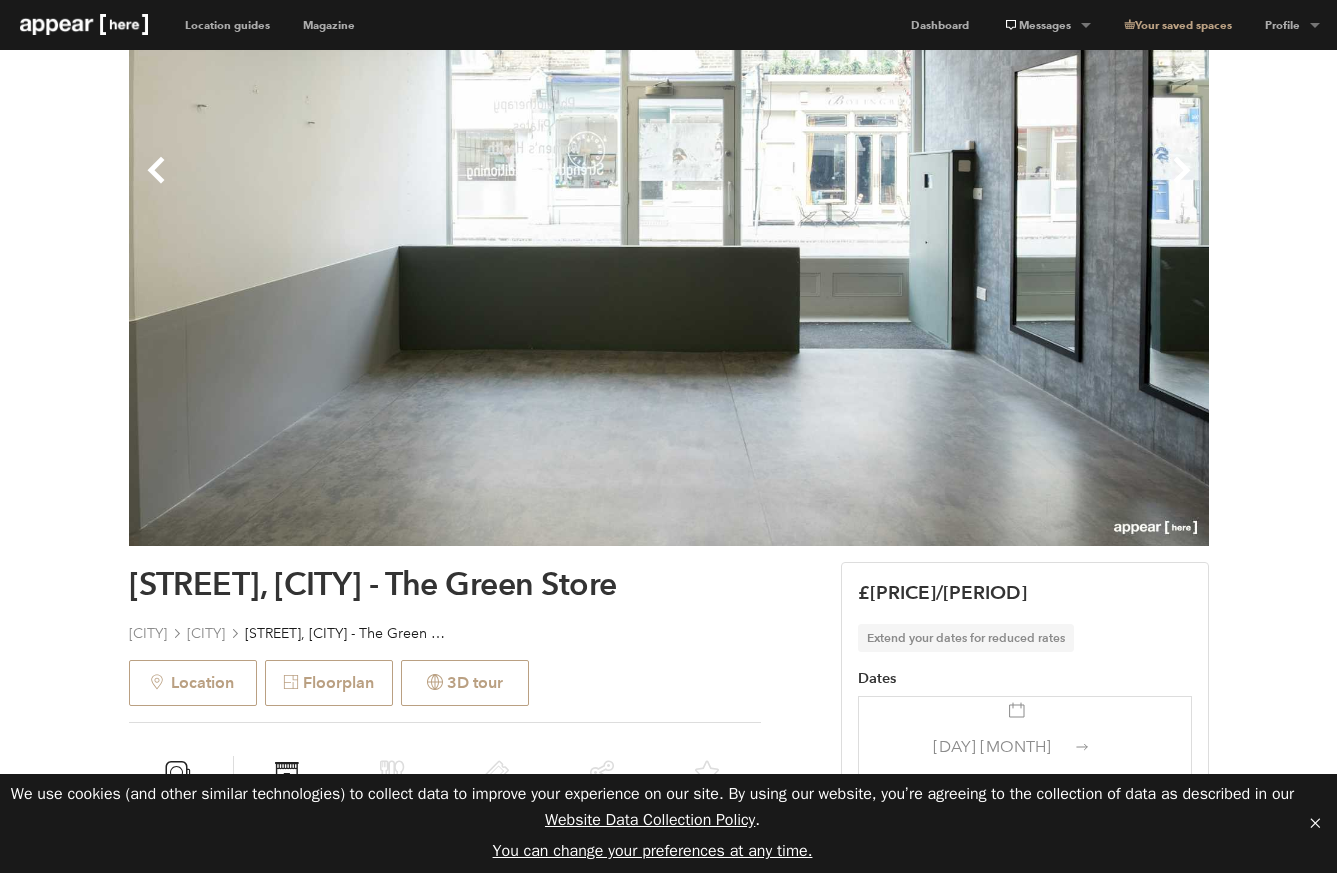 click on "Next" at bounding box center [939, 186] 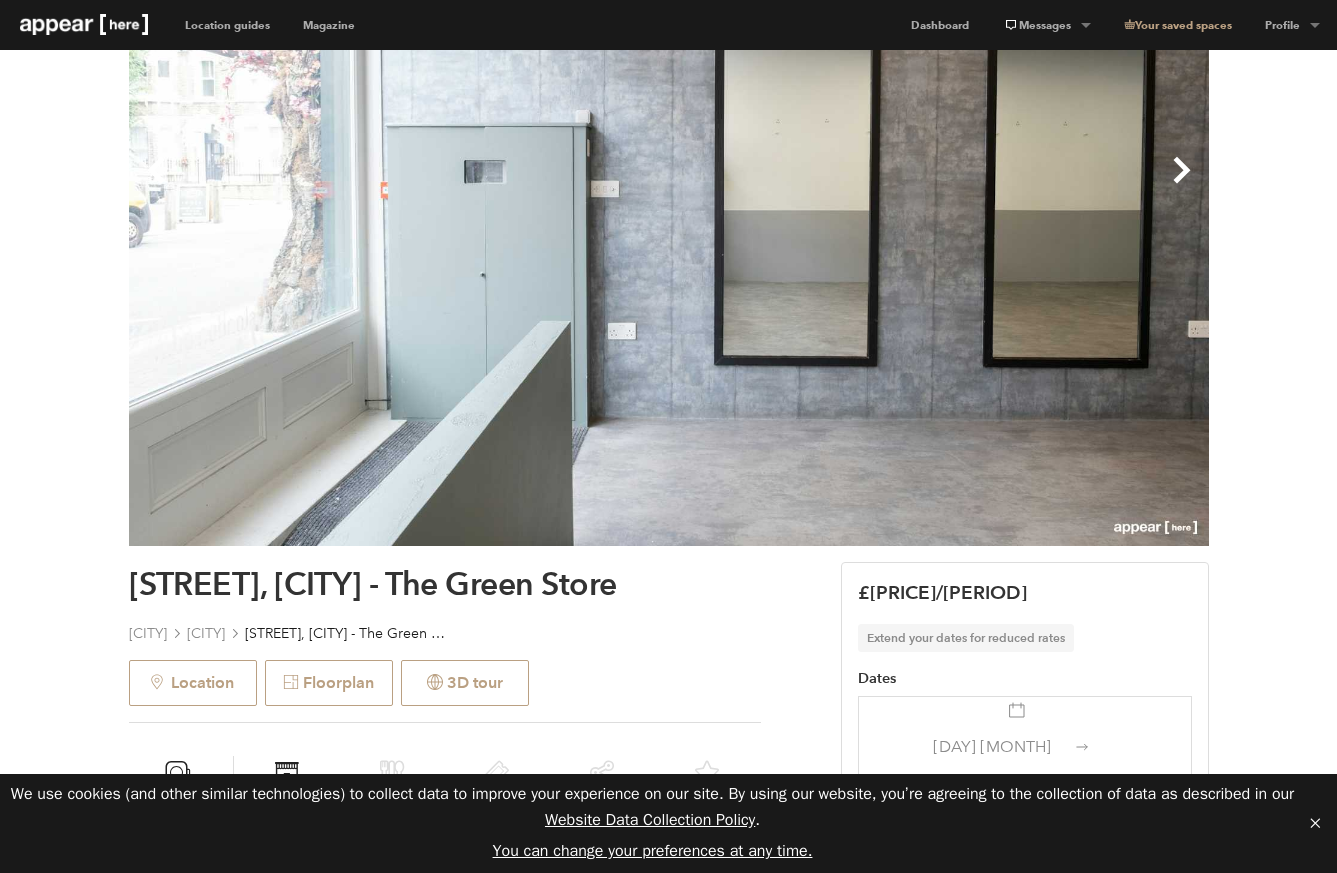 click on "Next" at bounding box center [939, 186] 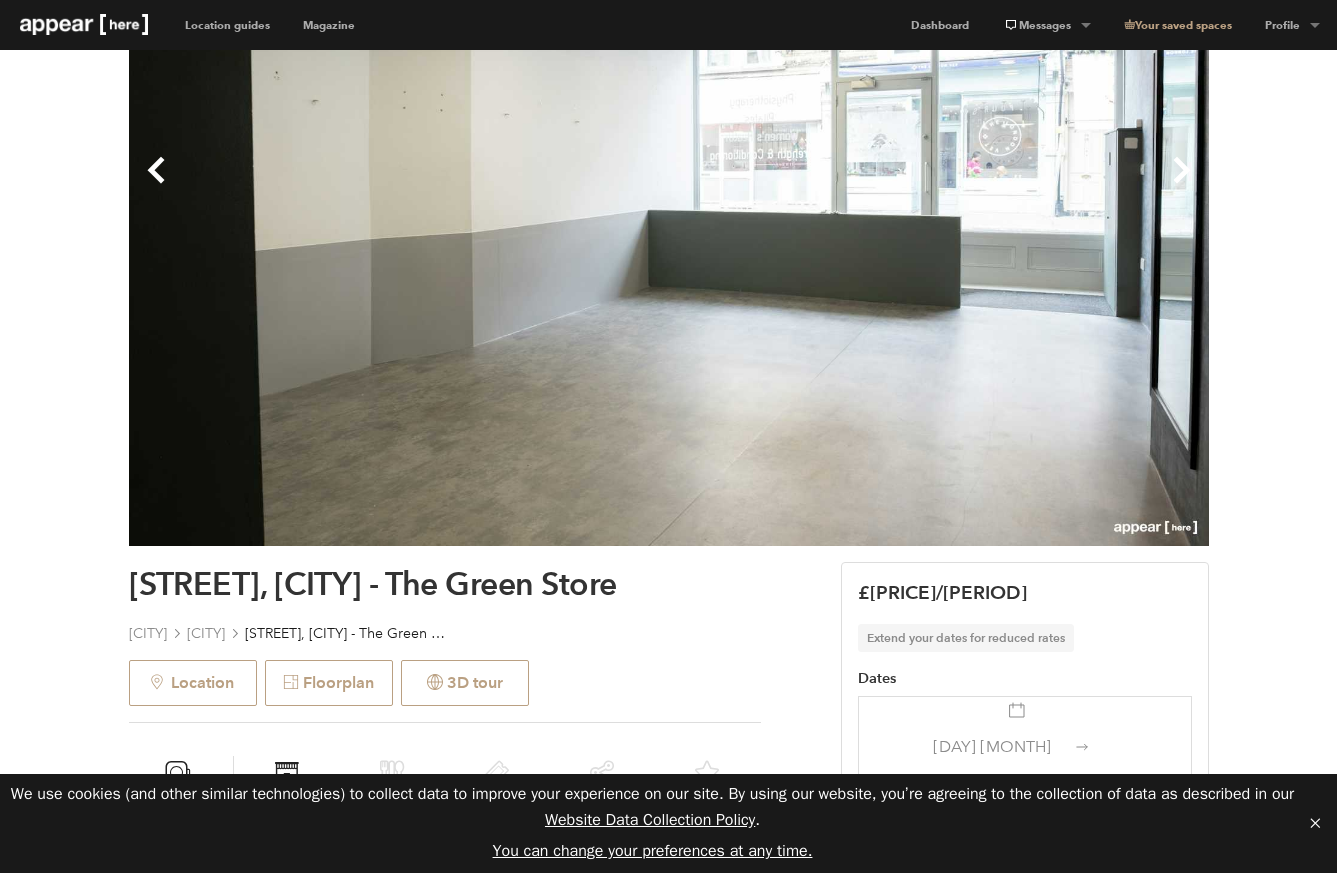 click on "Next" at bounding box center (939, 186) 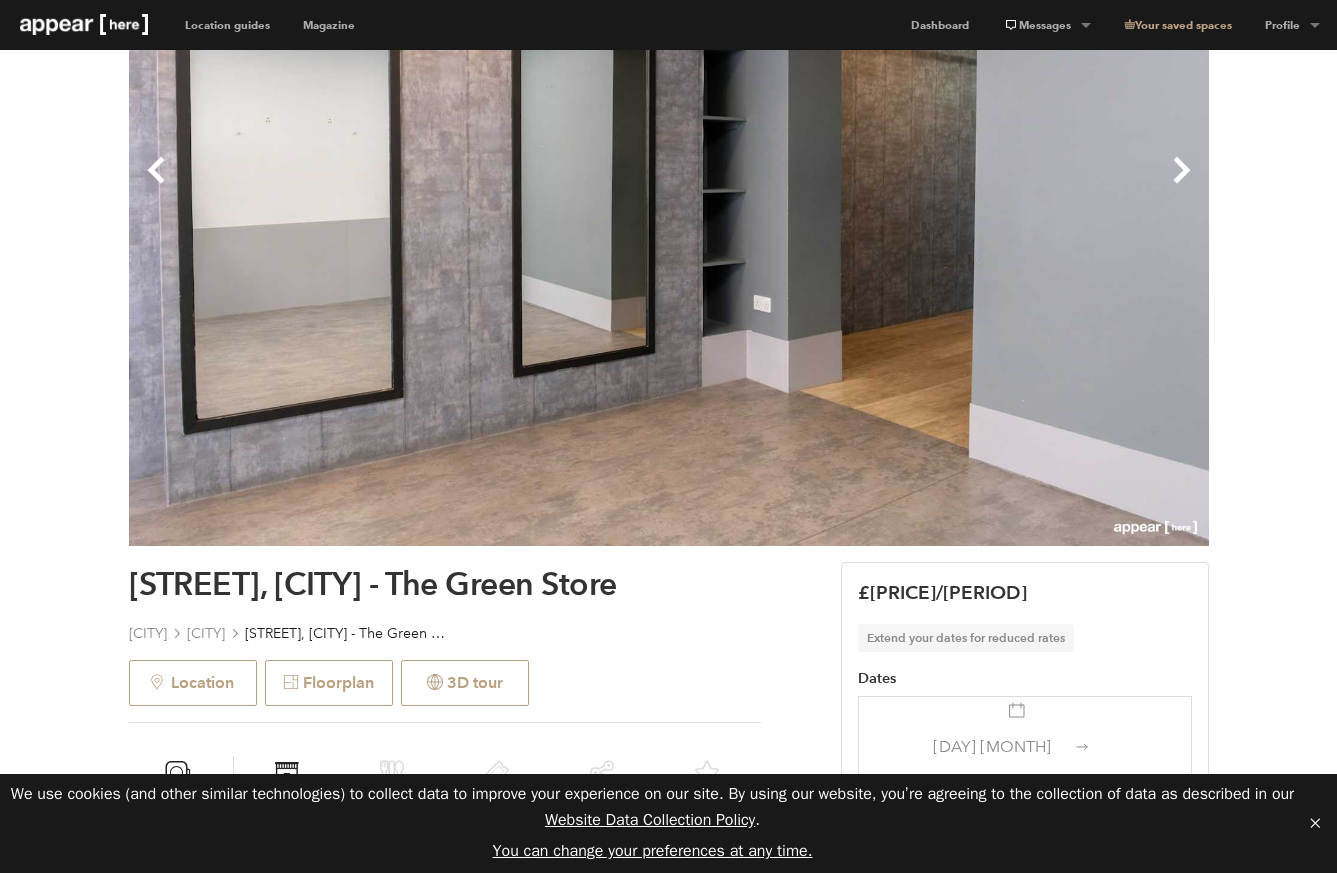 click on "Next" at bounding box center [939, 186] 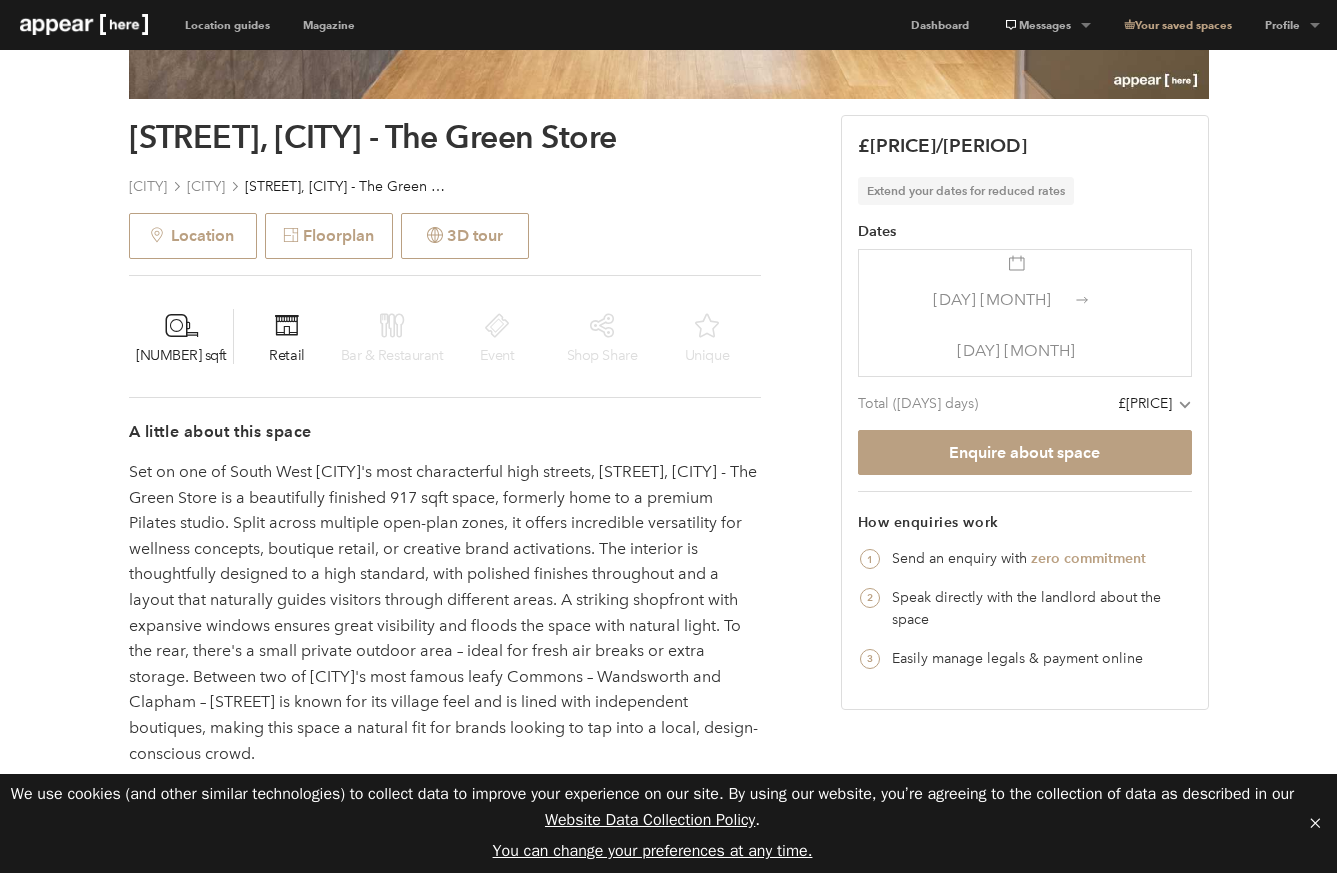 scroll, scrollTop: 676, scrollLeft: 0, axis: vertical 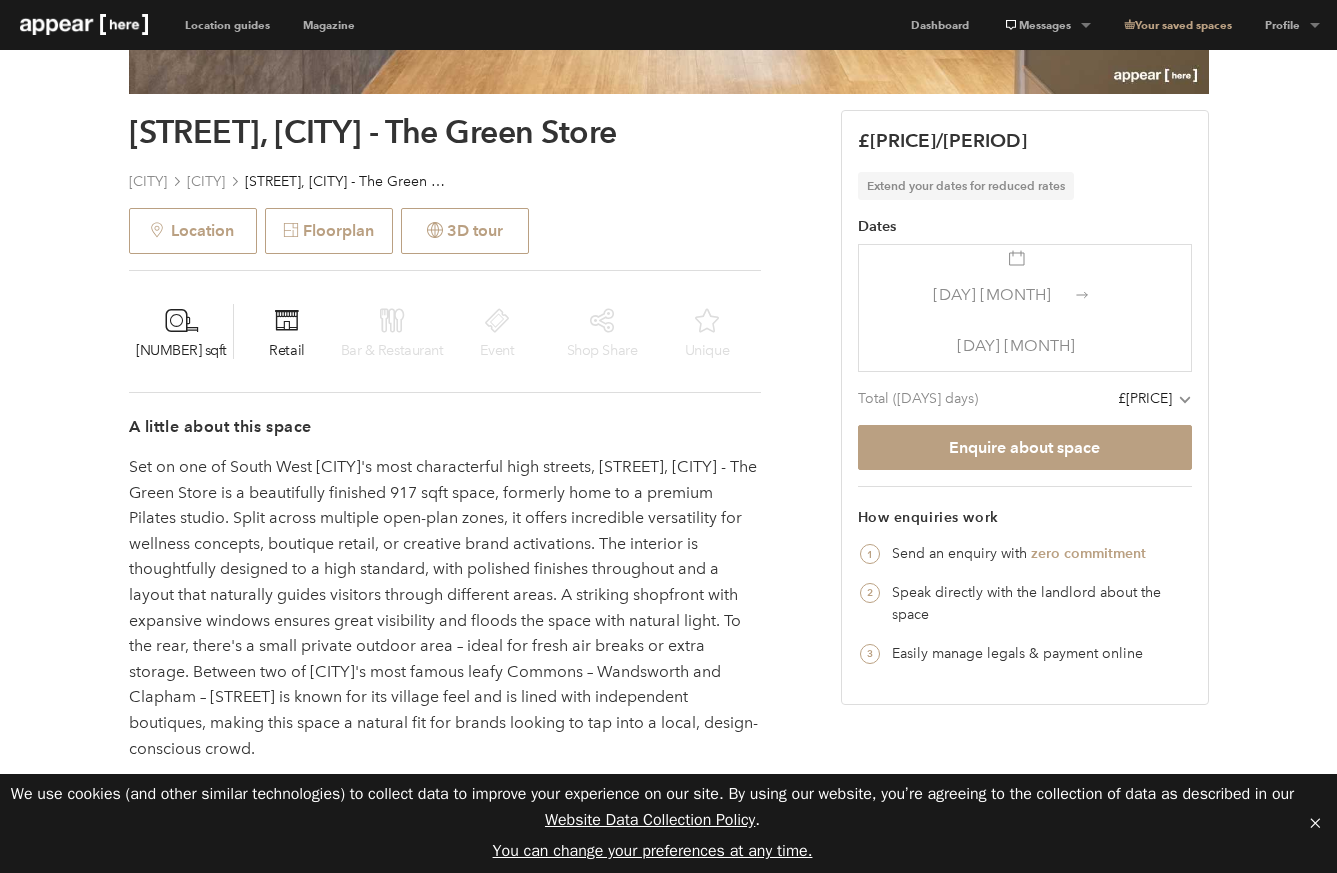 click on "zero commitment" at bounding box center [1088, 553] 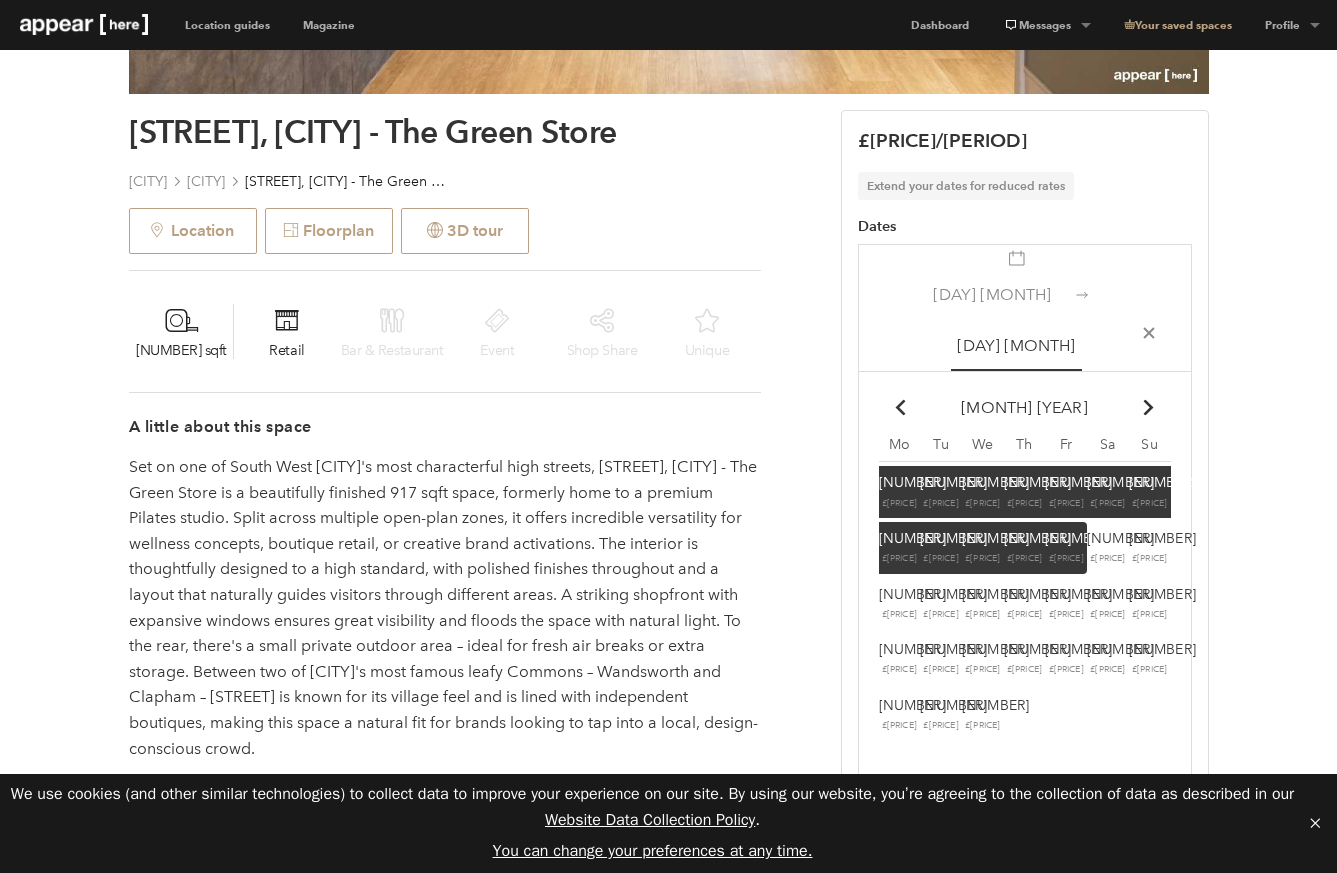 click on "Chevron-up" at bounding box center (901, 407) 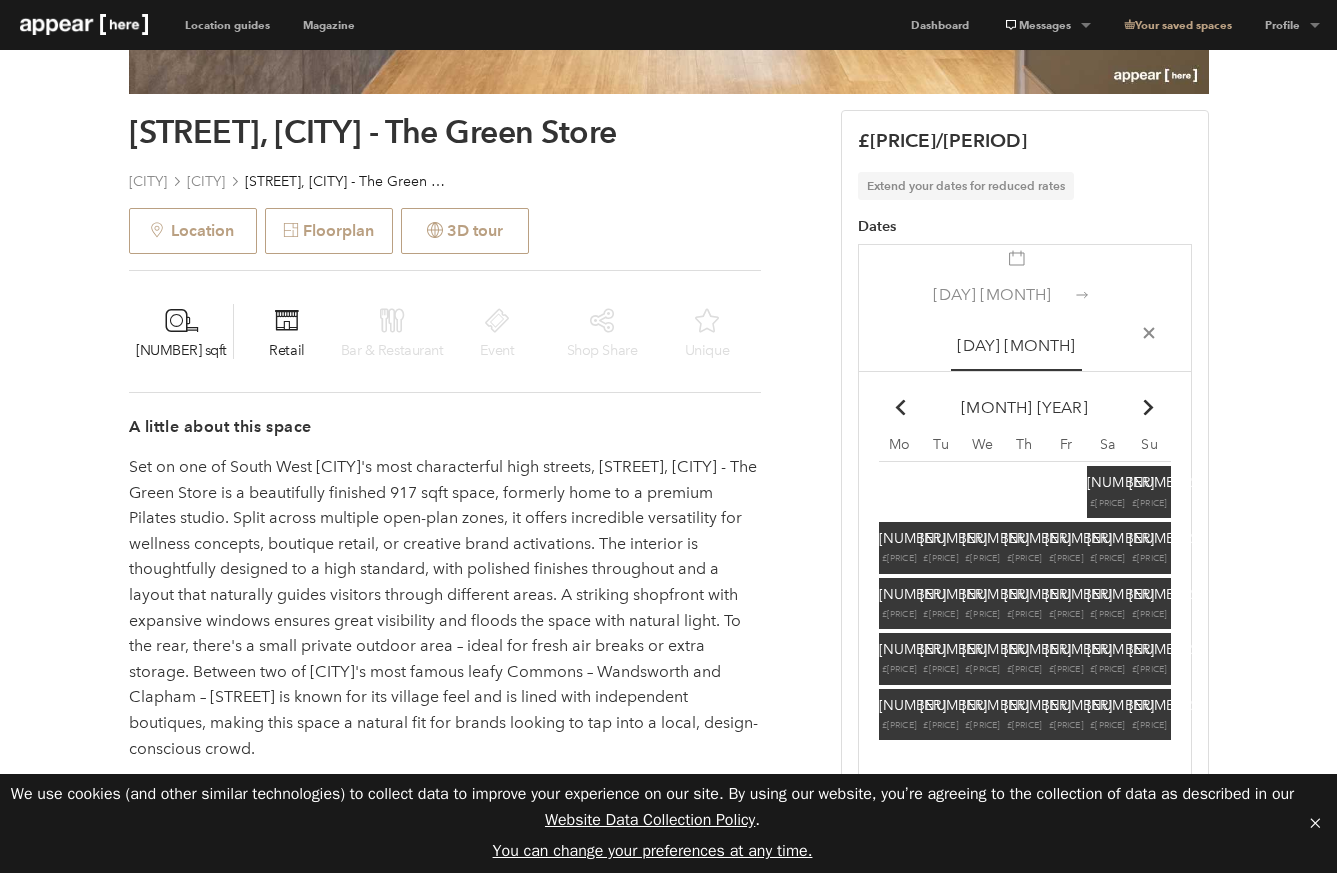 click on "Chevron-up" at bounding box center (901, 407) 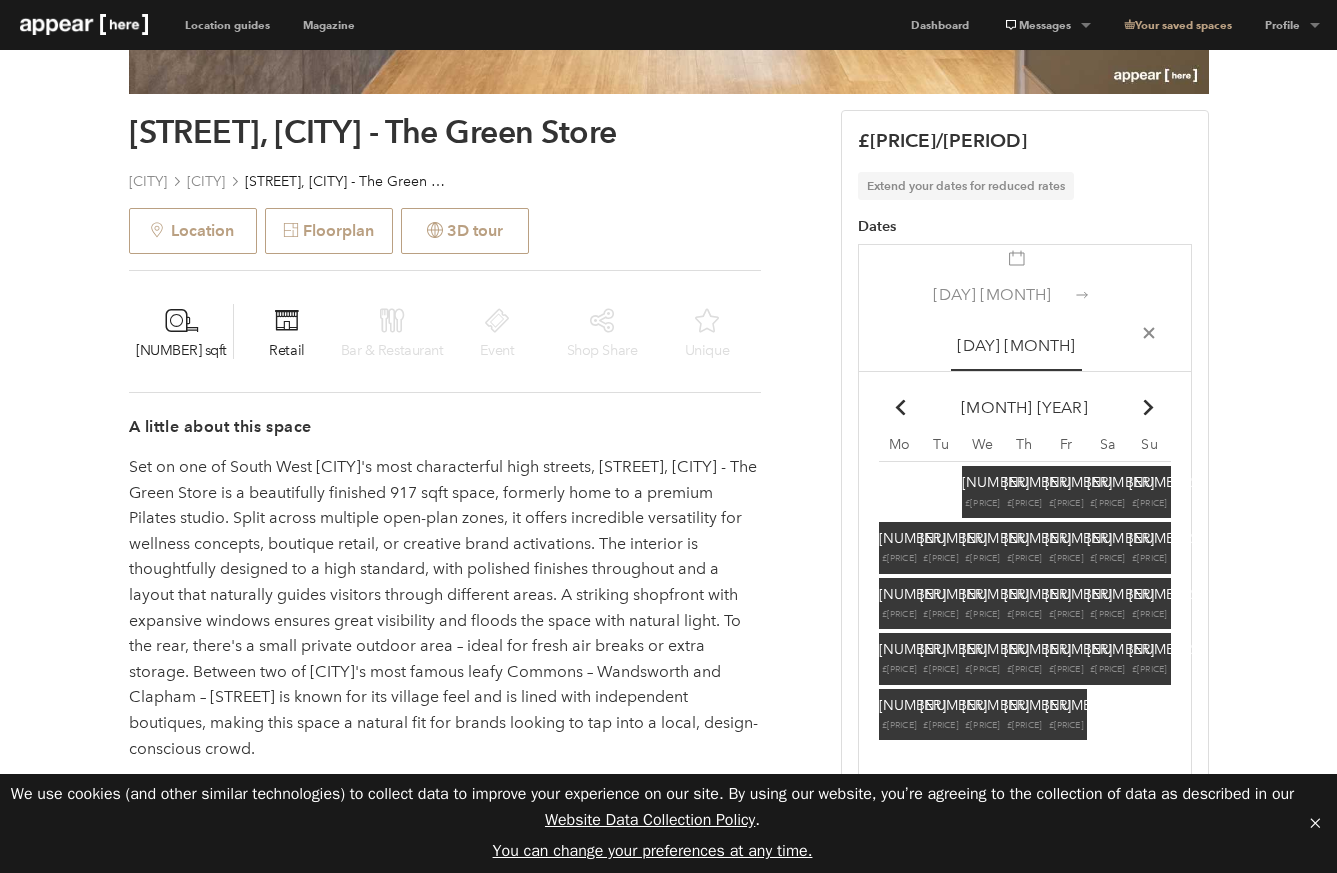 click on "Chevron-up" at bounding box center [901, 407] 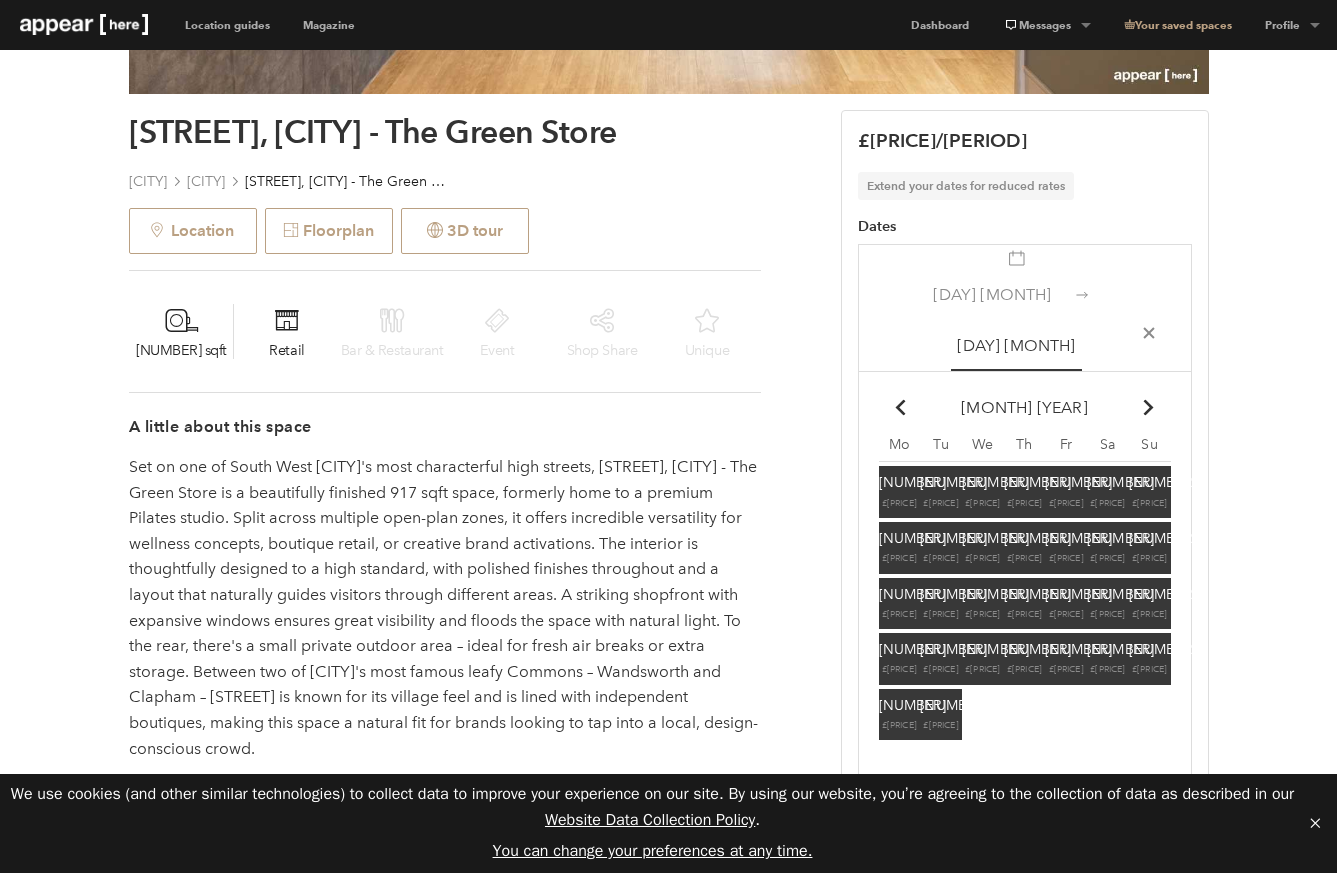 click on "Chevron-up" at bounding box center (901, 407) 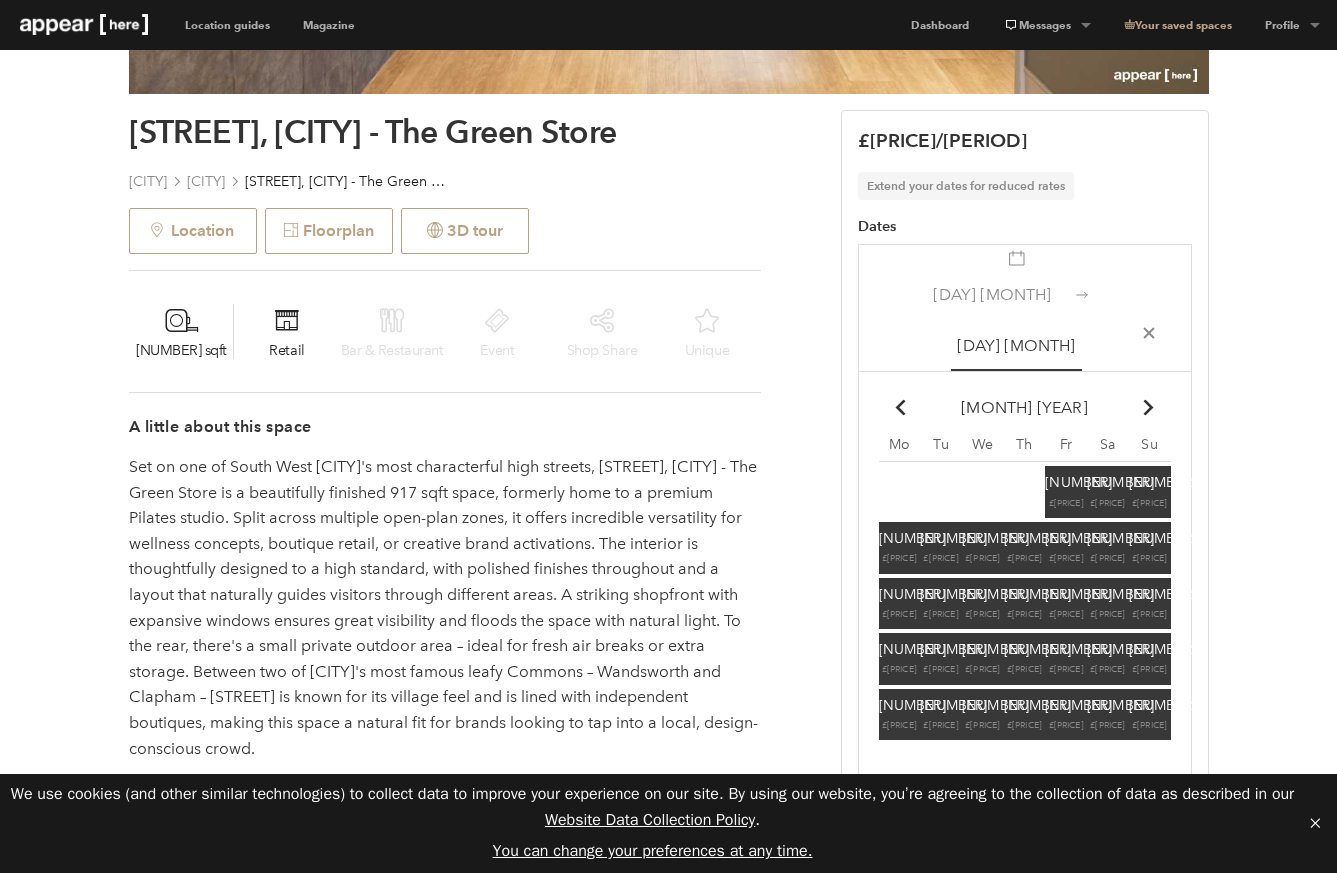 click on "Chevron-up" at bounding box center [901, 407] 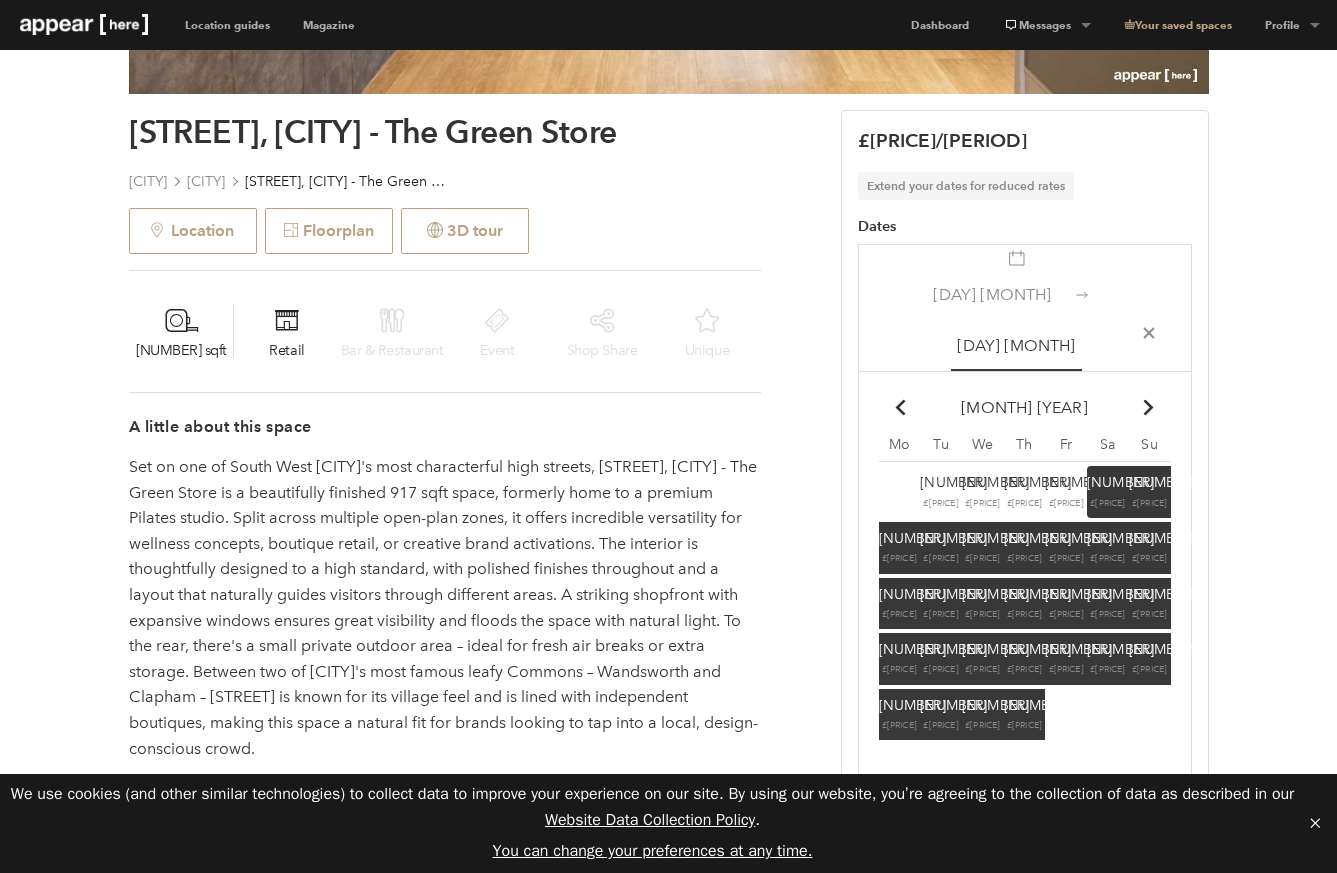 click on "Chevron-up" at bounding box center (901, 407) 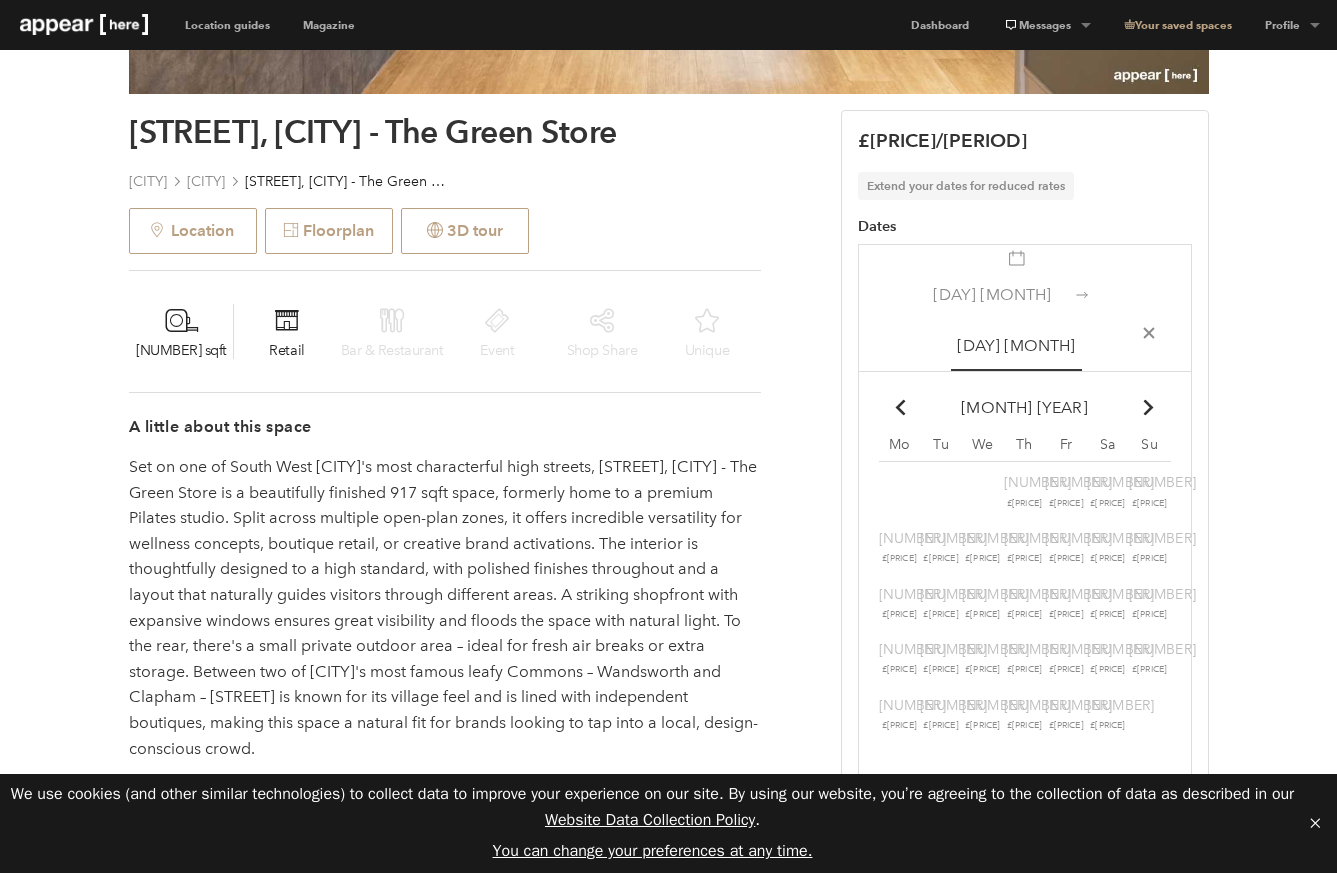 click on "[DAY] [MONTH]" at bounding box center [992, 294] 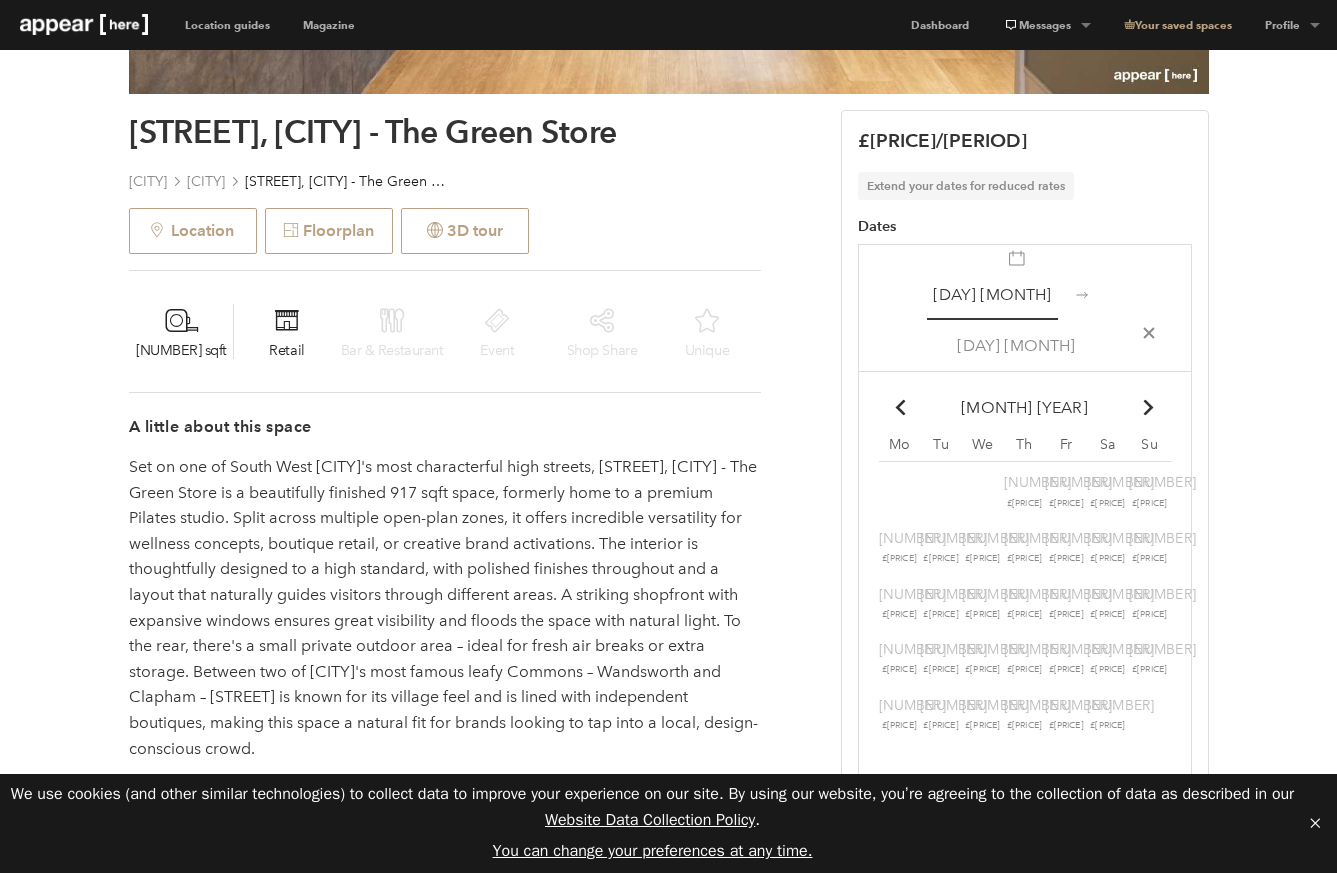 click on "[DAY] [MONTH]" at bounding box center [992, 294] 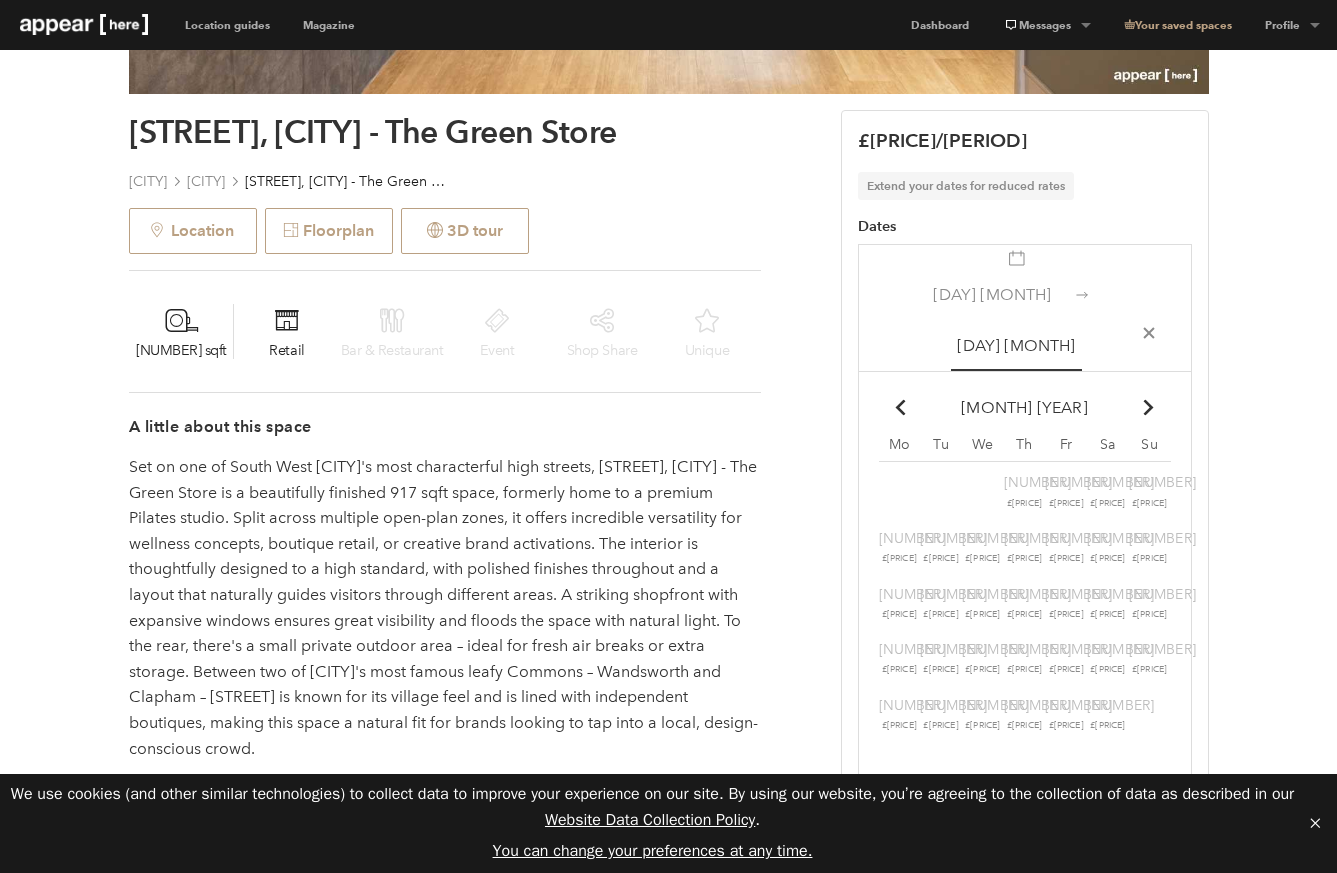 click on "[DAY] [MONTH]" at bounding box center (992, 294) 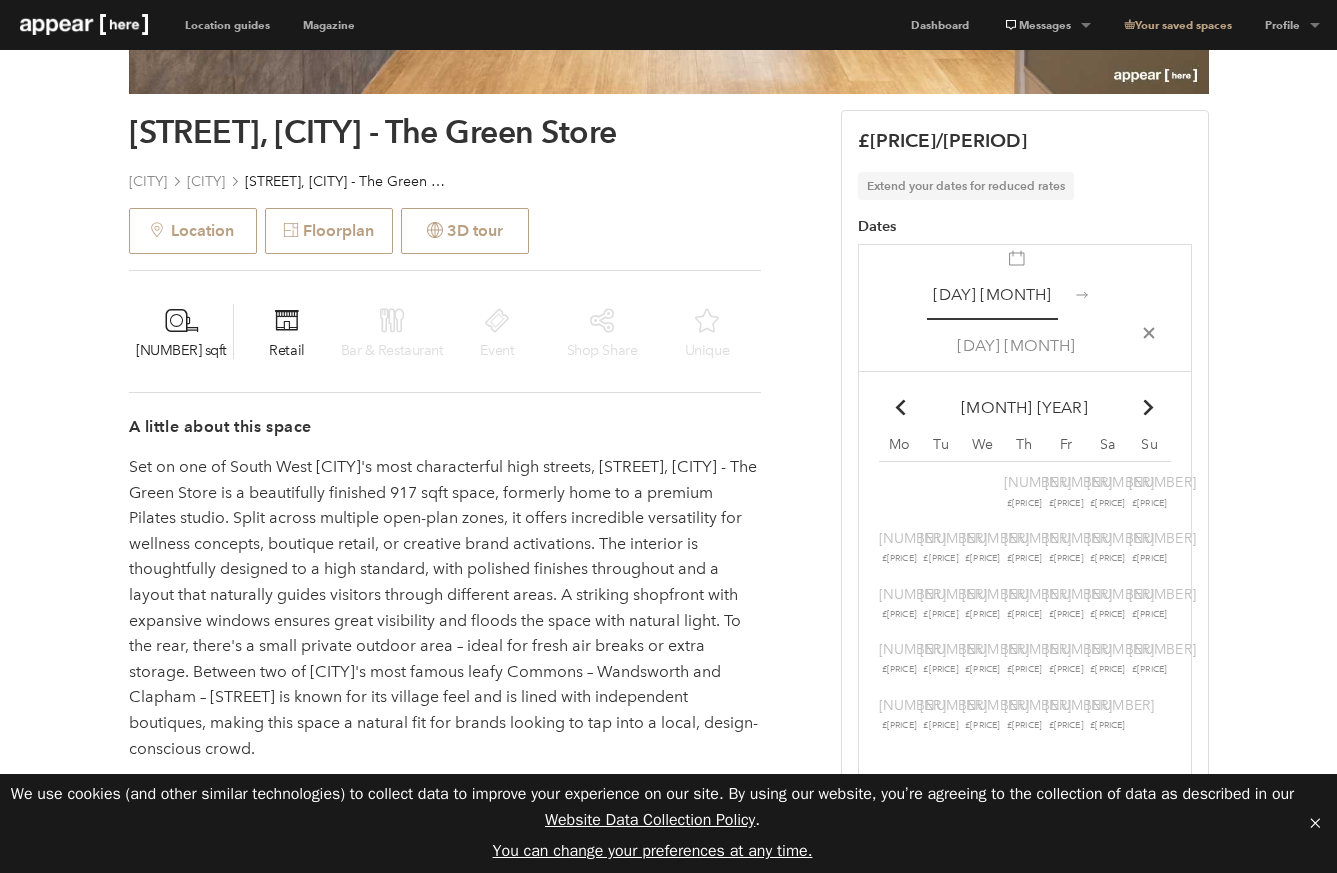 click on "Chevron-up Go to previous month [MONTH] [YEAR] Chevron-up Go to next month" at bounding box center (1025, 408) 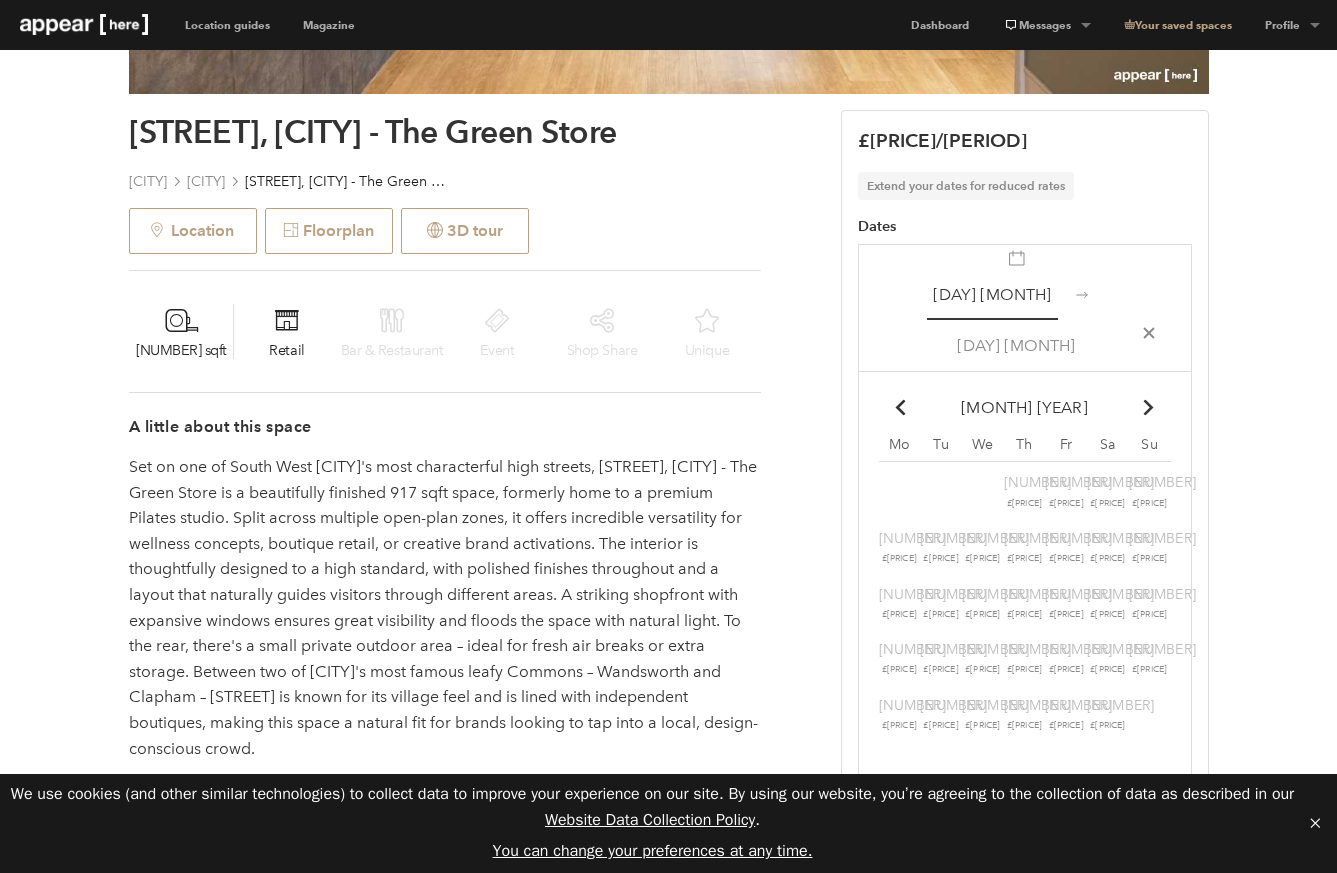 click on "Chevron-up" at bounding box center [1148, 407] 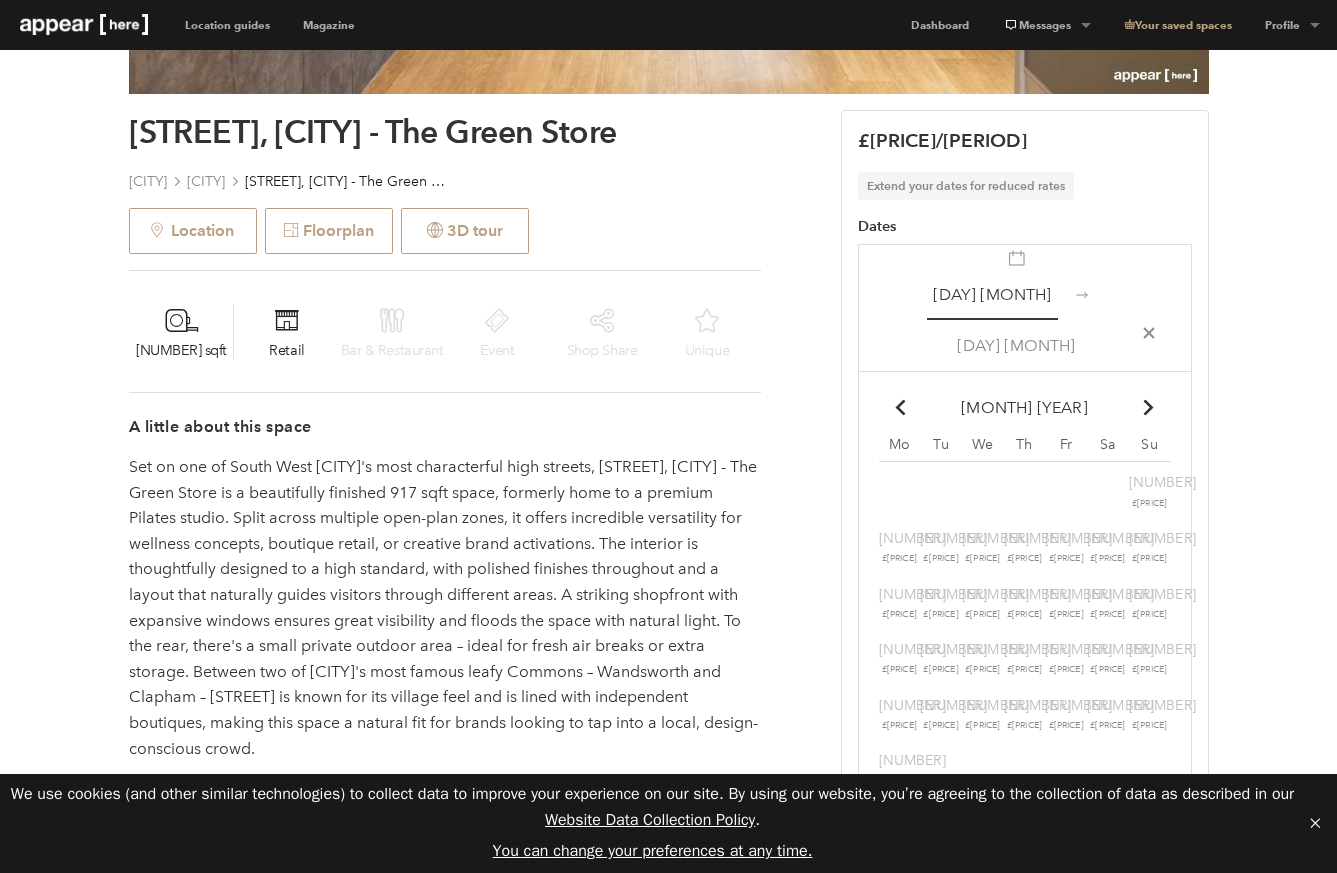 click on "Chevron-up" at bounding box center (1148, 407) 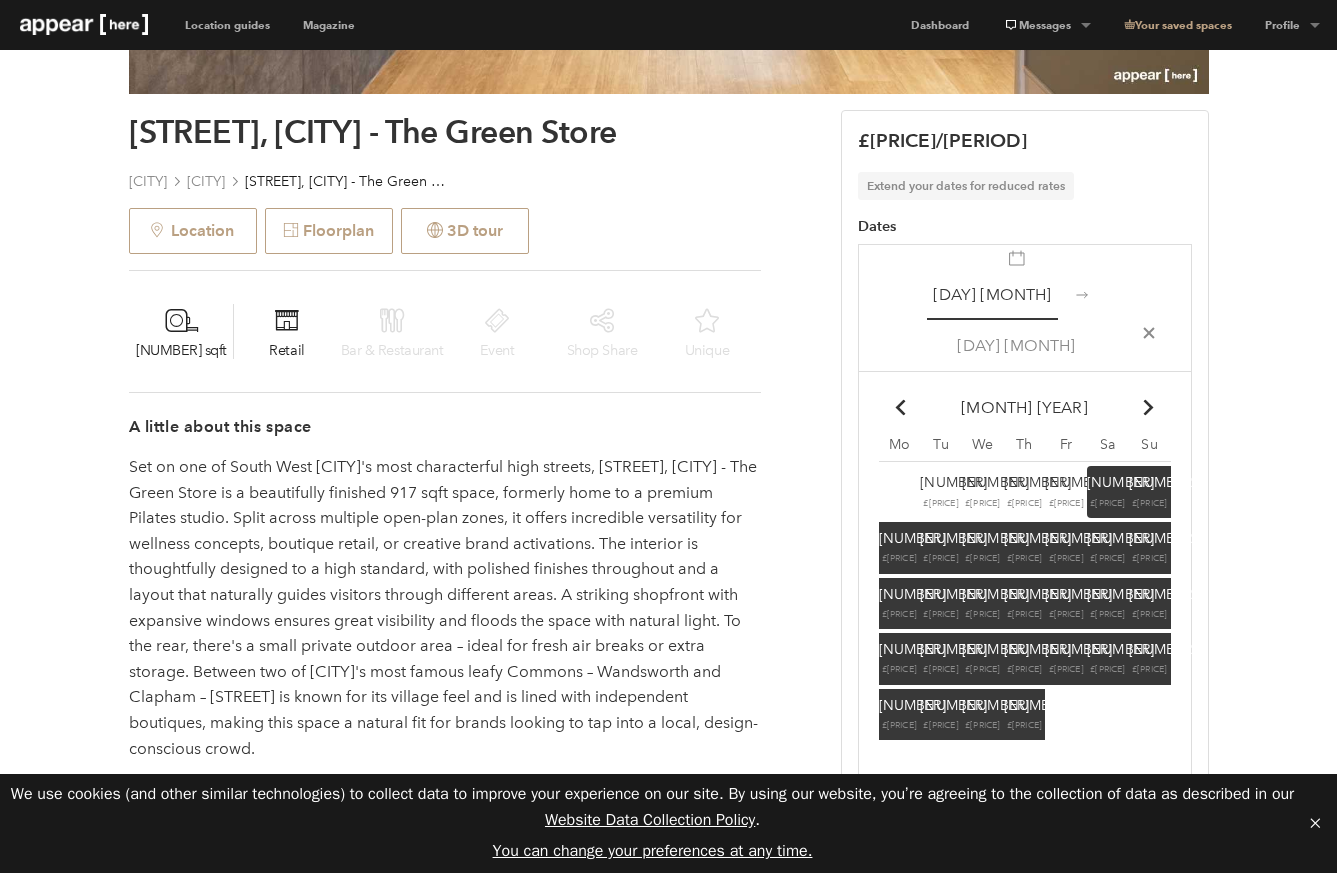 click on "Chevron-up" at bounding box center [1148, 407] 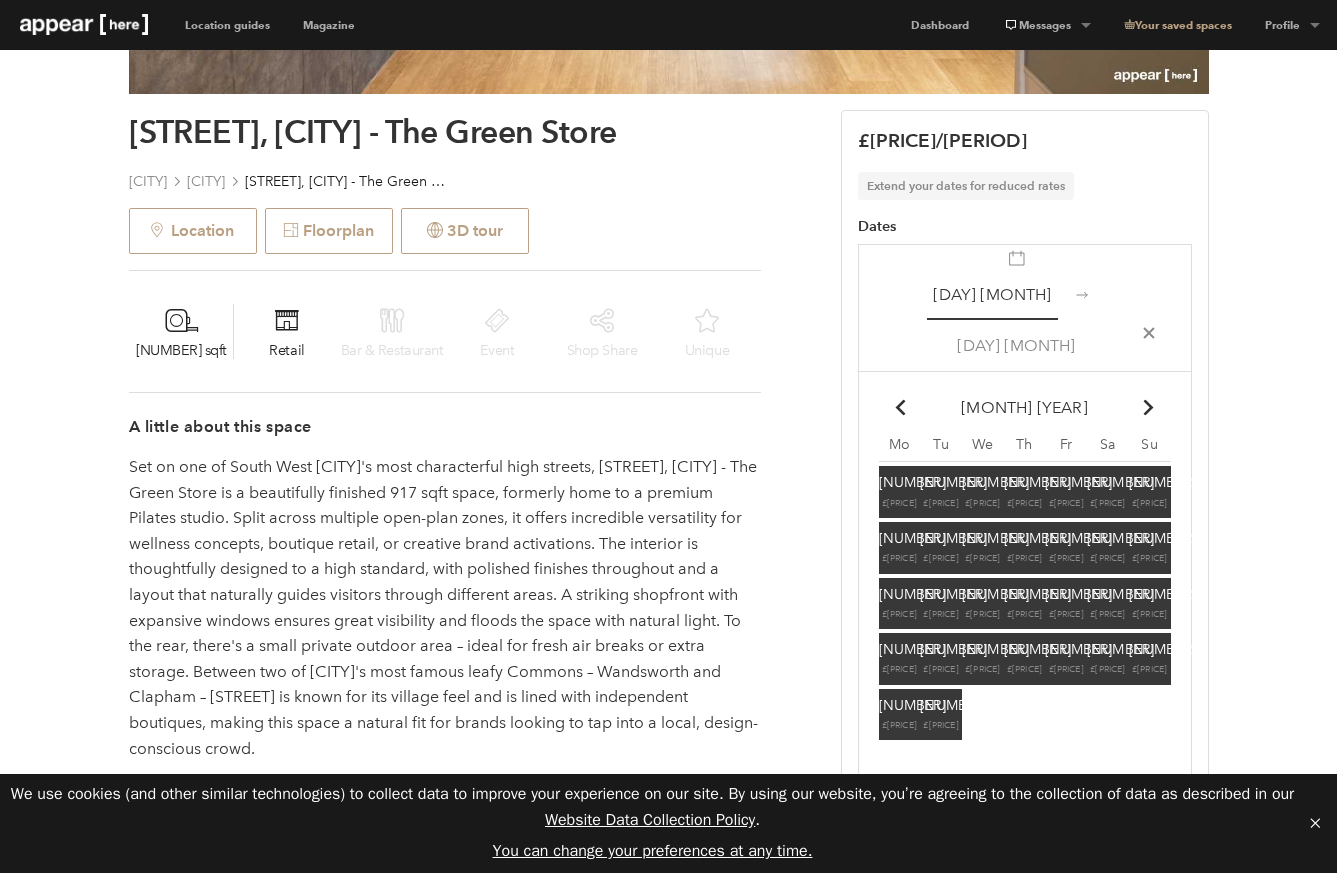 click on "Chevron-up" at bounding box center [1148, 407] 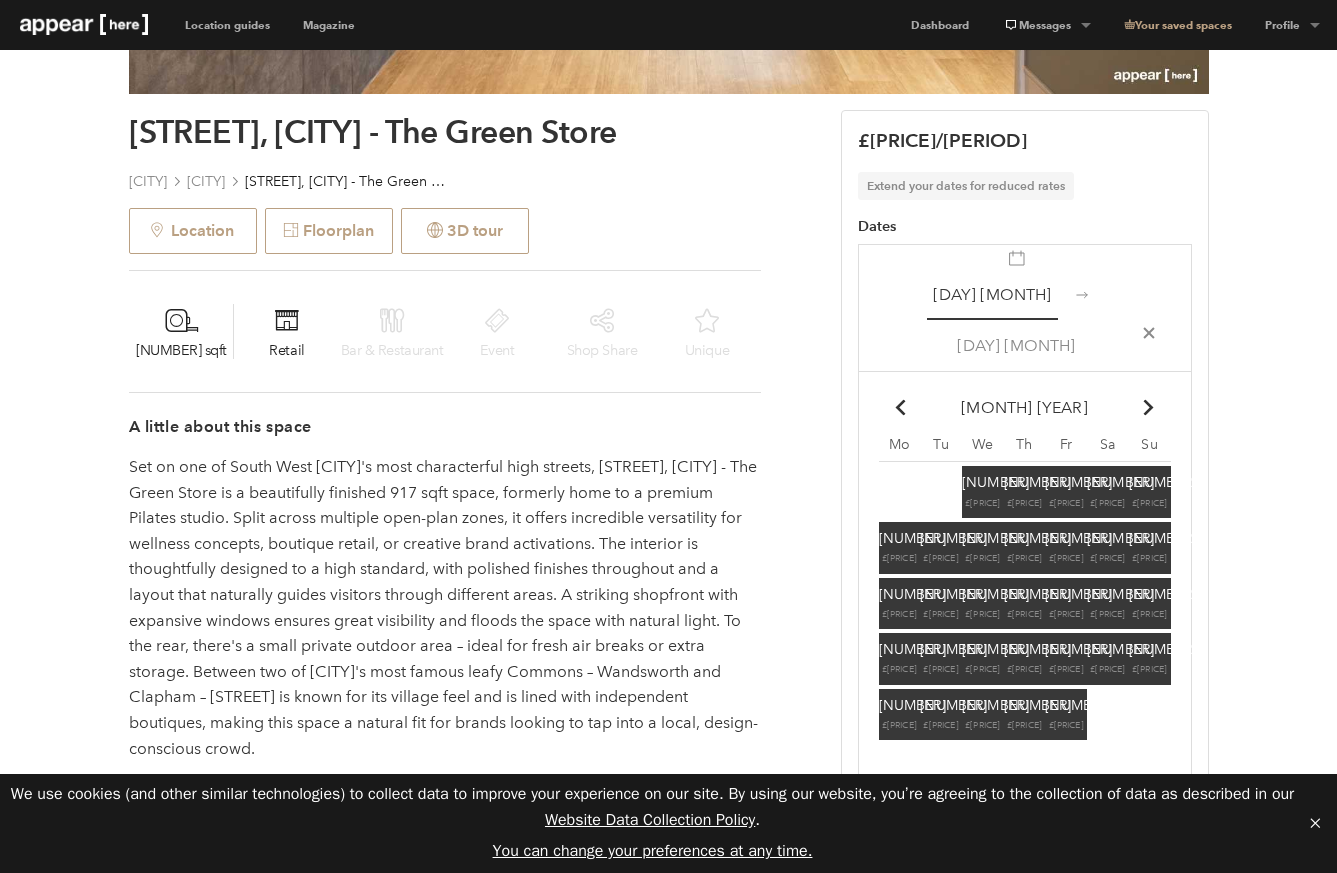 click on "Chevron-up" at bounding box center (1148, 407) 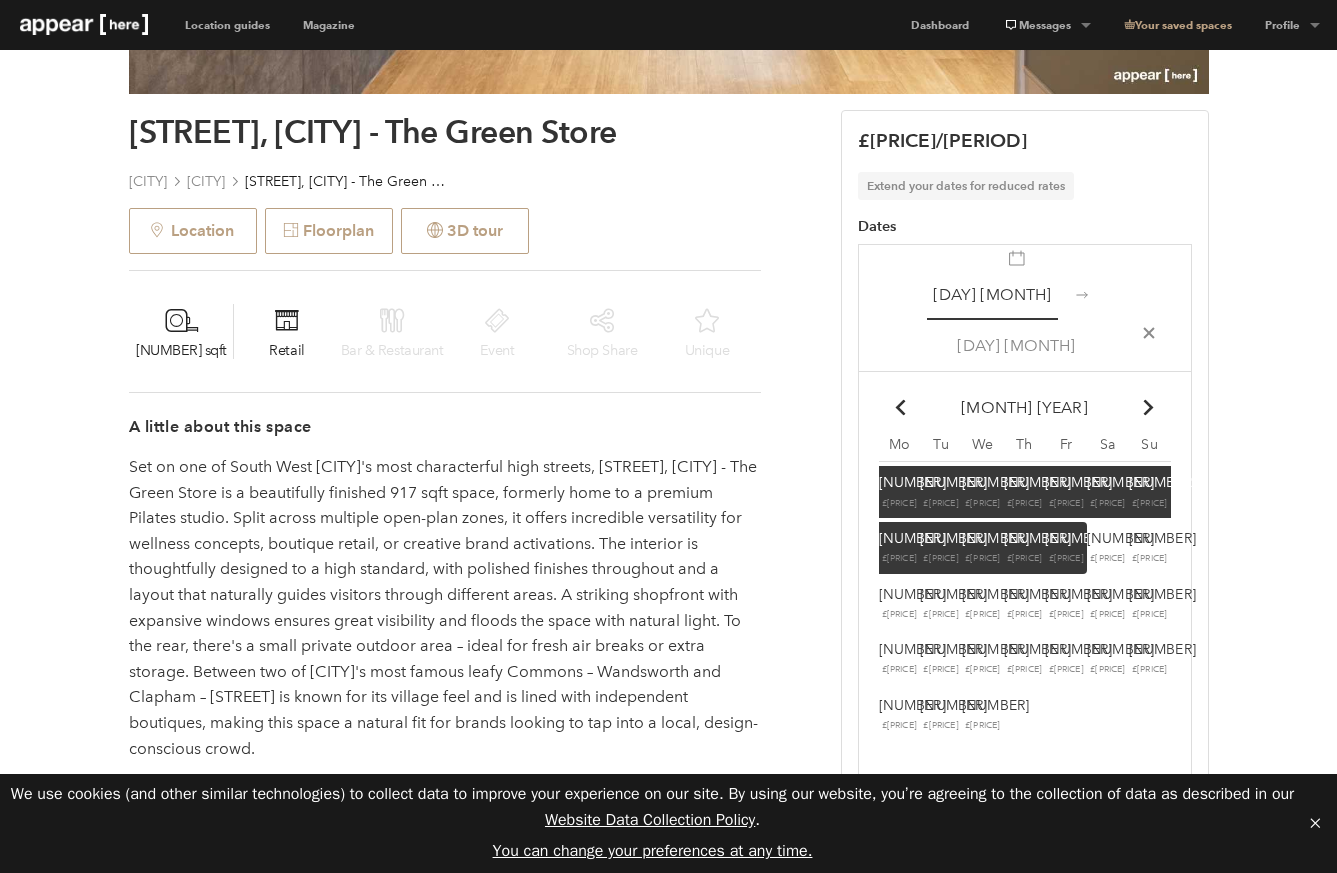 click on "Chevron-up" at bounding box center (1148, 407) 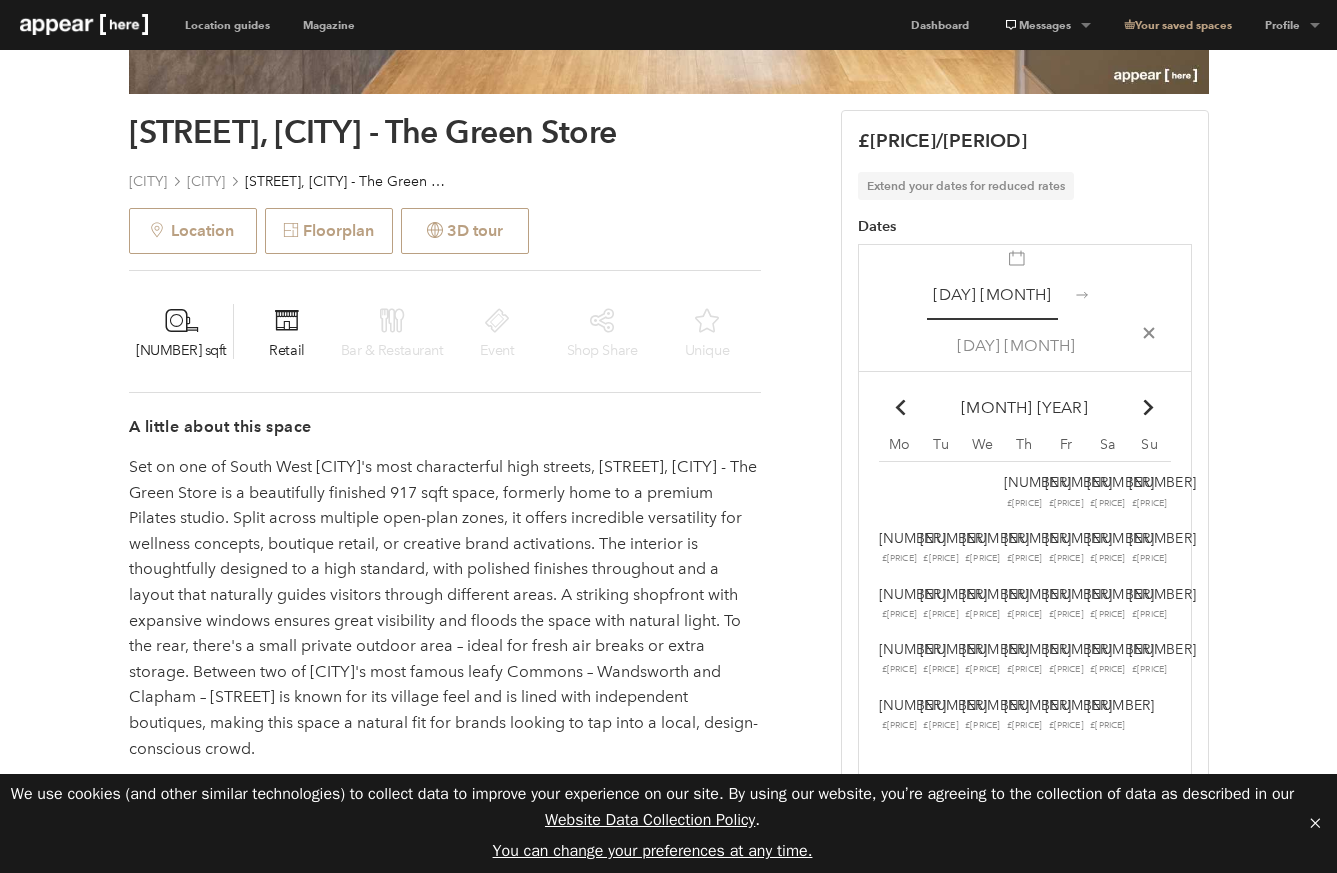click on "Chevron-up Go to previous month" at bounding box center [900, 408] 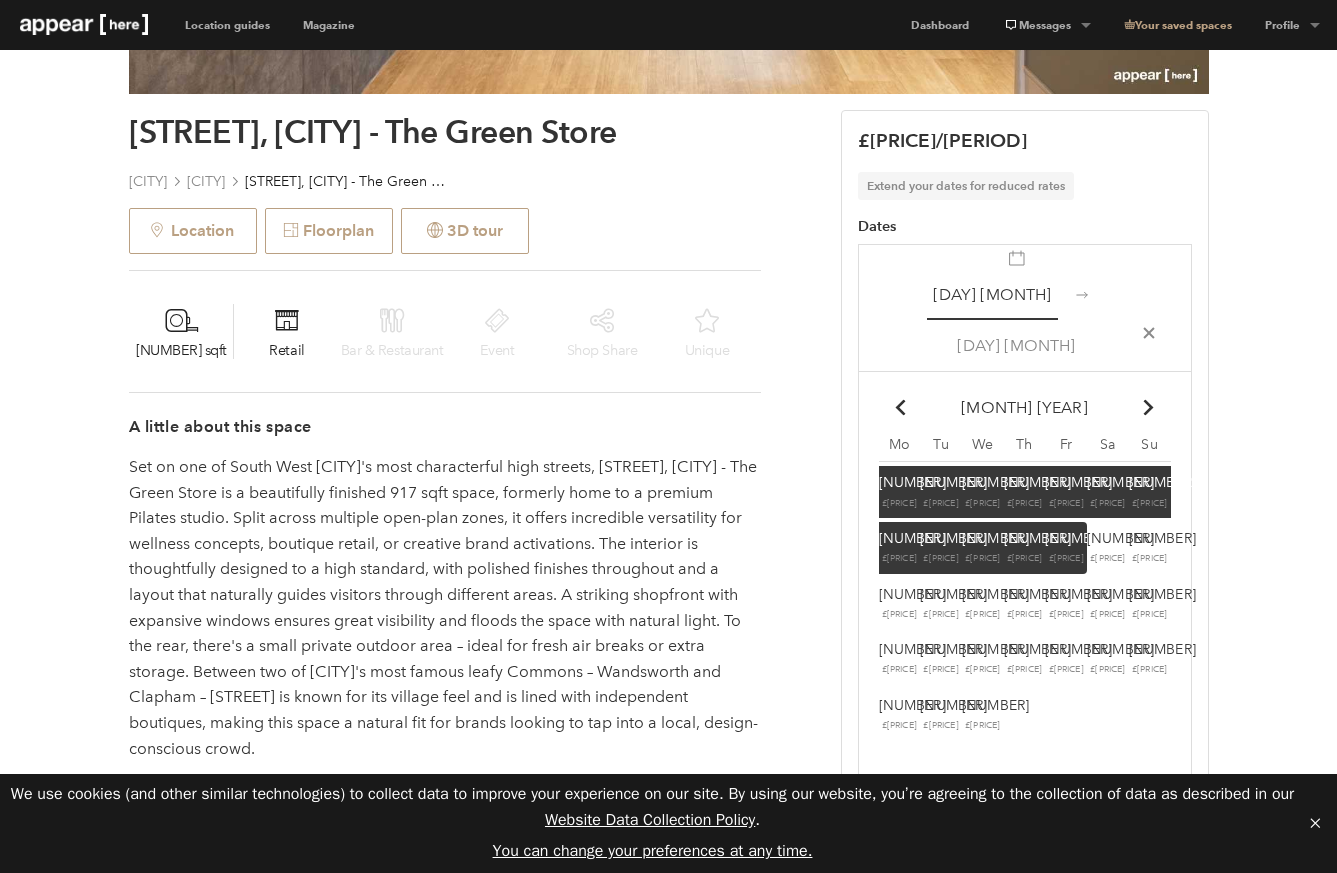 click on "[DAY] £[PRICE]" at bounding box center [900, 492] 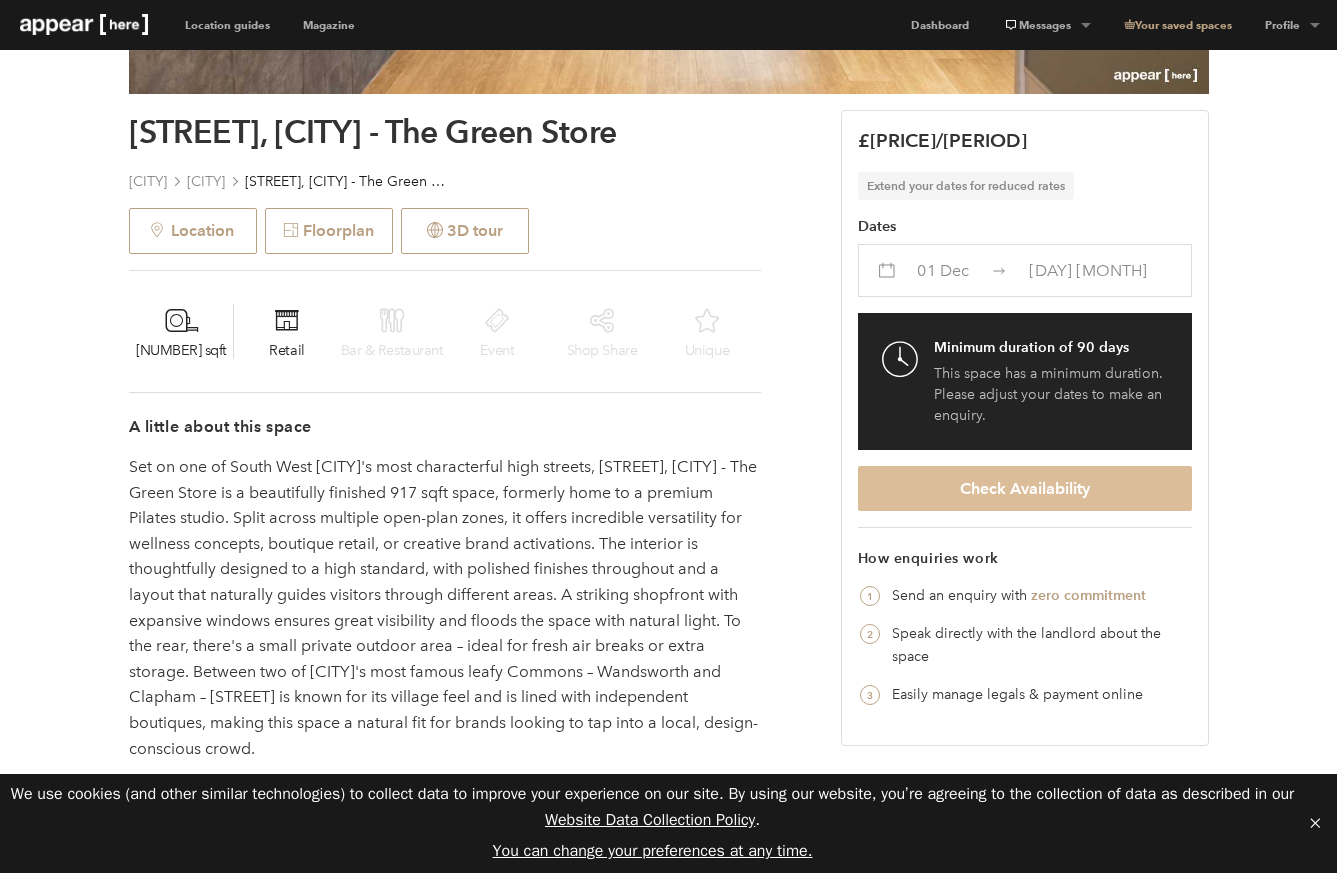 click on "Check Availability" at bounding box center [1025, 488] 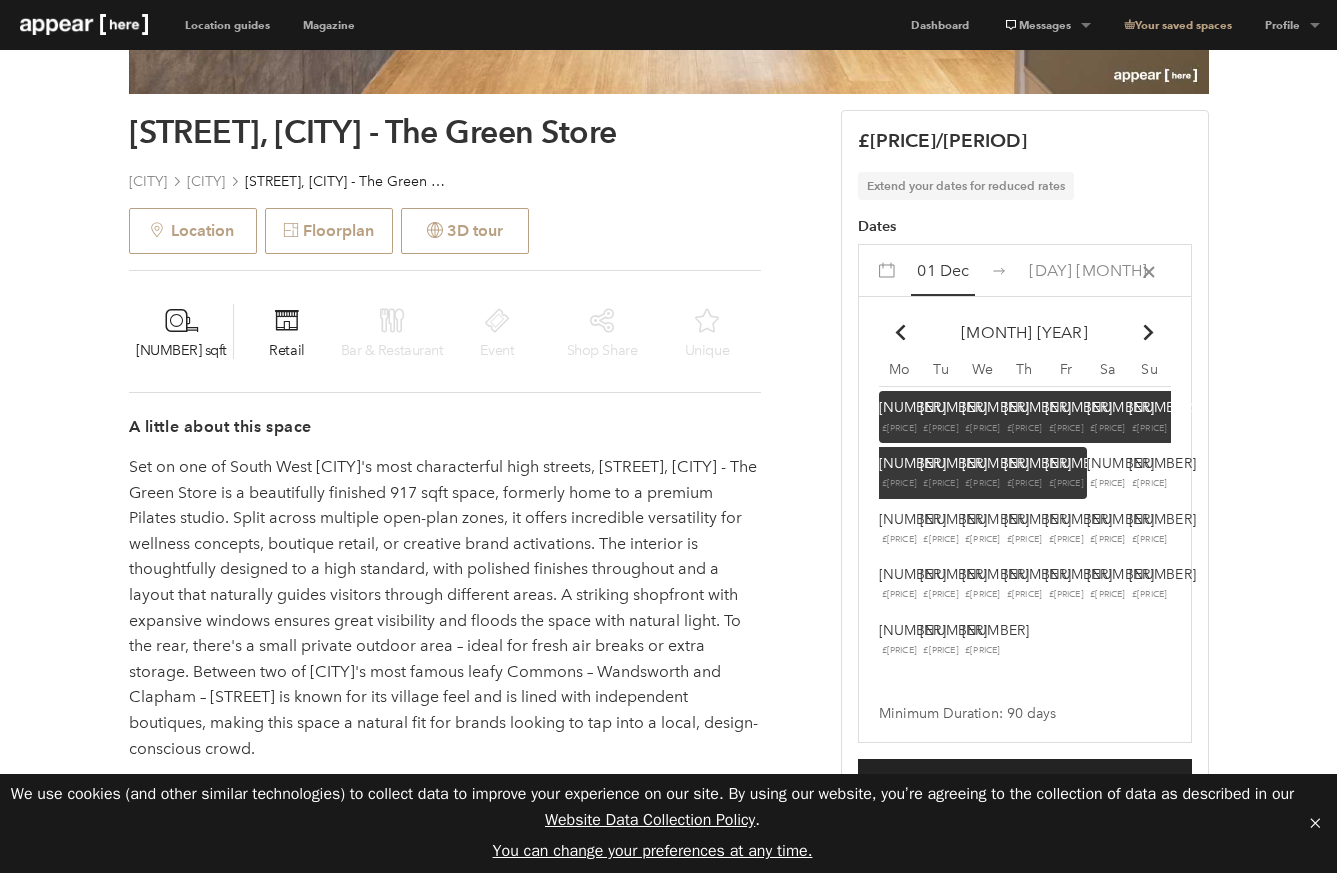 click on "Previous Next [STREET], [CITY] - The Green Store [CITY] [STREET], [CITY] - The Green Store
Location
Floorplan
3D tour 917 sqft Retail Bar & Restaurant Event Shop Share Unique A little about this space
THE CROWD [STREET] is a local favourite, buzzing with well-heeled families, young professionals, and a loyal weekend crowd. It’s especially busy on Saturdays thanks to the nearby market, brunch spots, and independent boutiques that draw footfall from Clapham, [CITY], and beyond.
MEET THE NEIGHBOURS You’ll be in good company, with neighbours including The Bolingbroke gastropub, Harvey Jones Kitchens, several boutique coffee shops, and other wellness spaces and studios – making this a natural fit for design-led brands. Show less Chevron-up 90 days minimum booking Amenities (9 available) Lighting Basement Wheelchair accessible Shelves Fitting rooms Toilets Show more Chevron-up The local area © Mapbox © OpenStreetMap Home truths" at bounding box center [668, 1119] 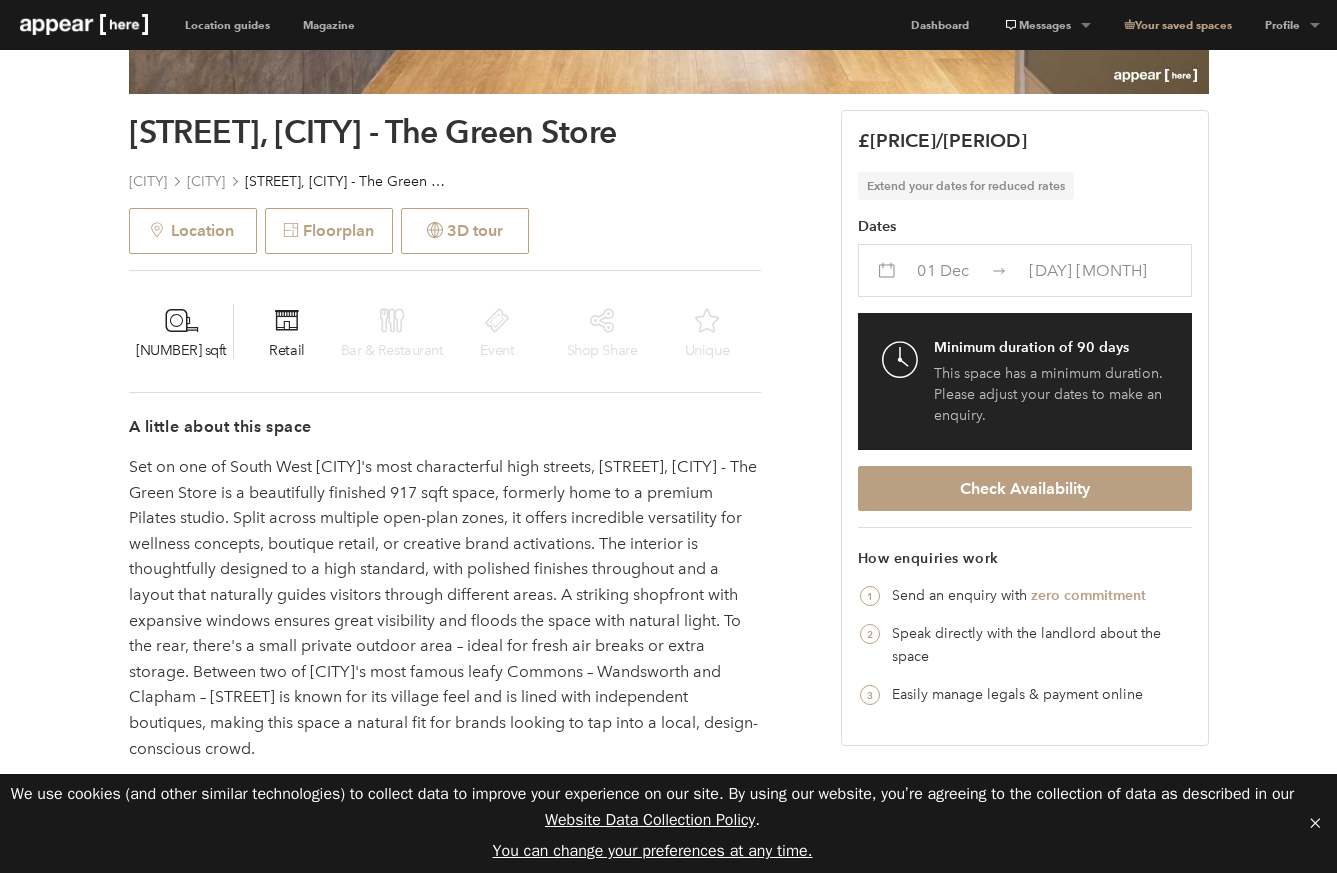 scroll, scrollTop: 0, scrollLeft: 0, axis: both 